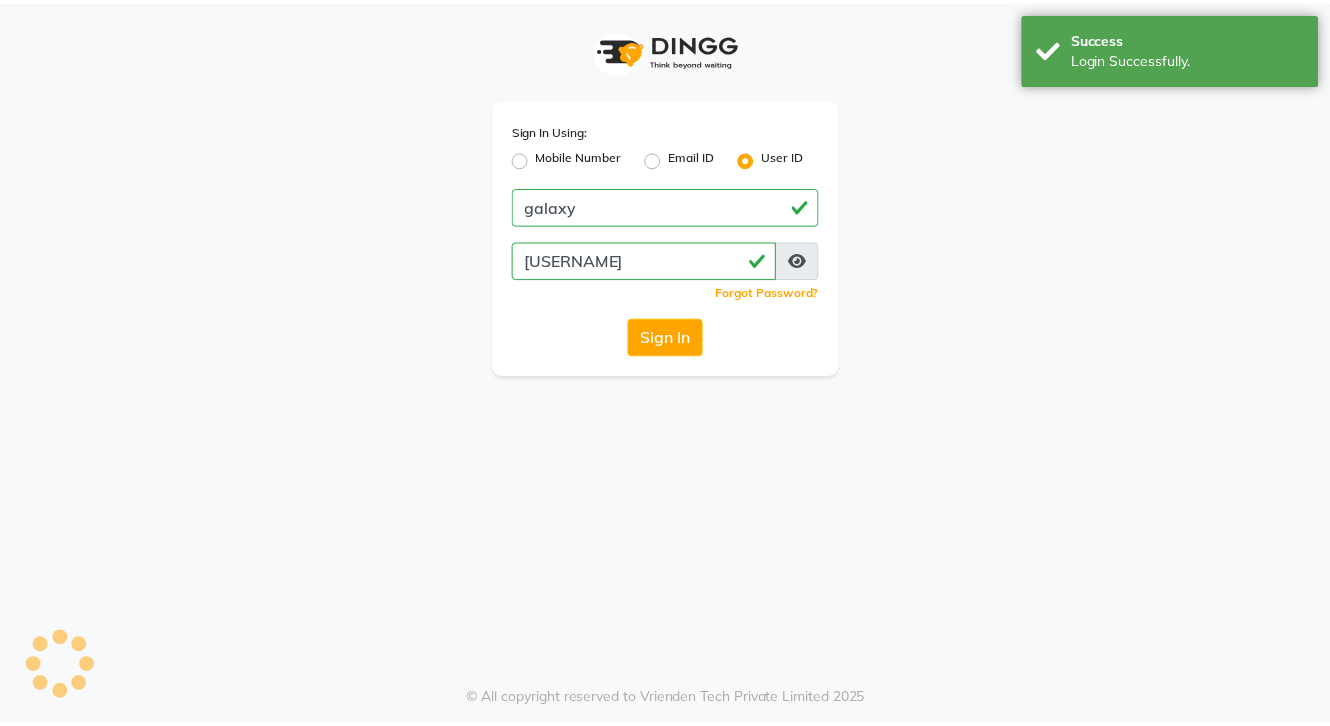 scroll, scrollTop: 0, scrollLeft: 0, axis: both 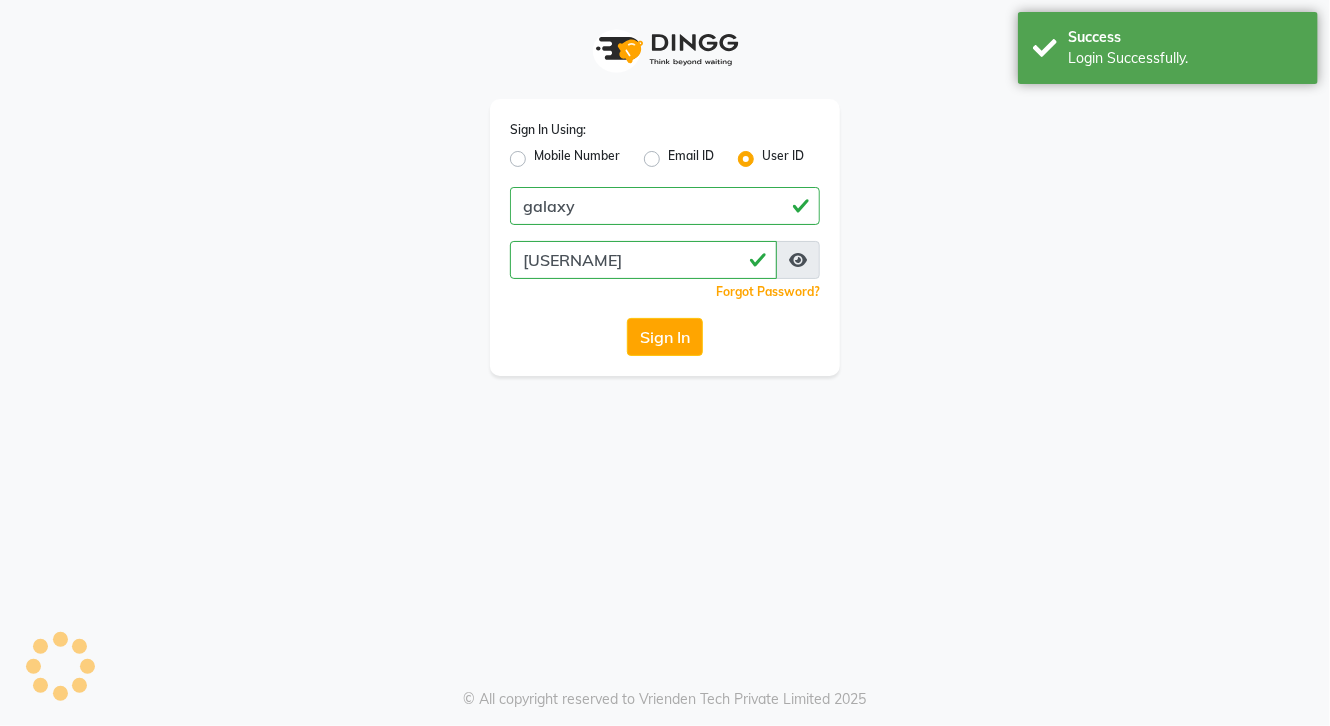 select on "service" 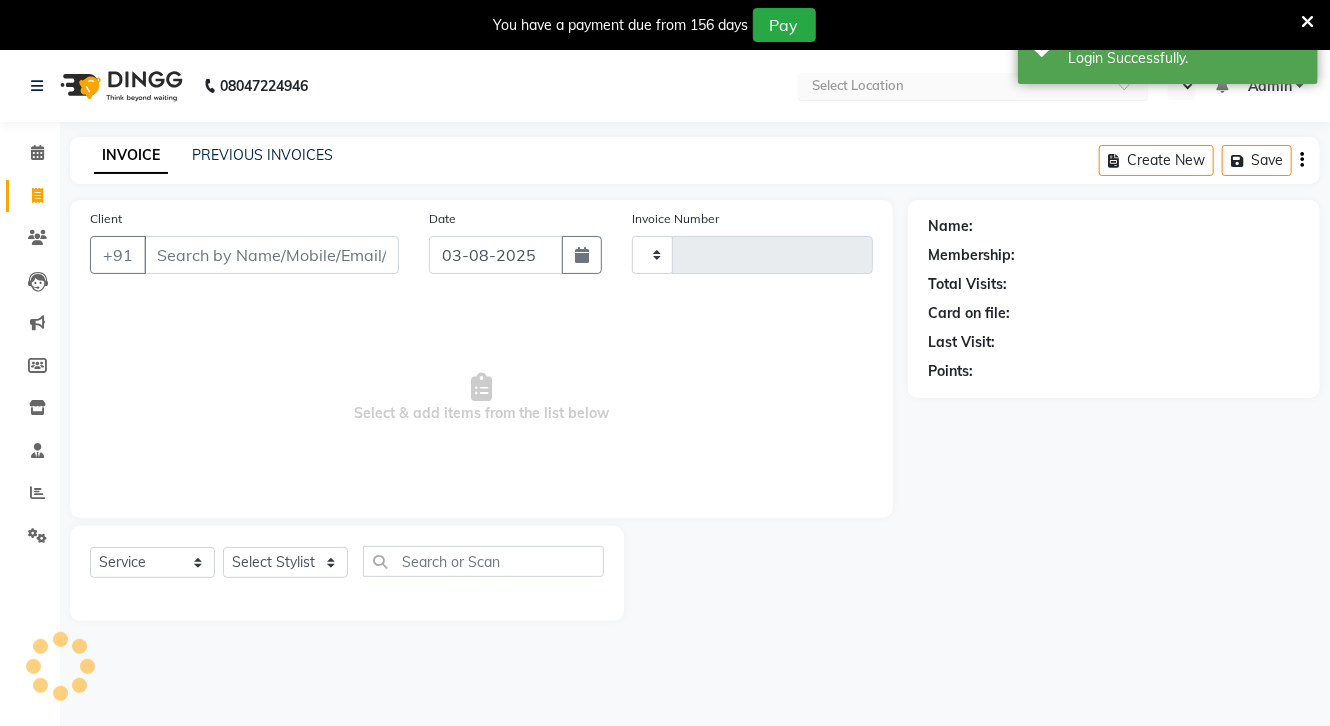select on "en" 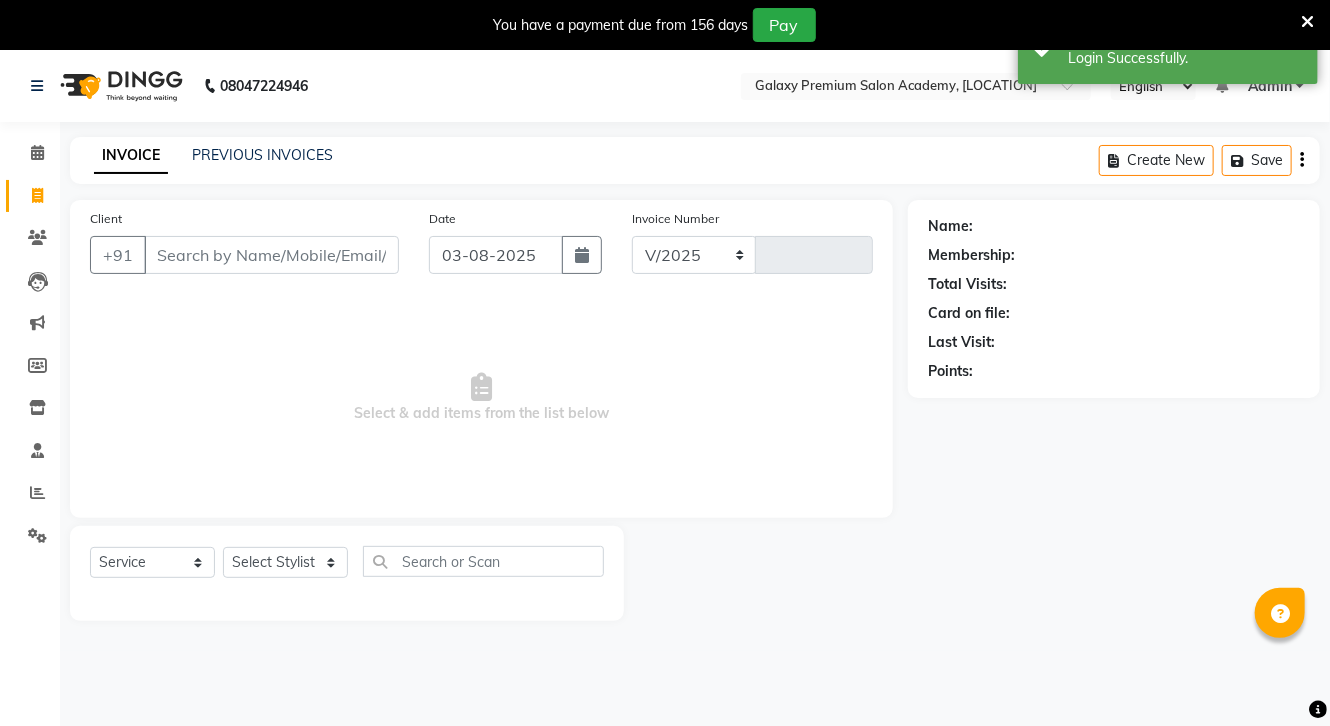 select on "3555" 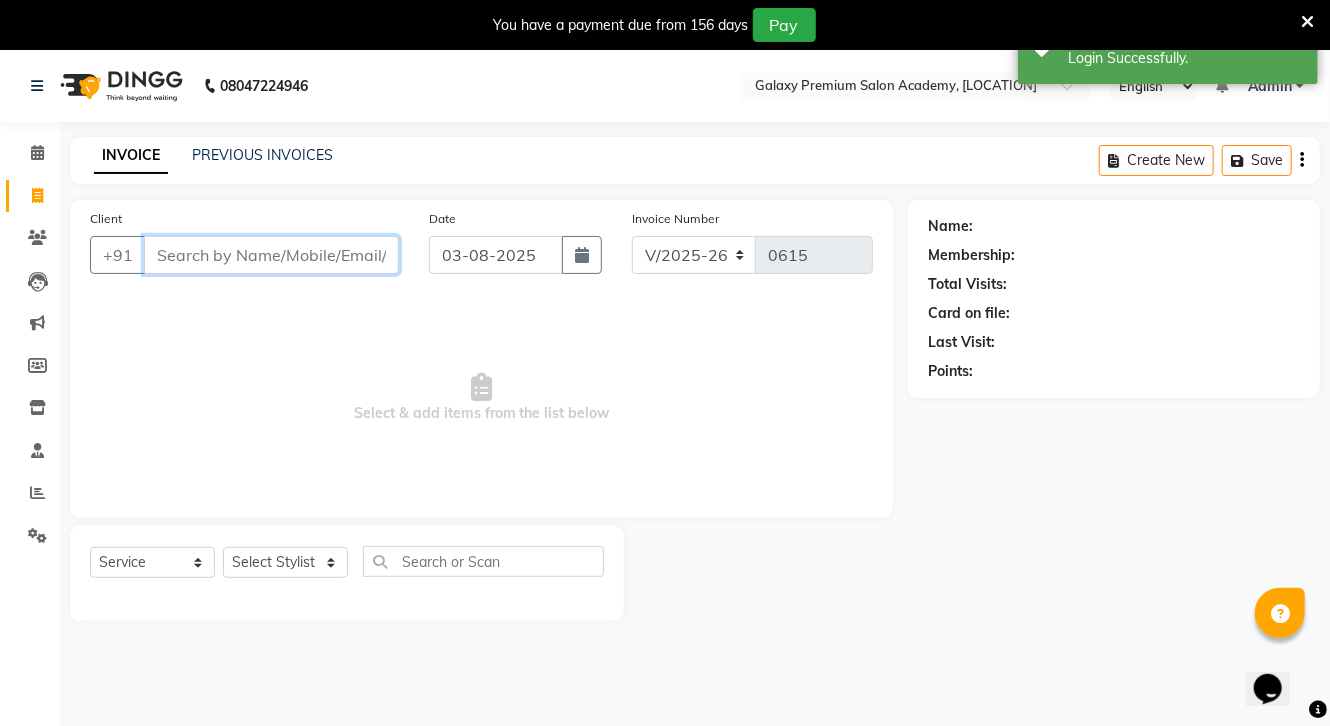 scroll, scrollTop: 0, scrollLeft: 0, axis: both 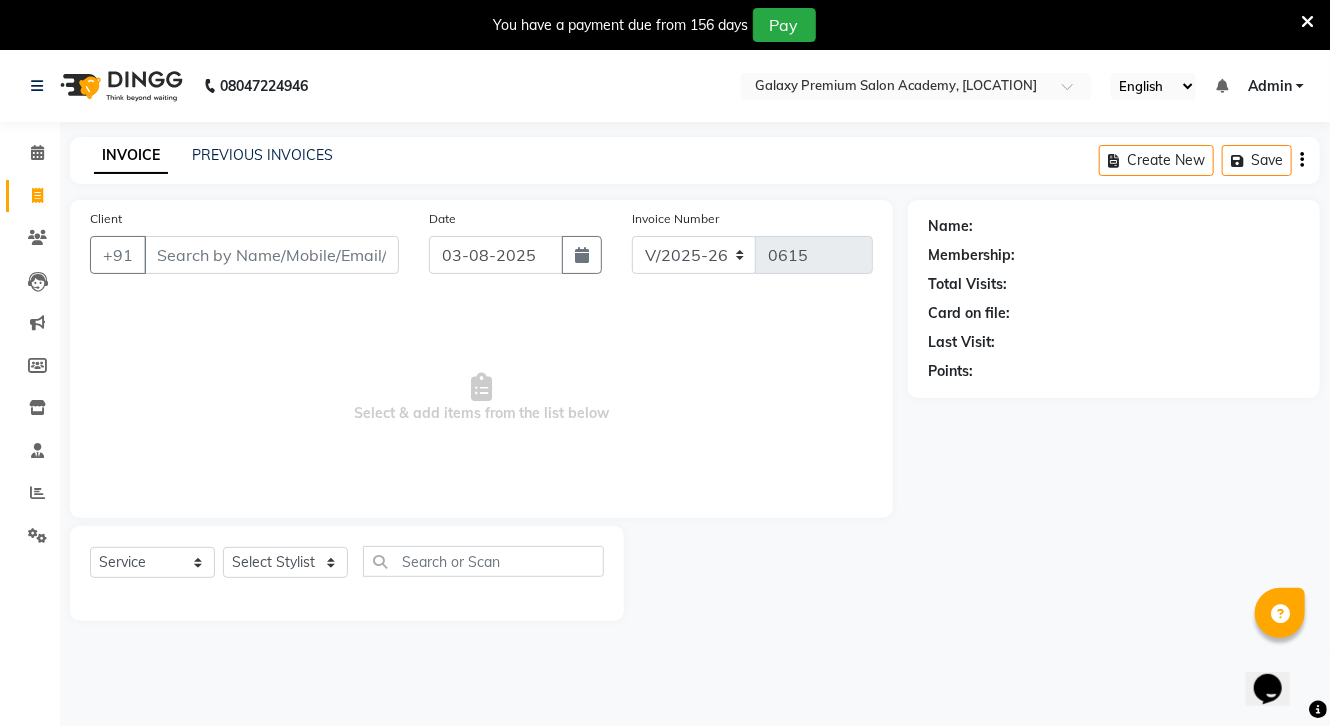 drag, startPoint x: 588, startPoint y: 244, endPoint x: 592, endPoint y: 232, distance: 12.649111 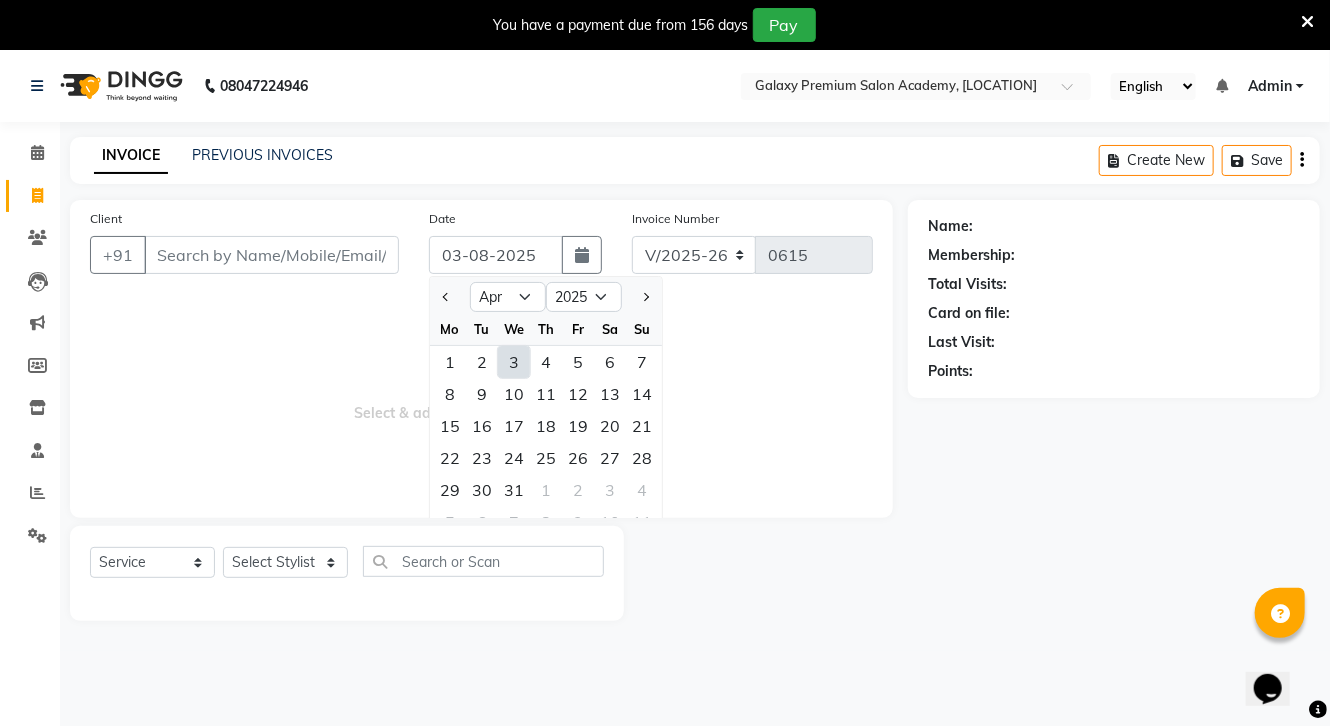 select on "5" 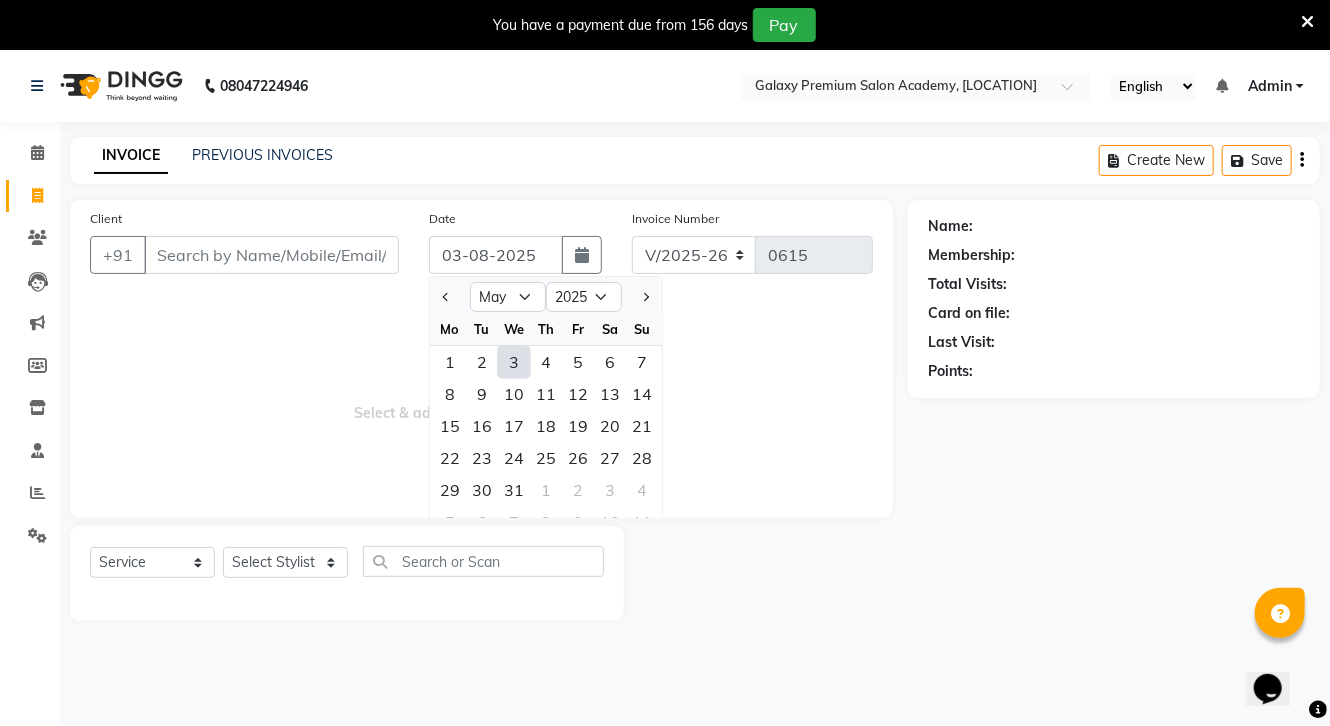 select on "2026" 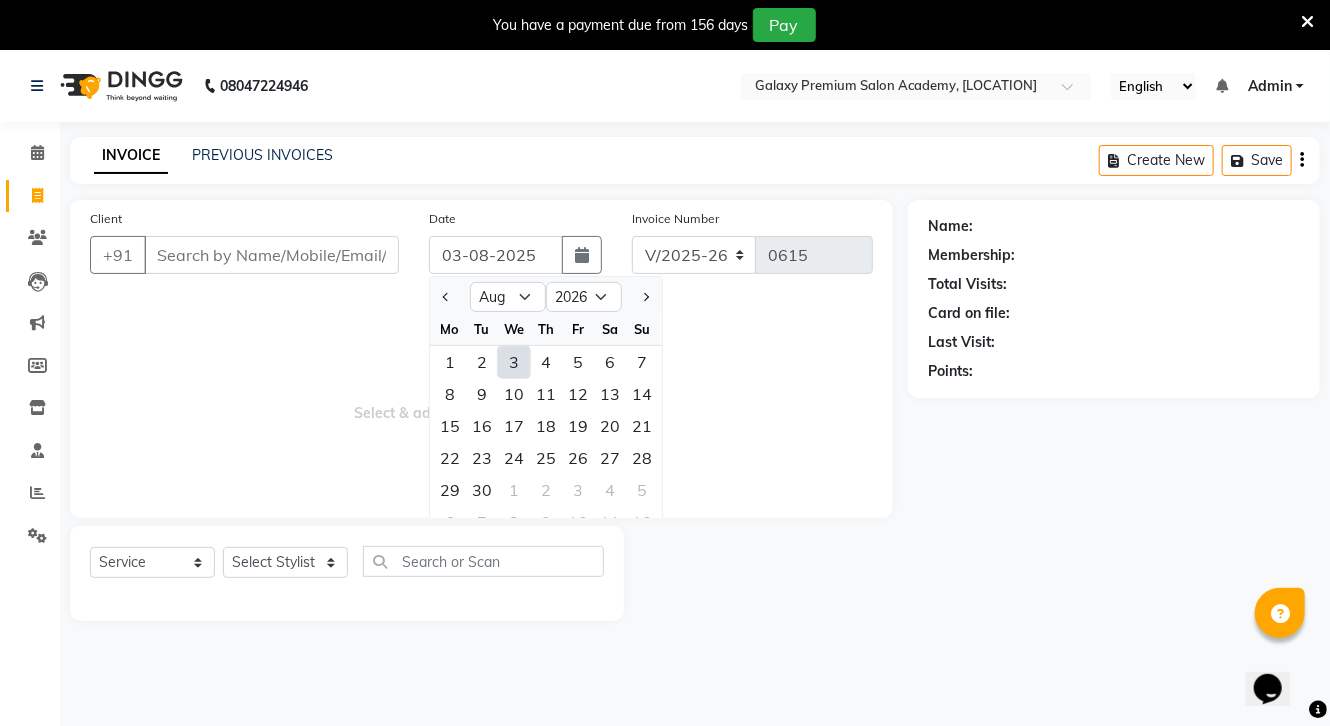 select on "9" 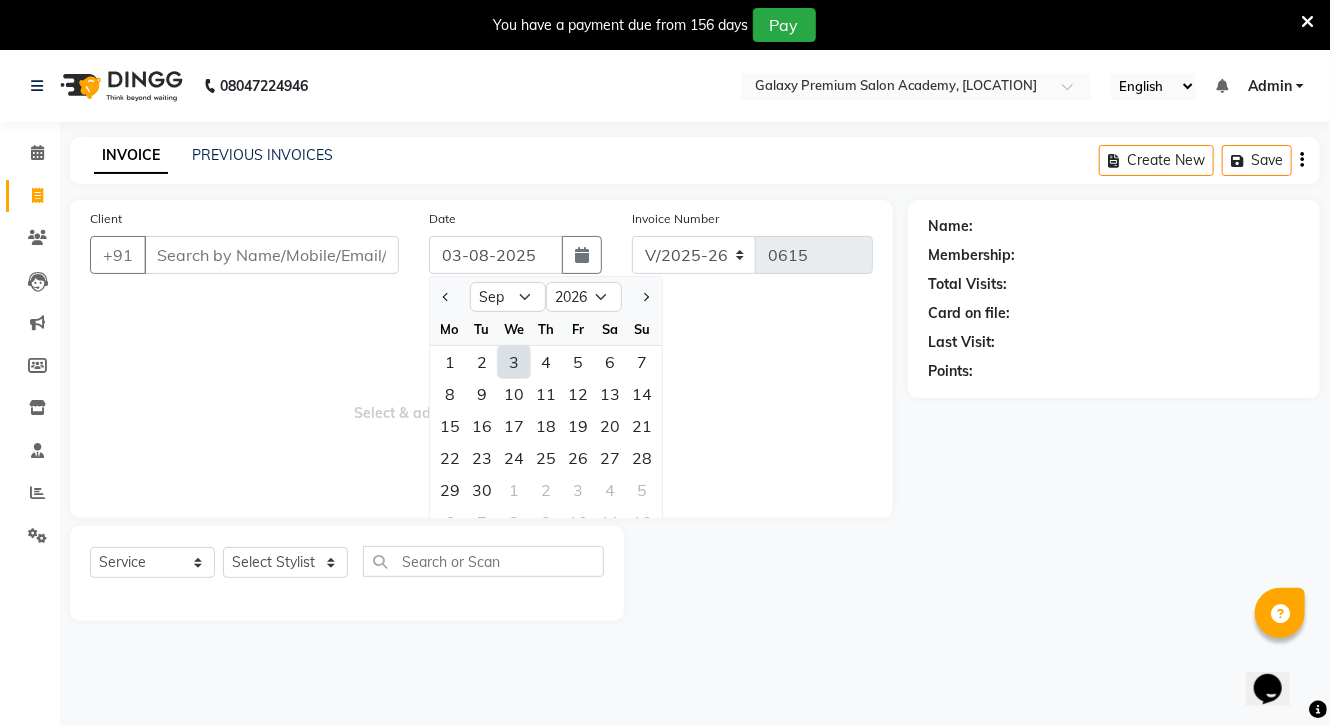 type on "[DATE]" 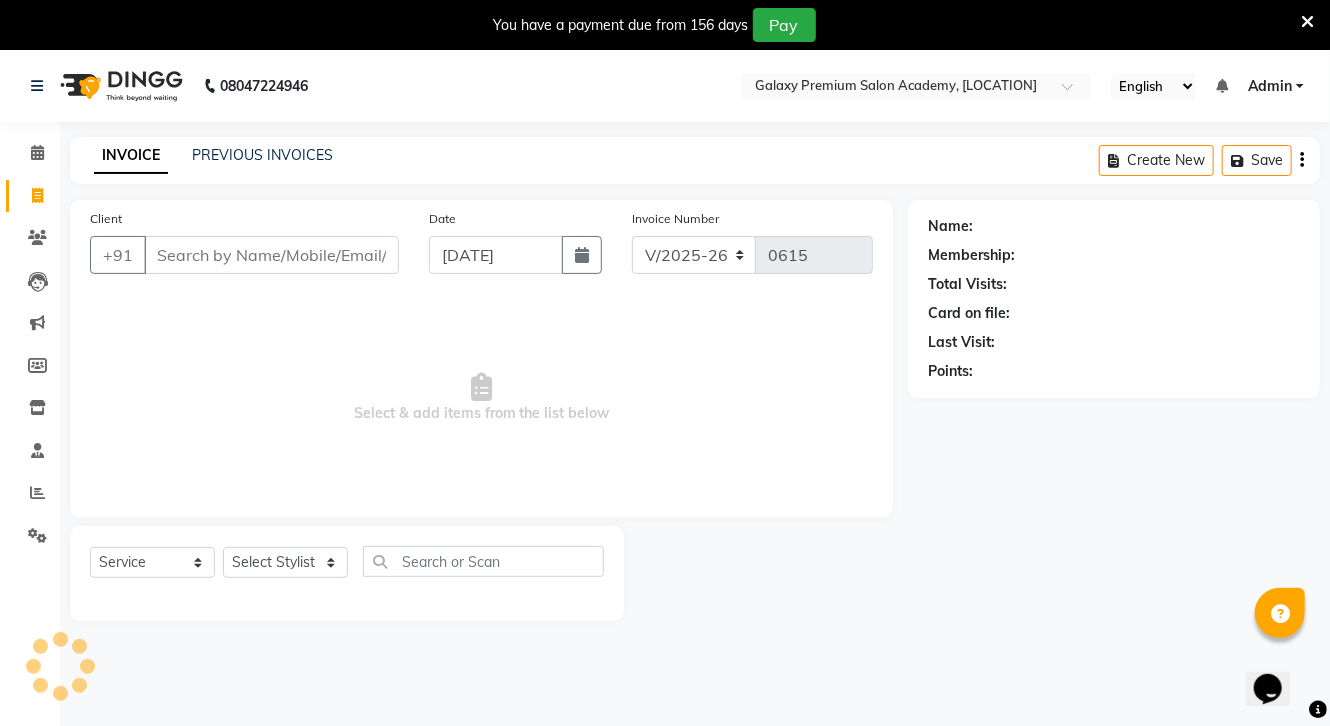 type 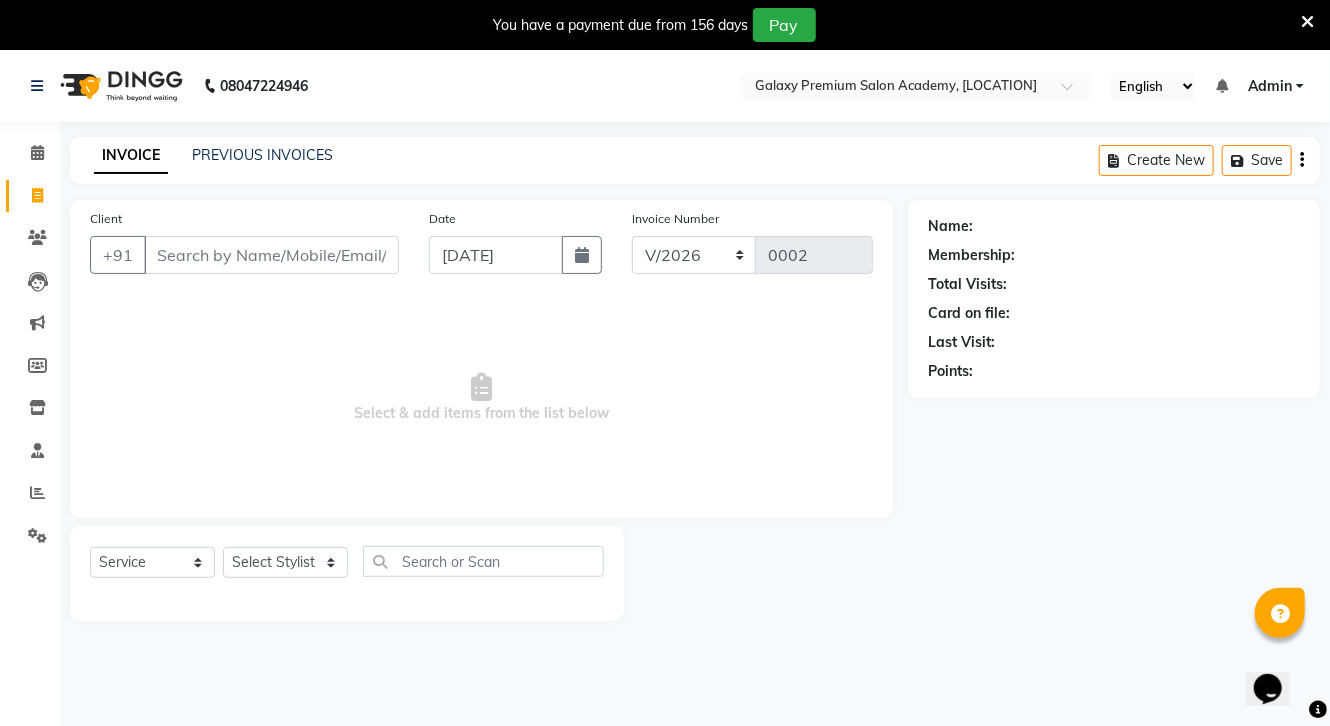 click 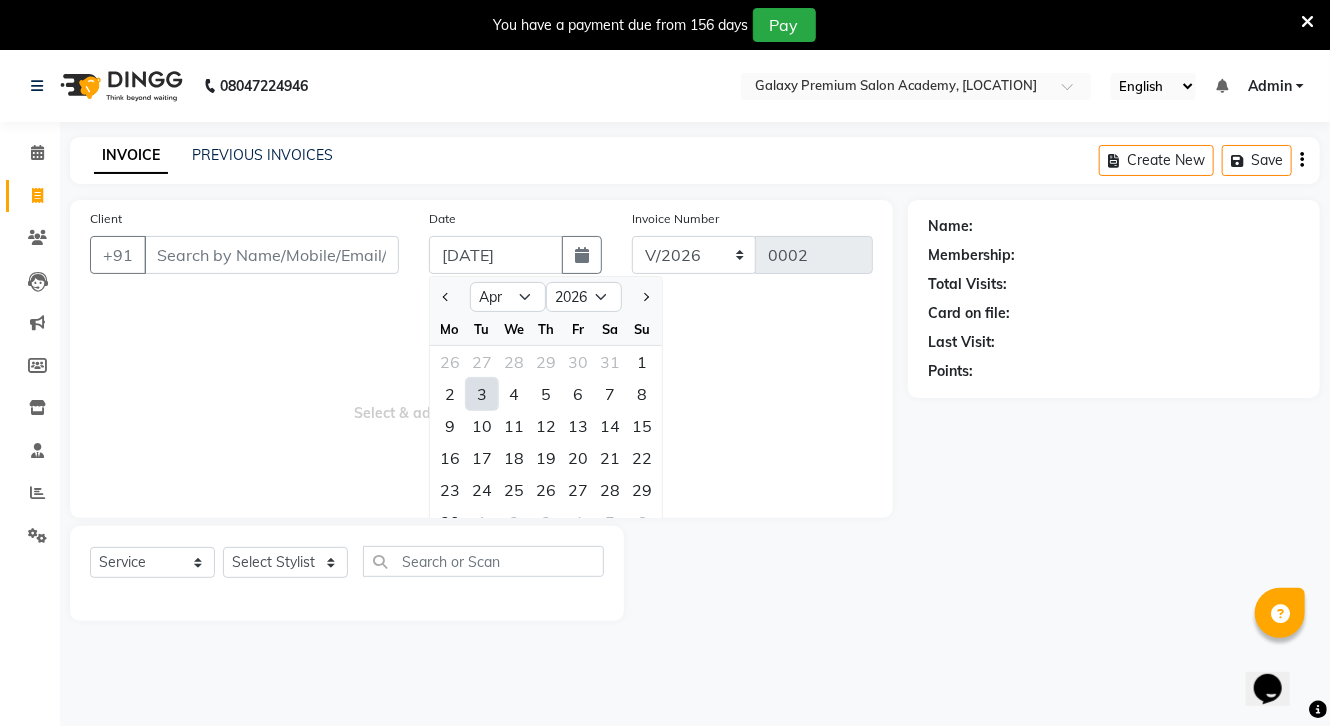 select on "5" 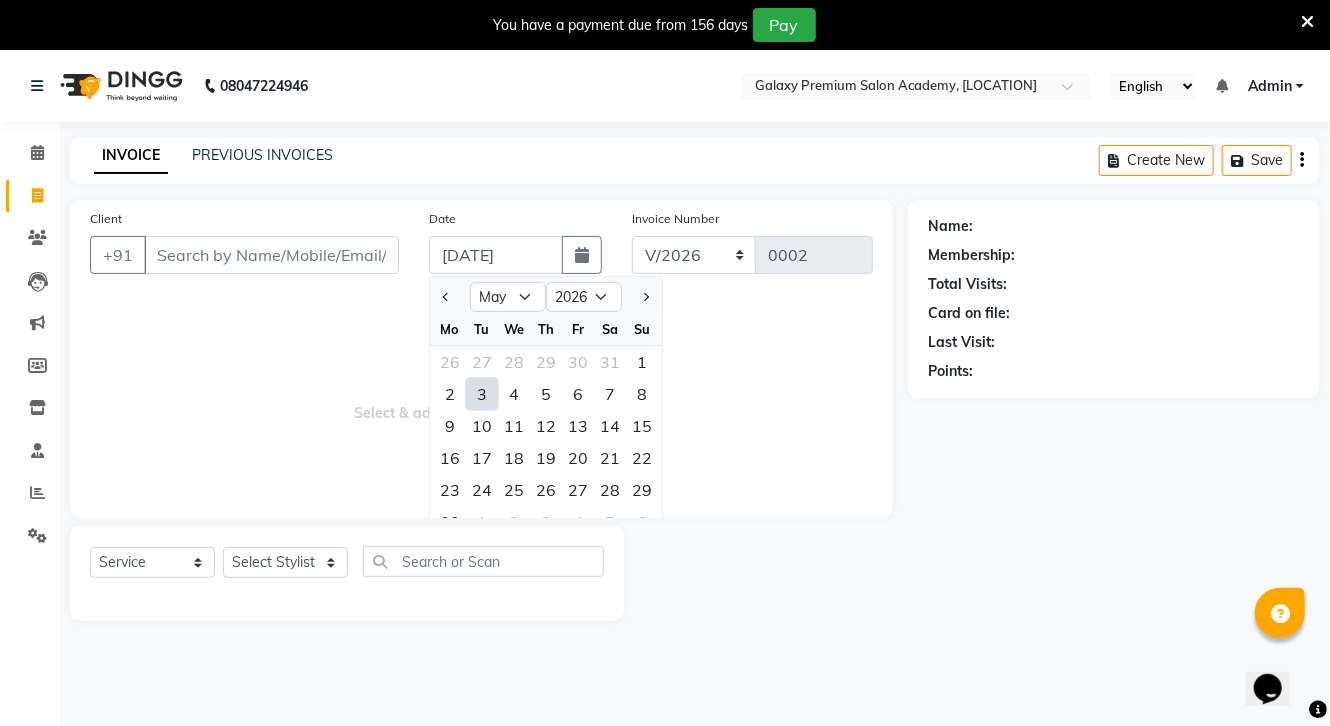 select on "2027" 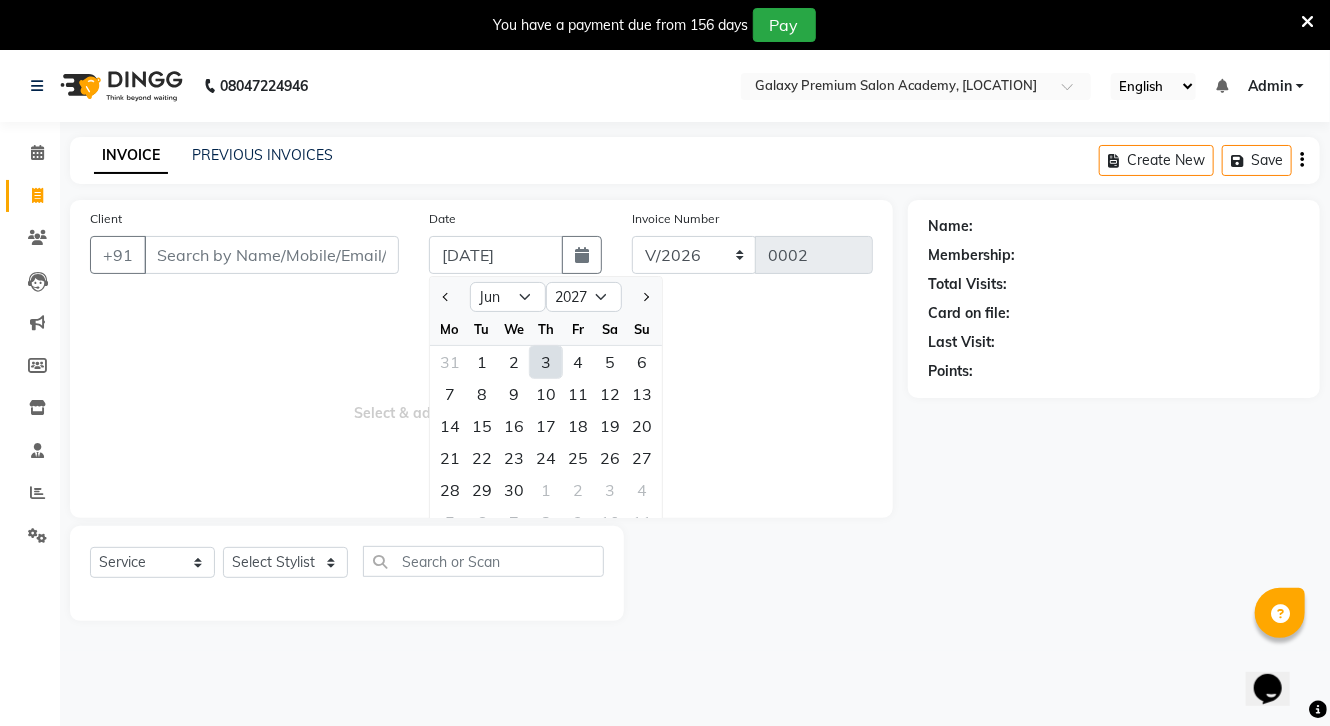 click 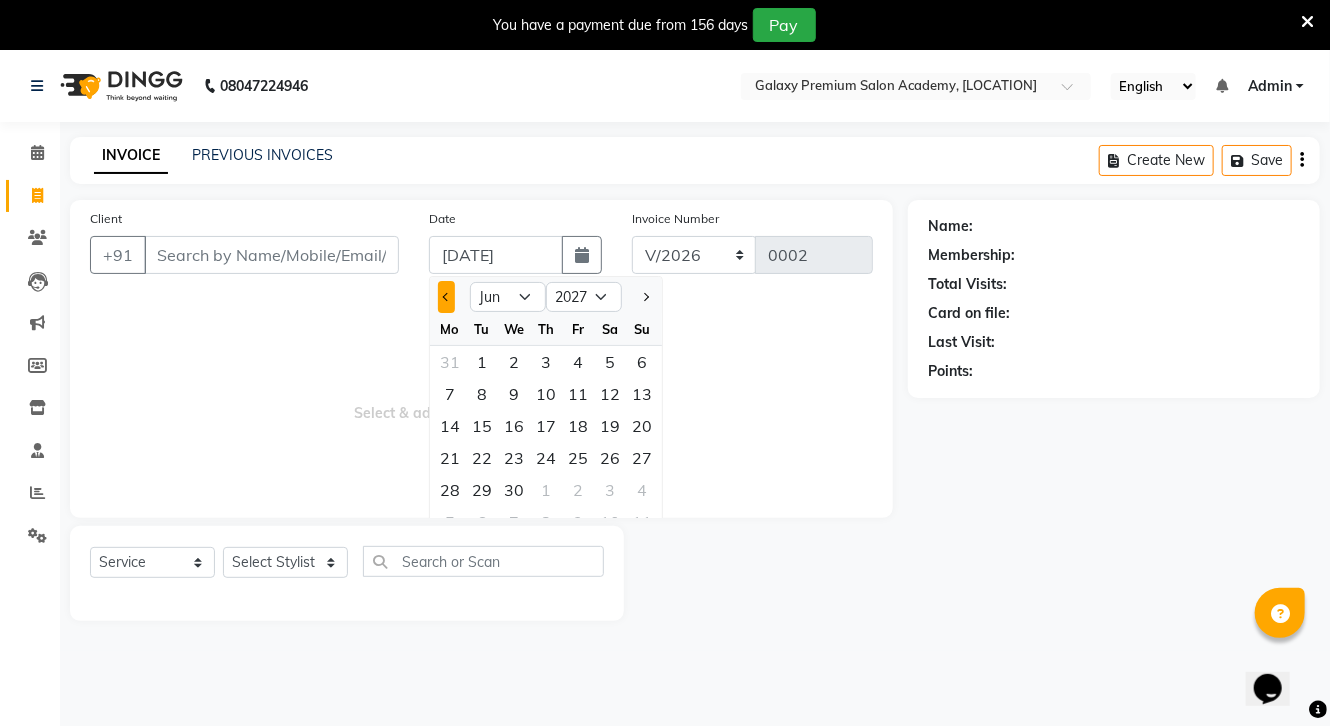 click 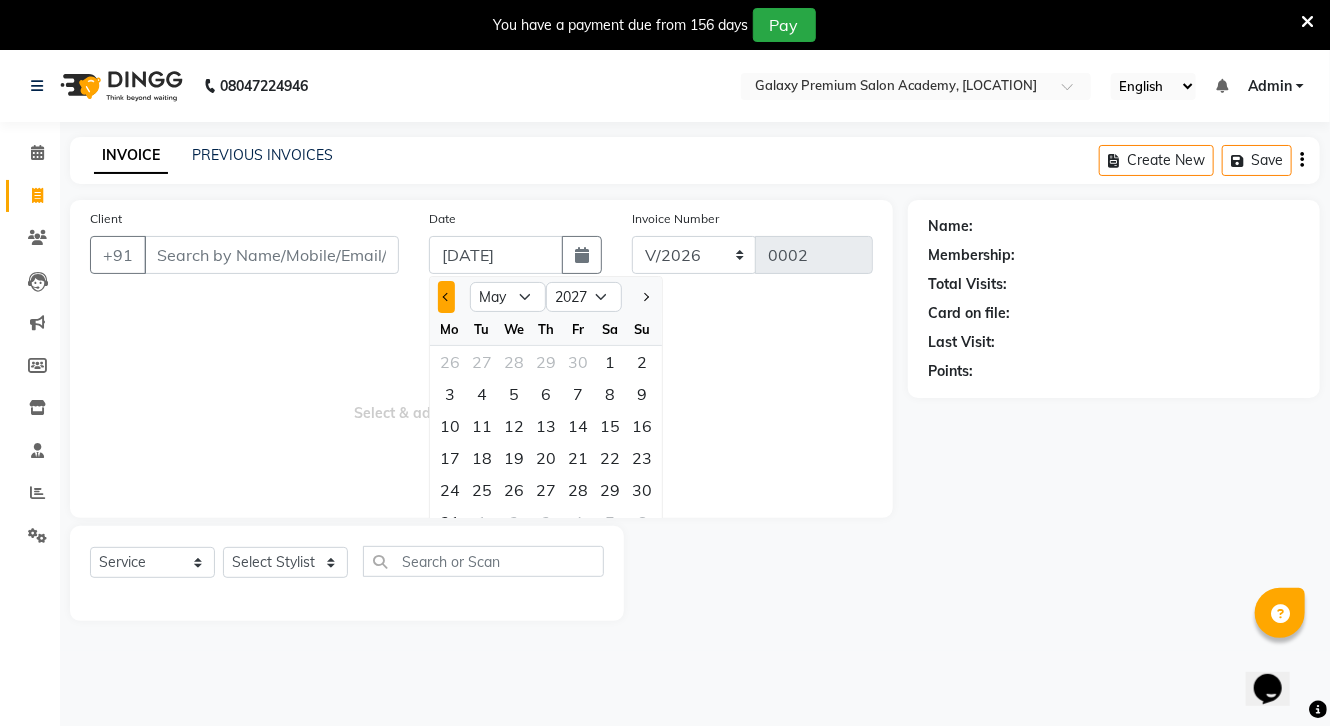 click 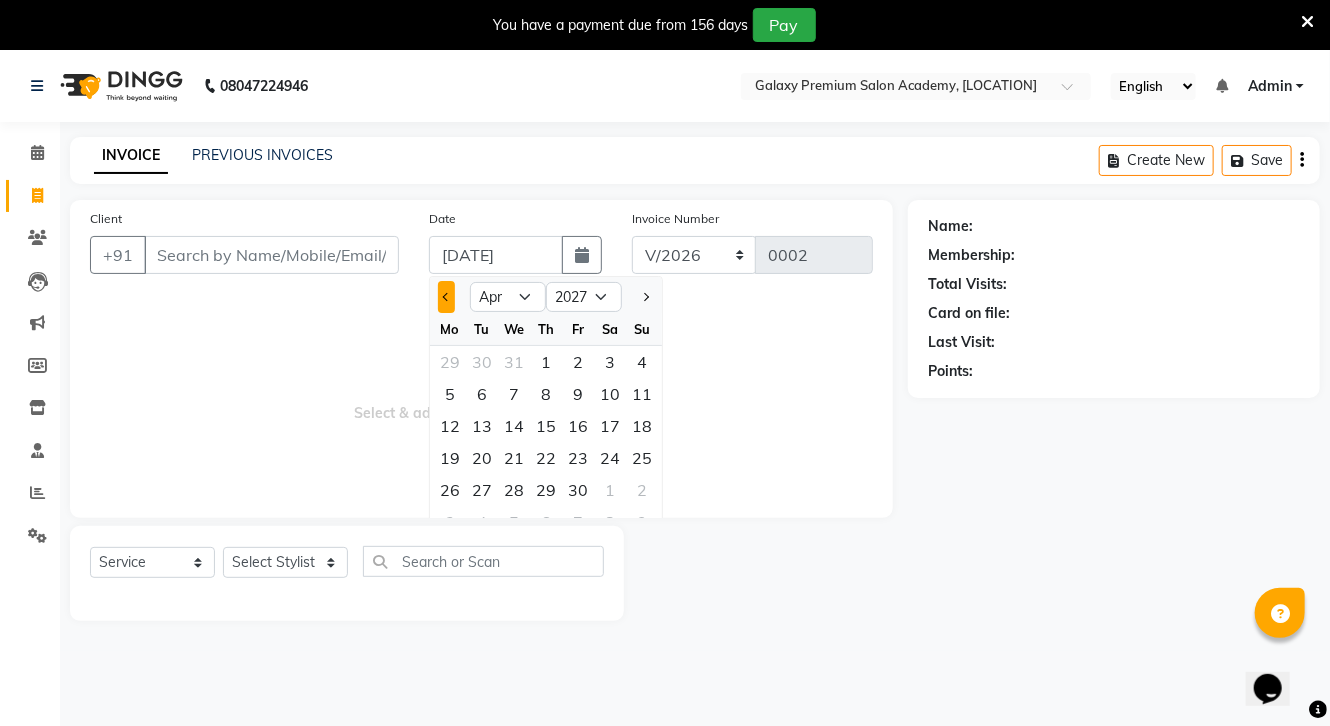 click 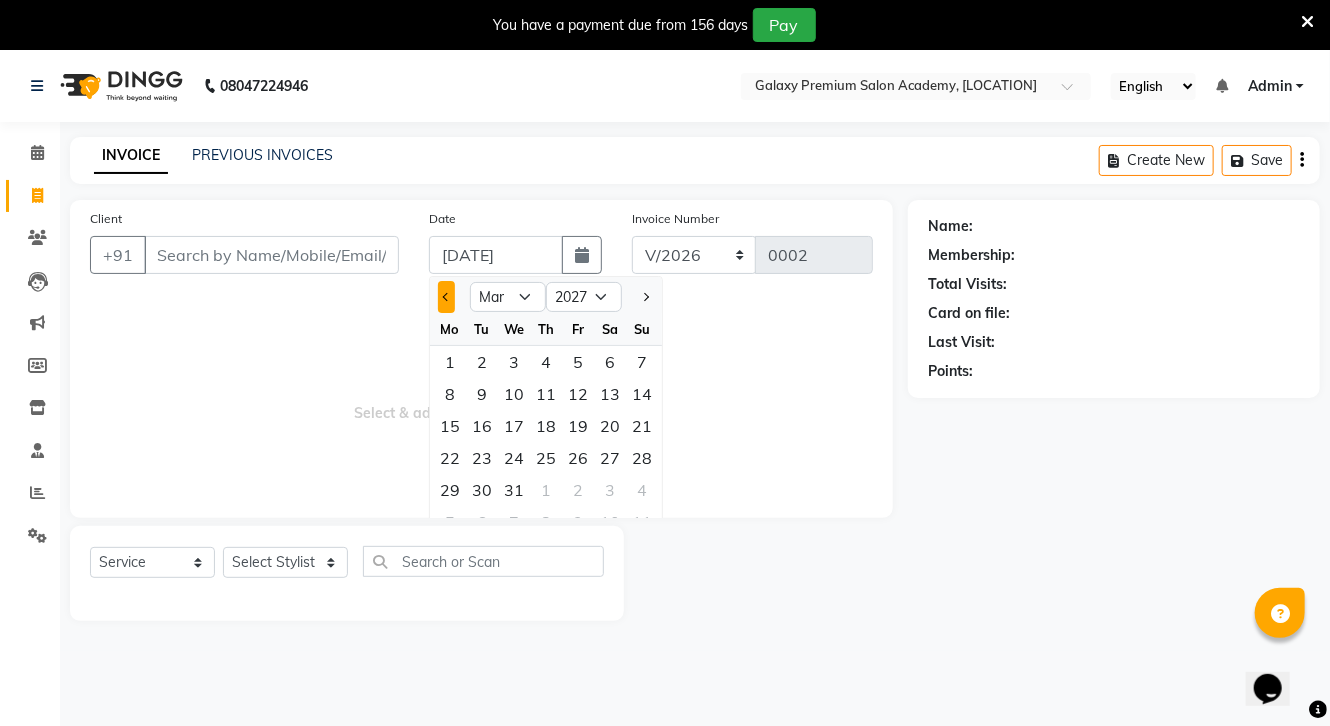click 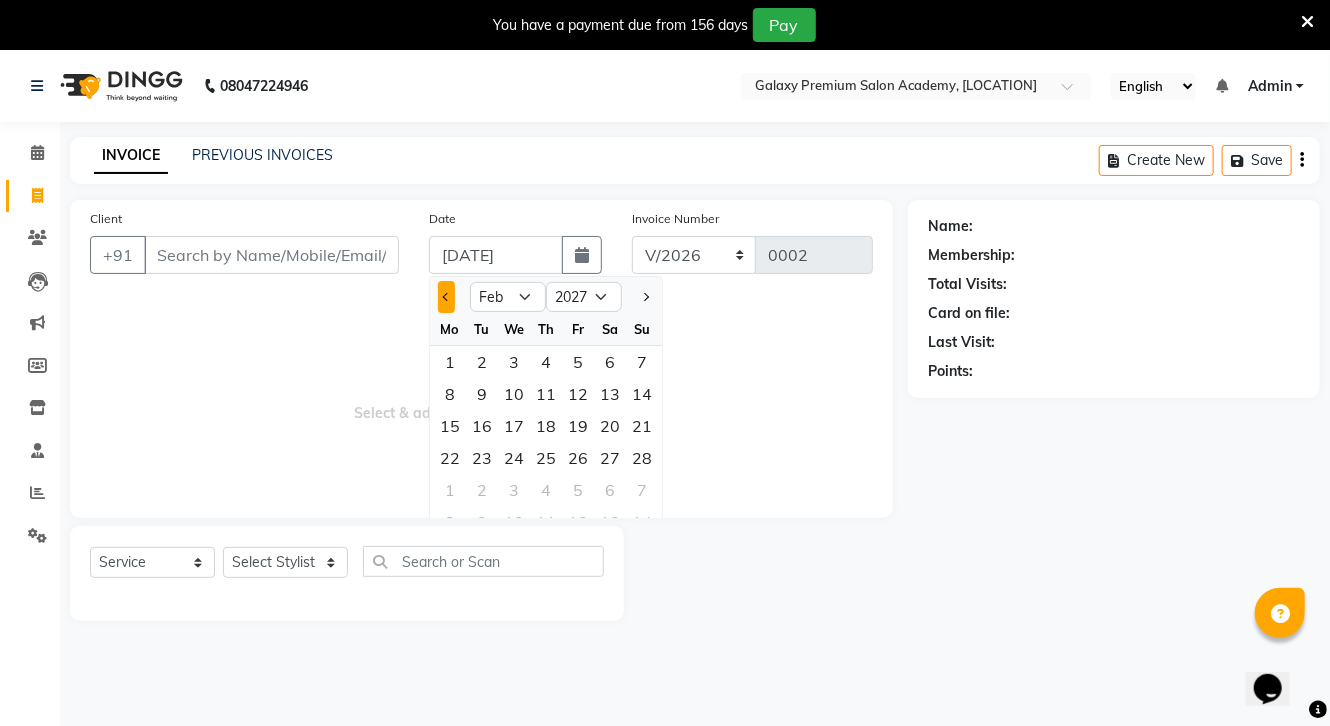 click 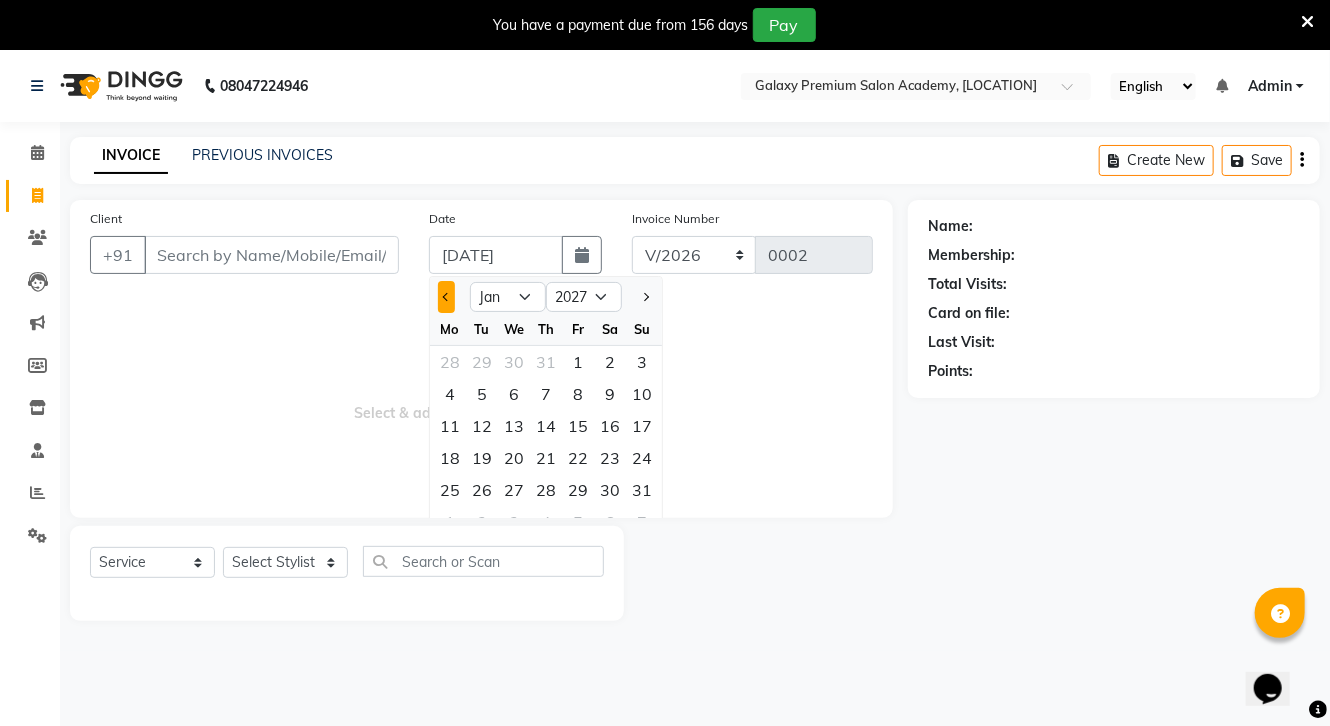 click 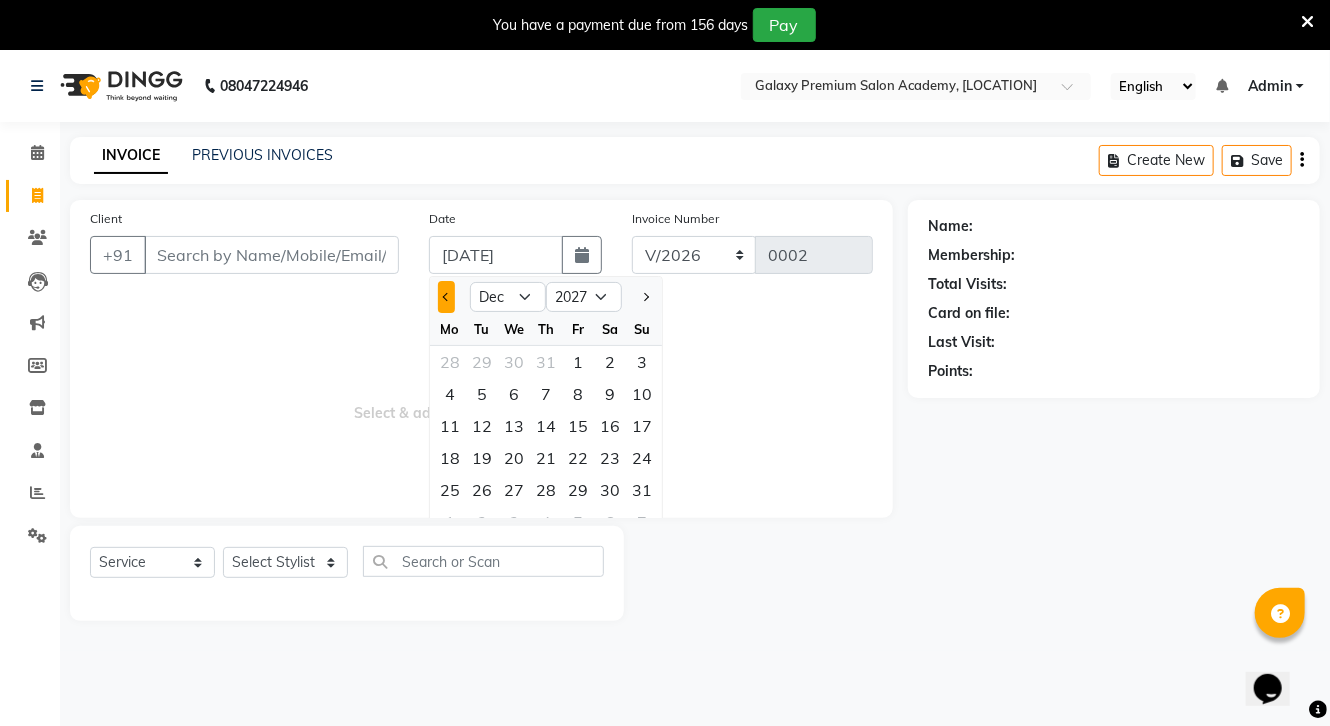 click 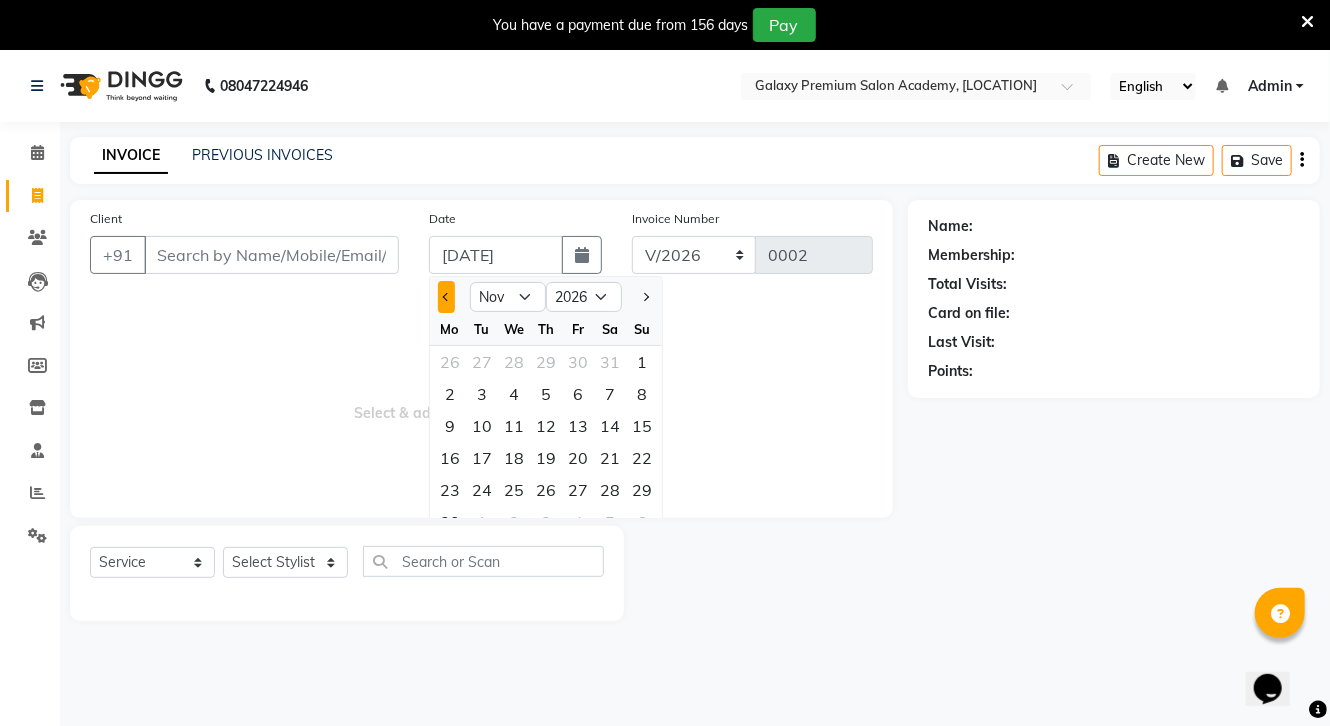 click 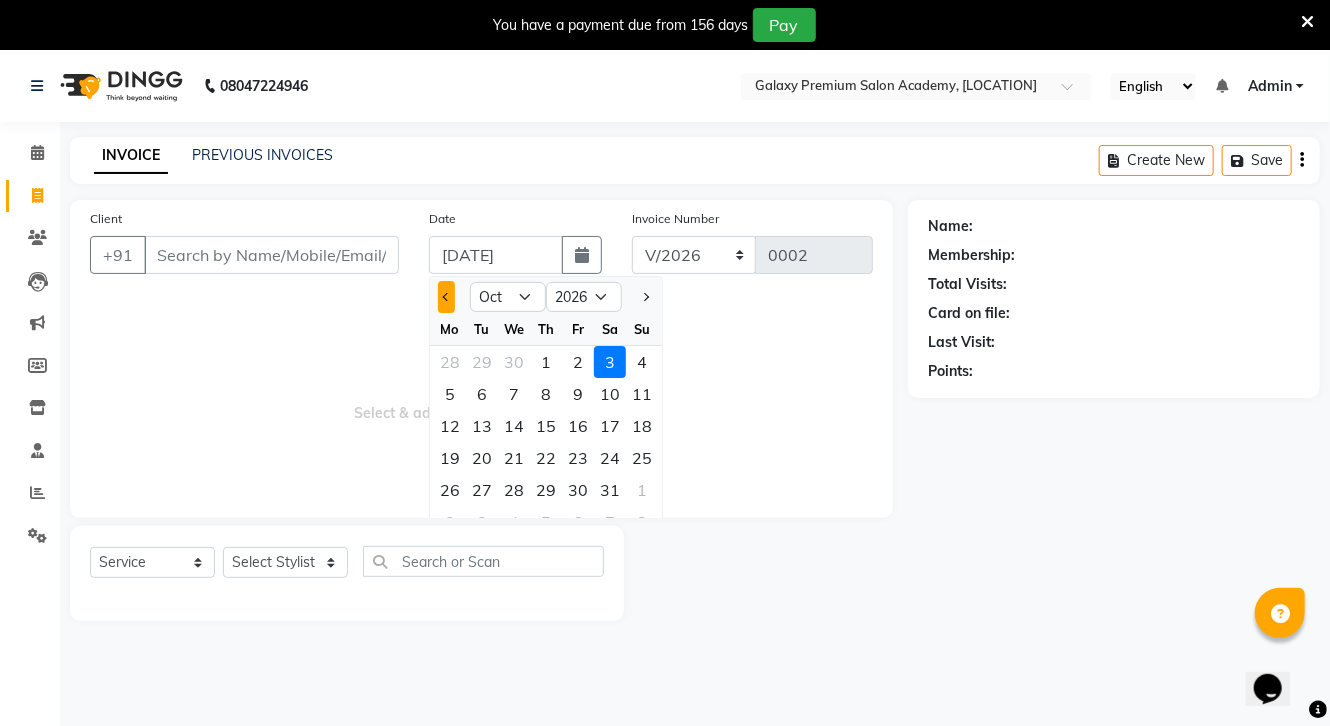 click 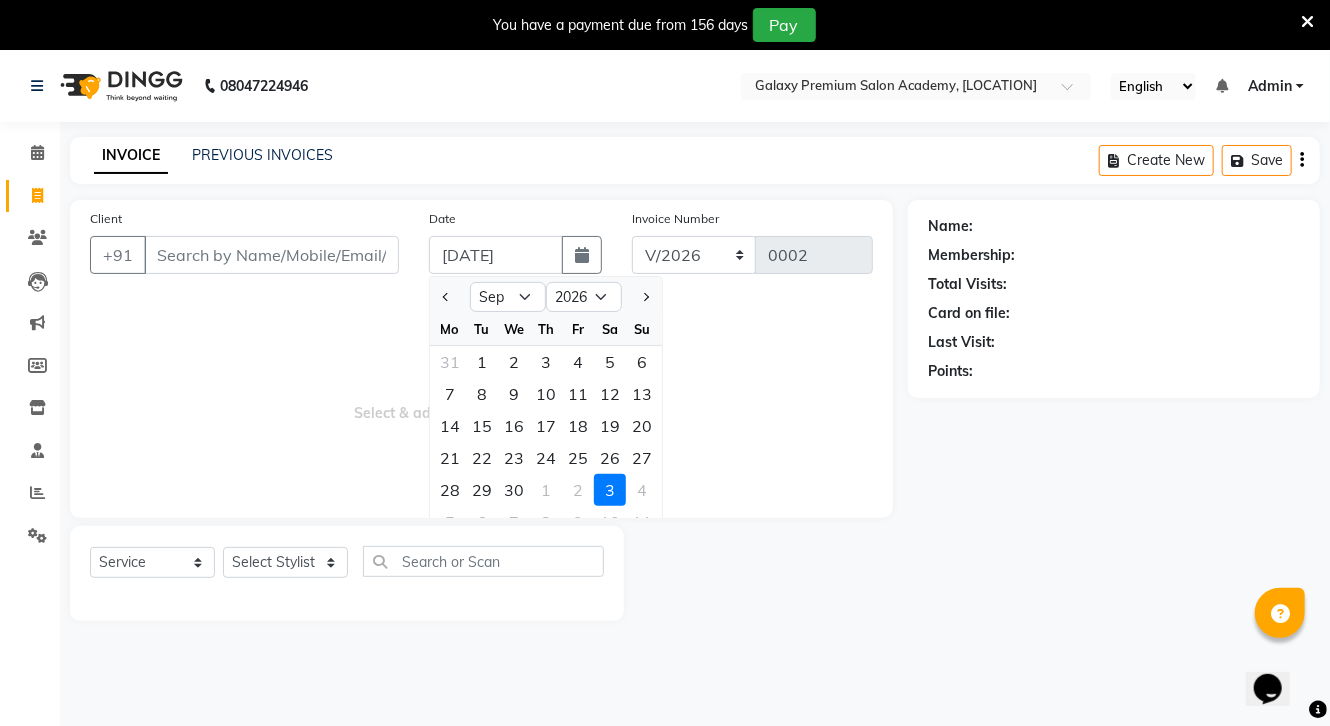 drag, startPoint x: 445, startPoint y: 288, endPoint x: 416, endPoint y: 258, distance: 41.725292 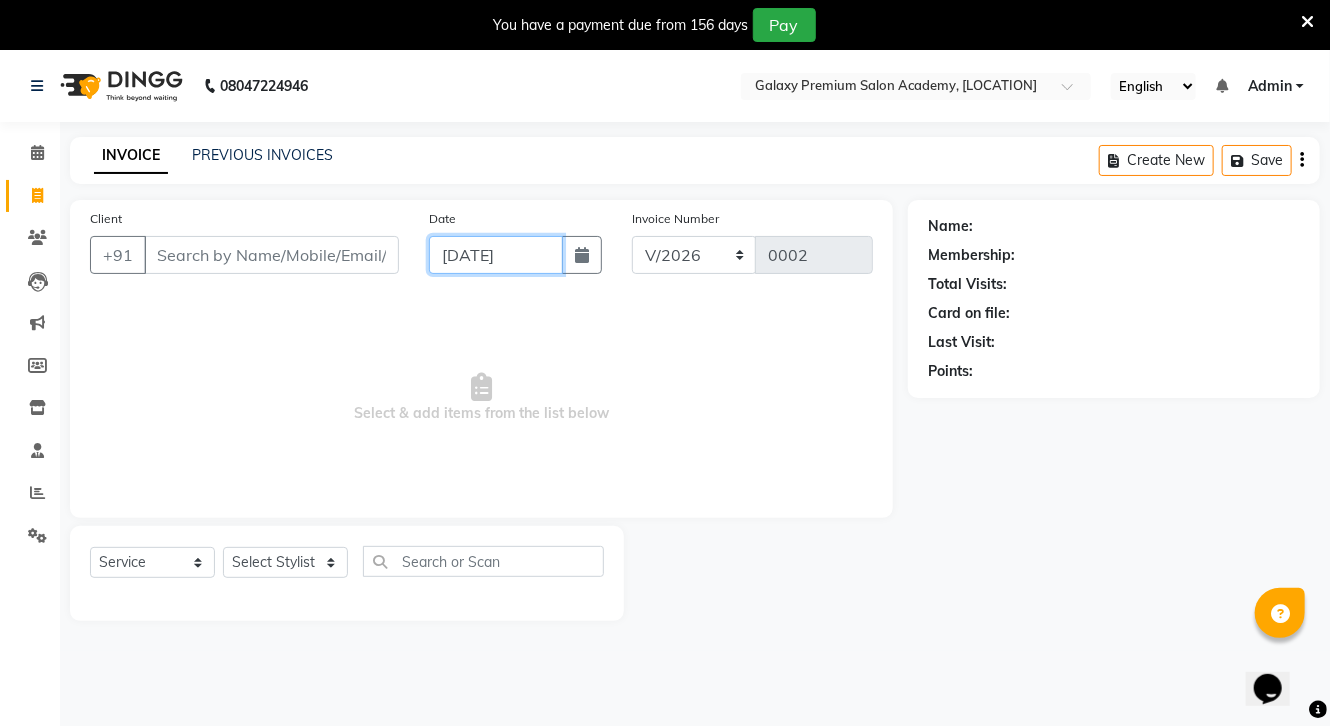 click on "[DATE]" 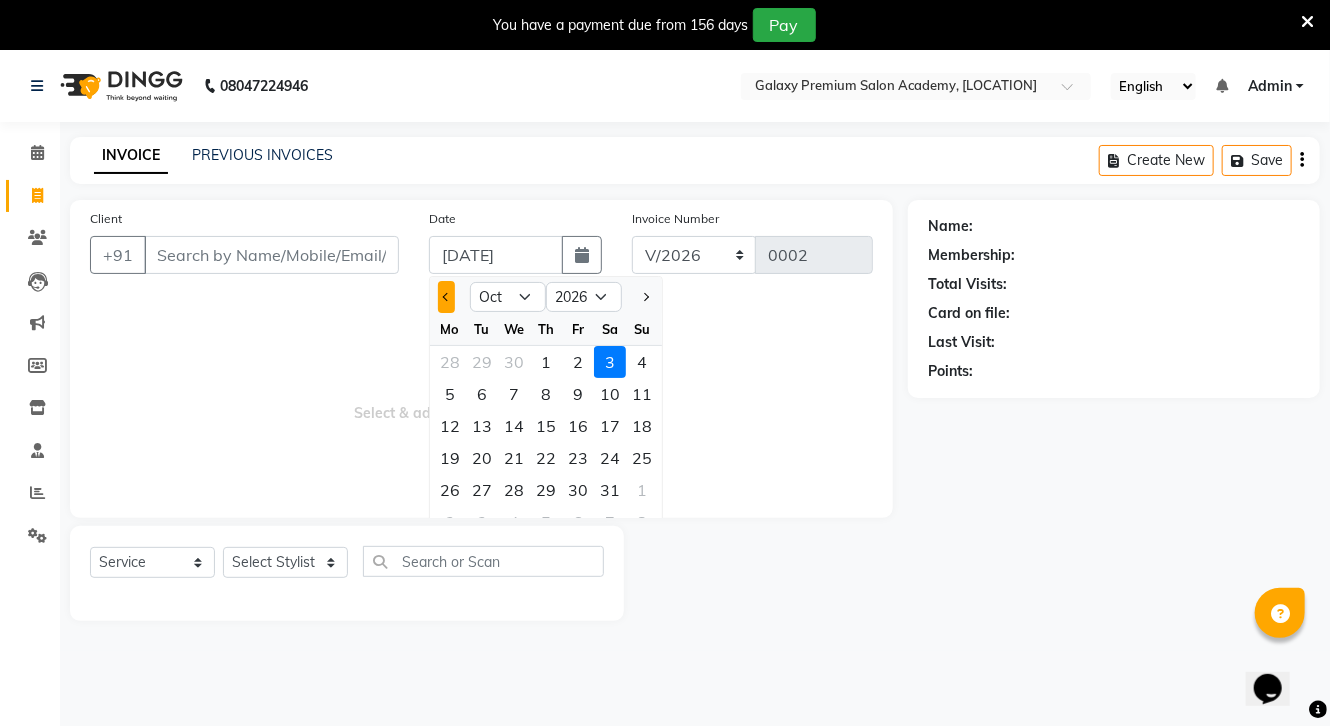 click 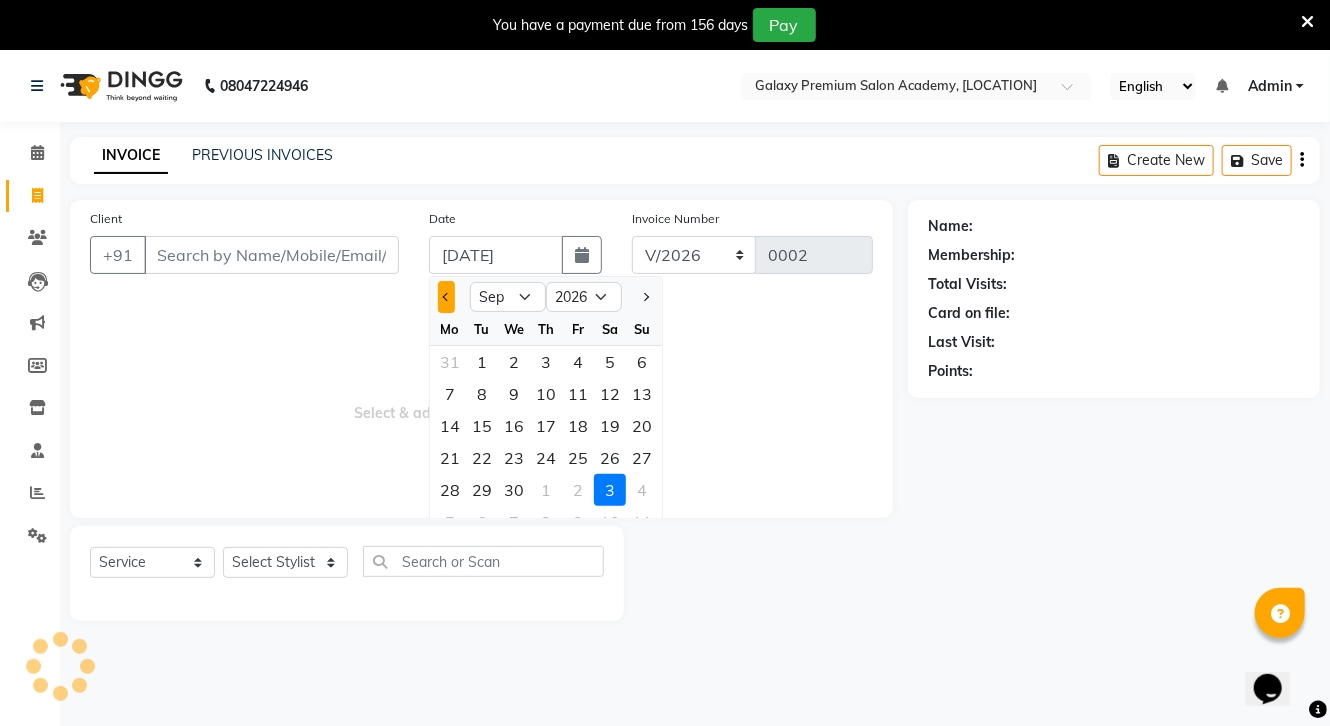 click 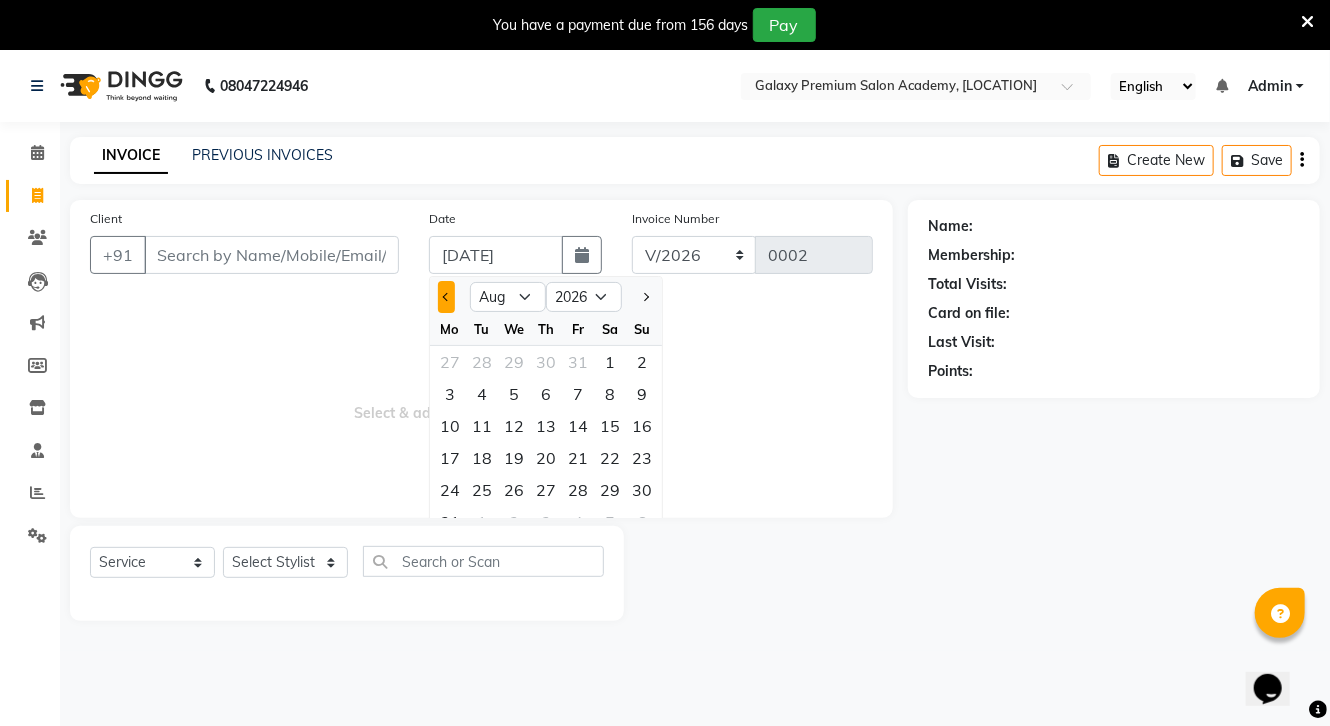 click 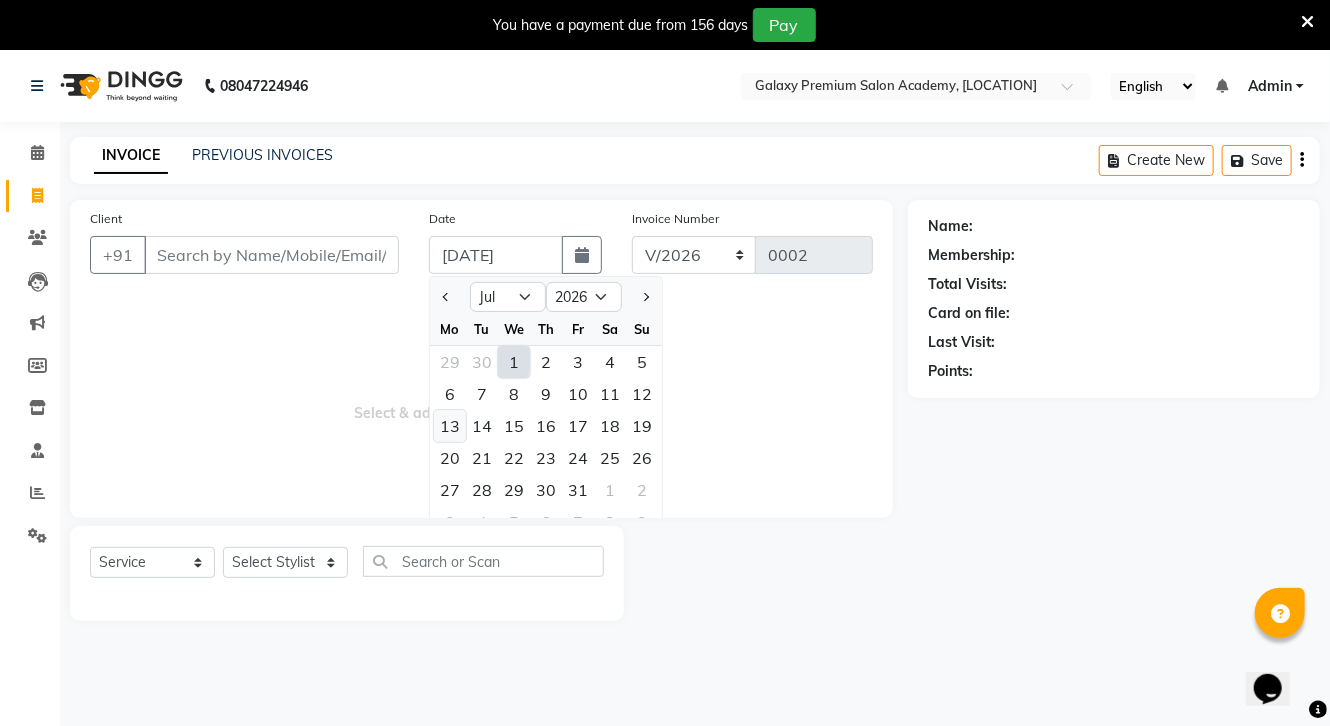 click on "13" 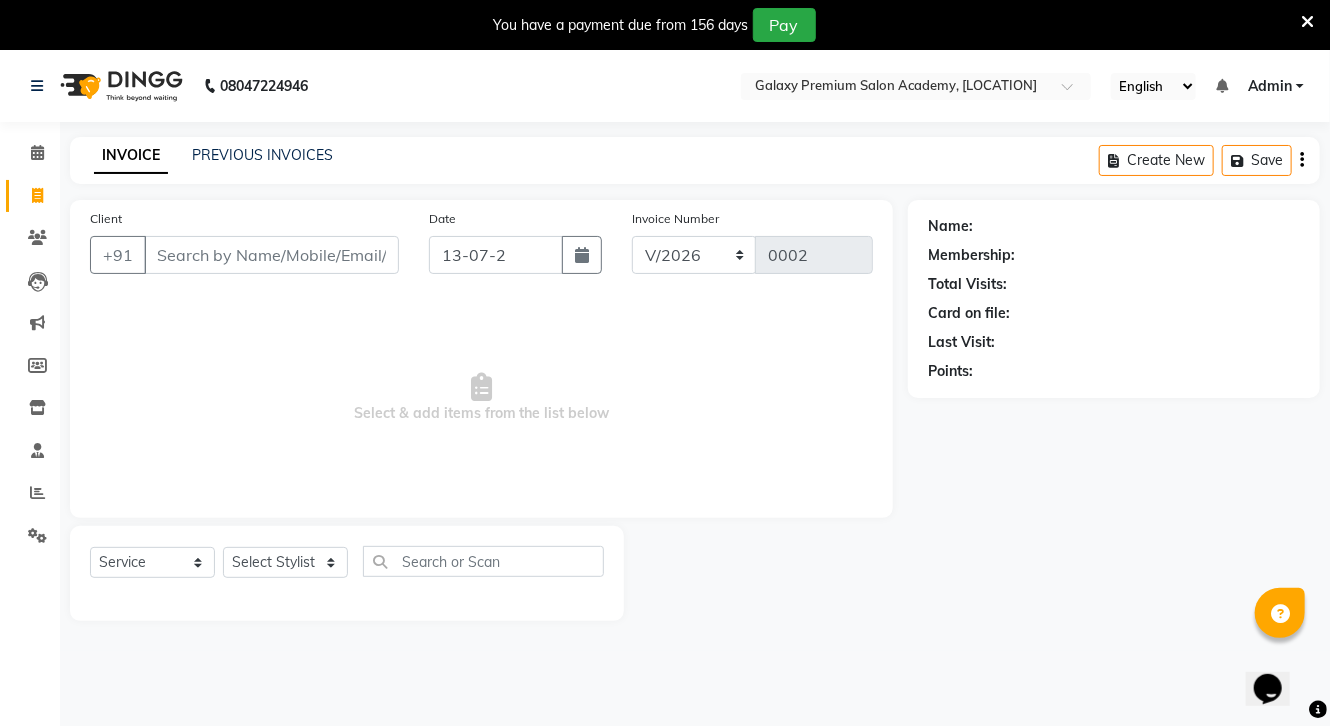 type on "[DATE]" 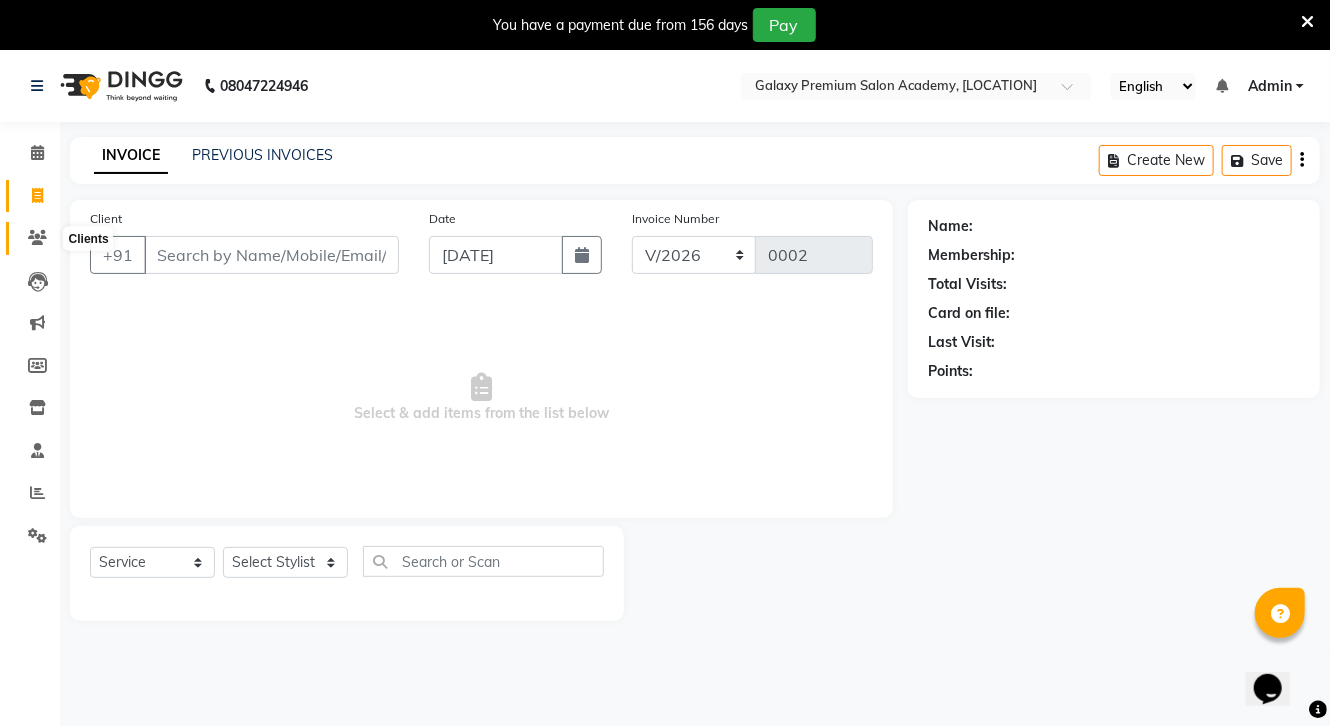 click 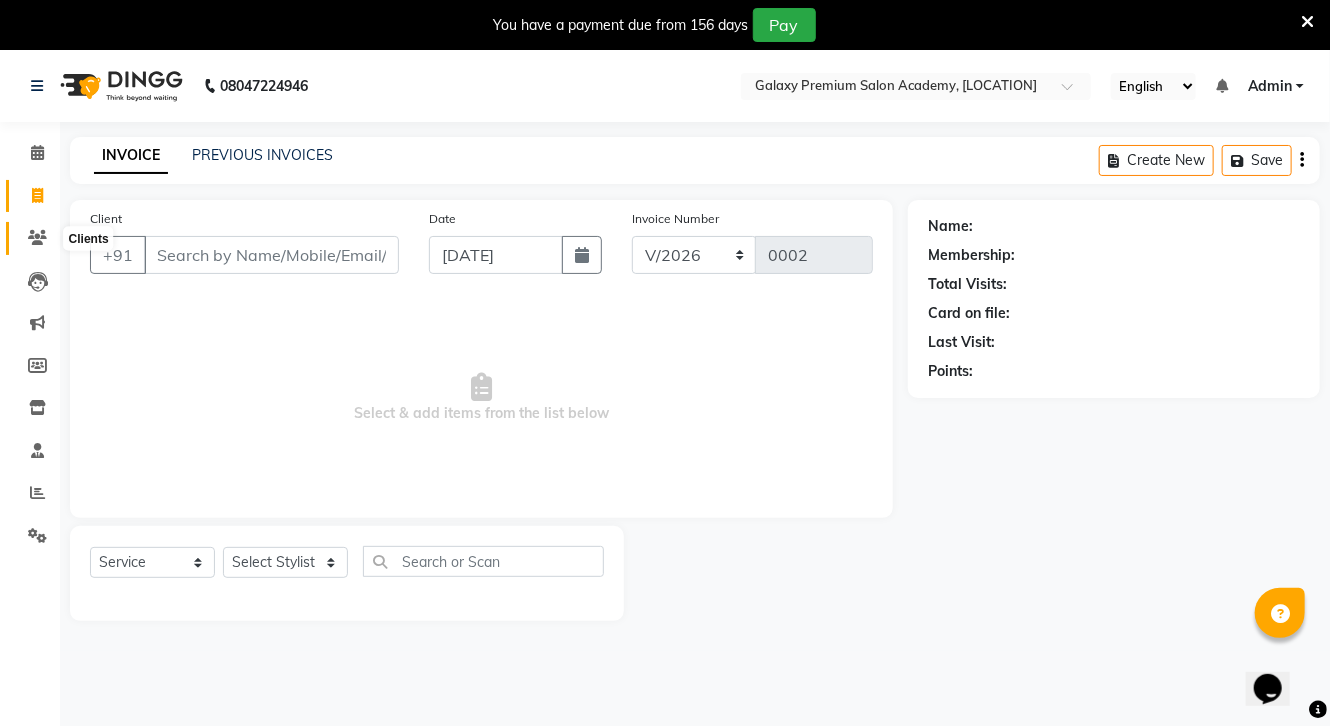 click 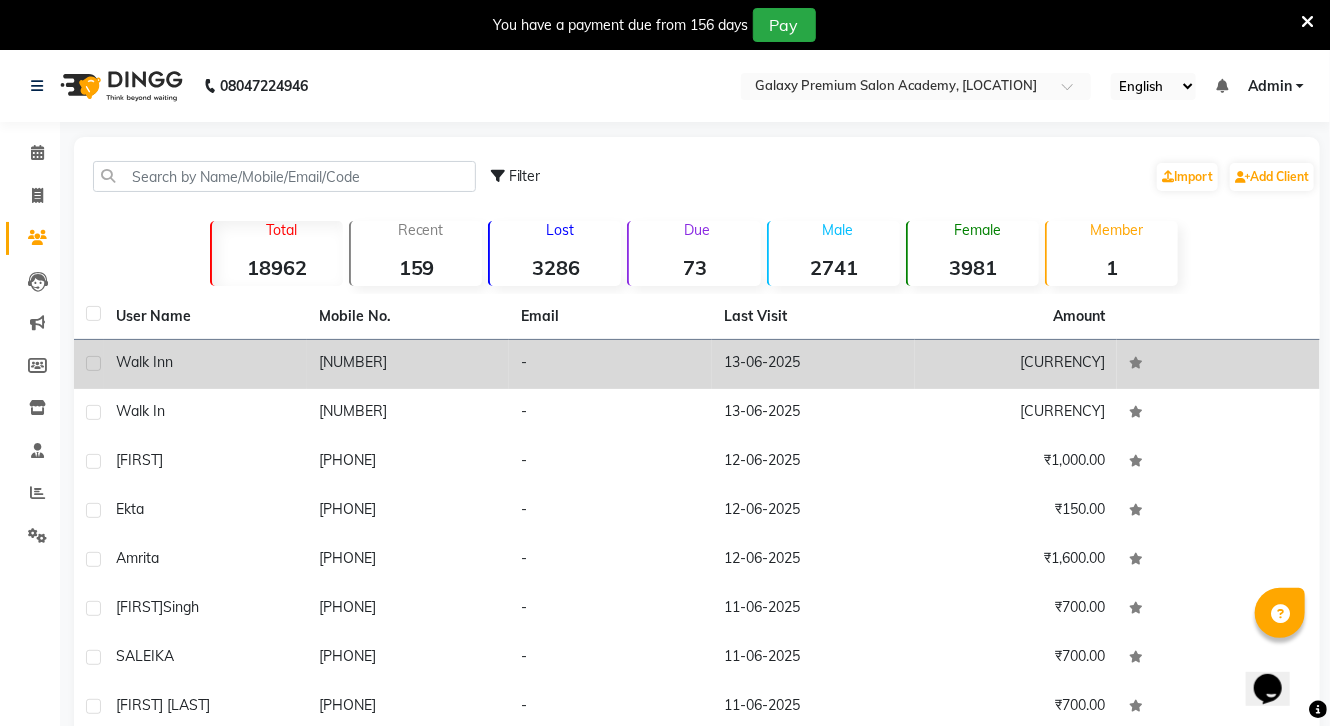 click on "13-06-2025" 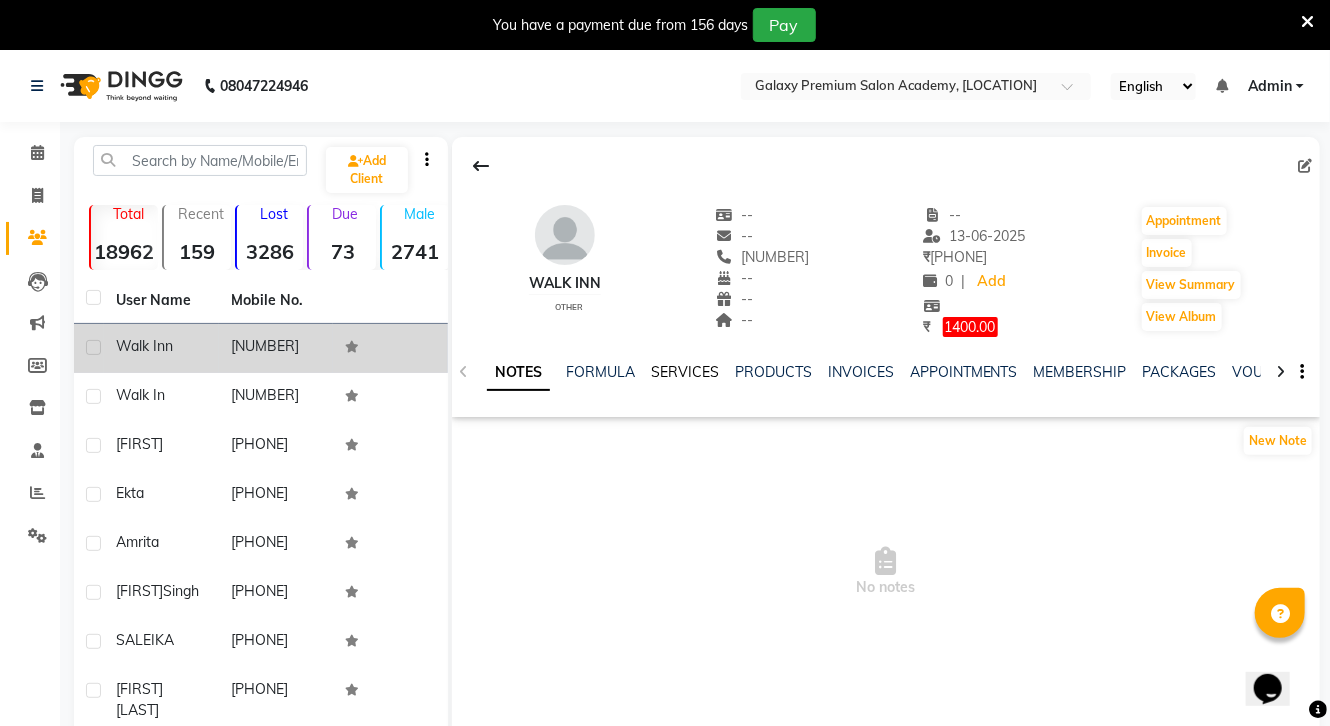 click on "SERVICES" 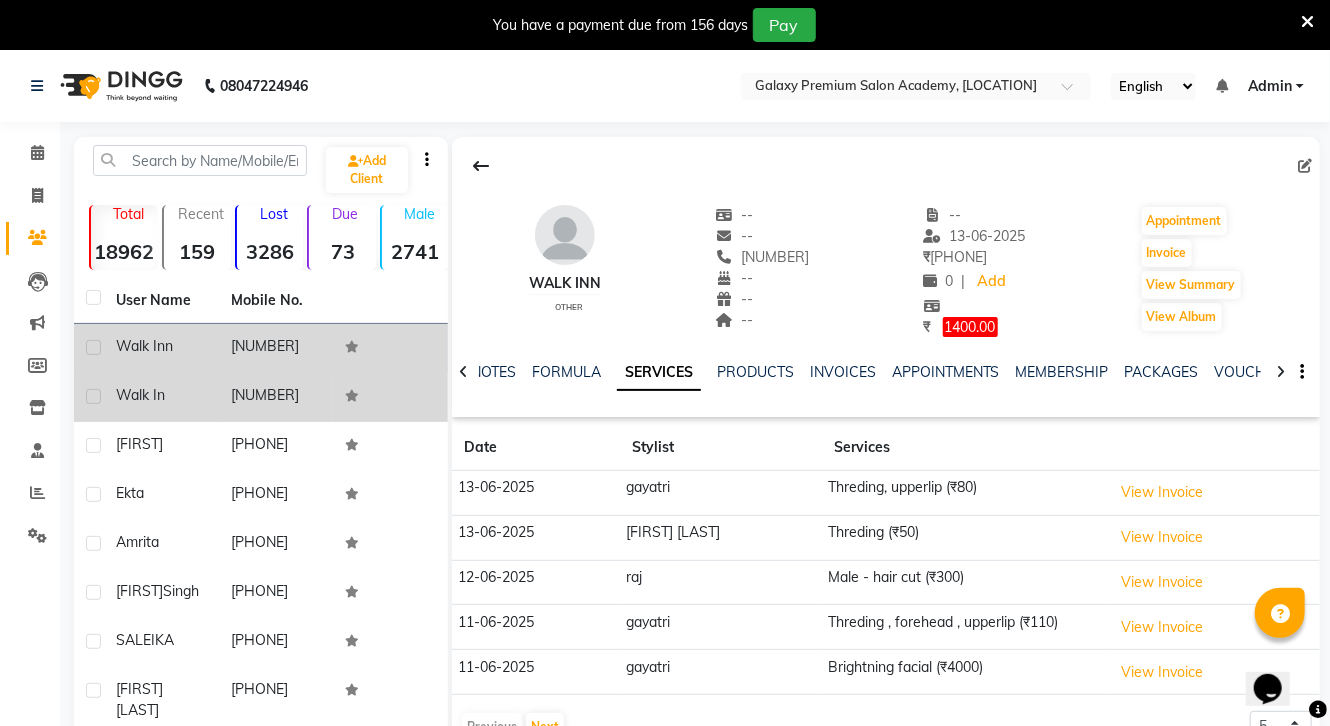 click on "[NUMBER]" 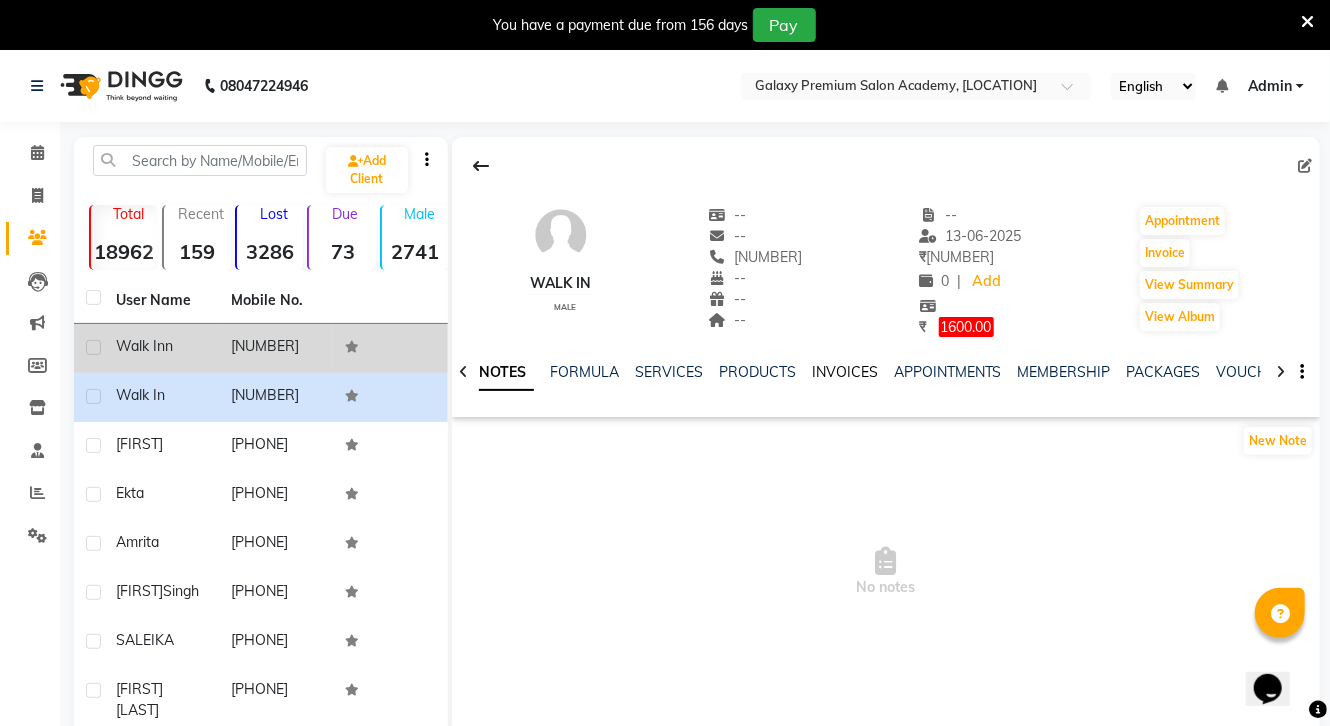 click on "INVOICES" 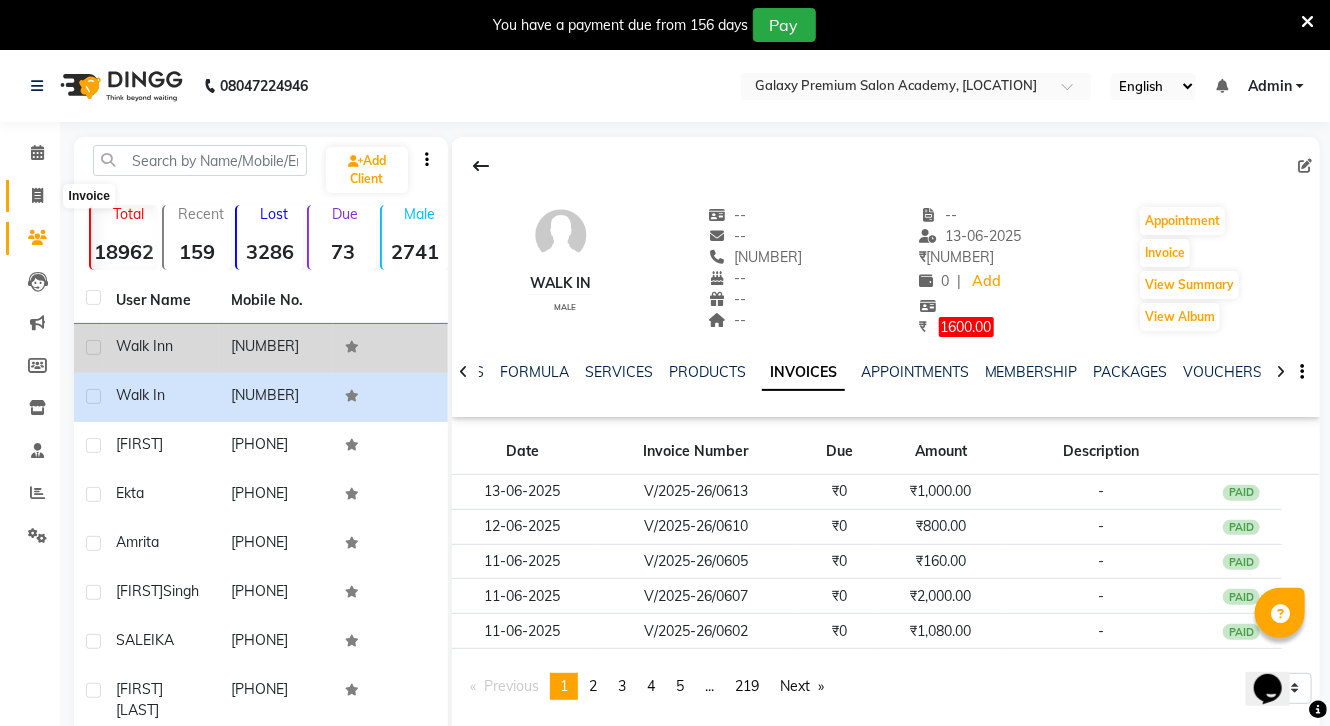 click 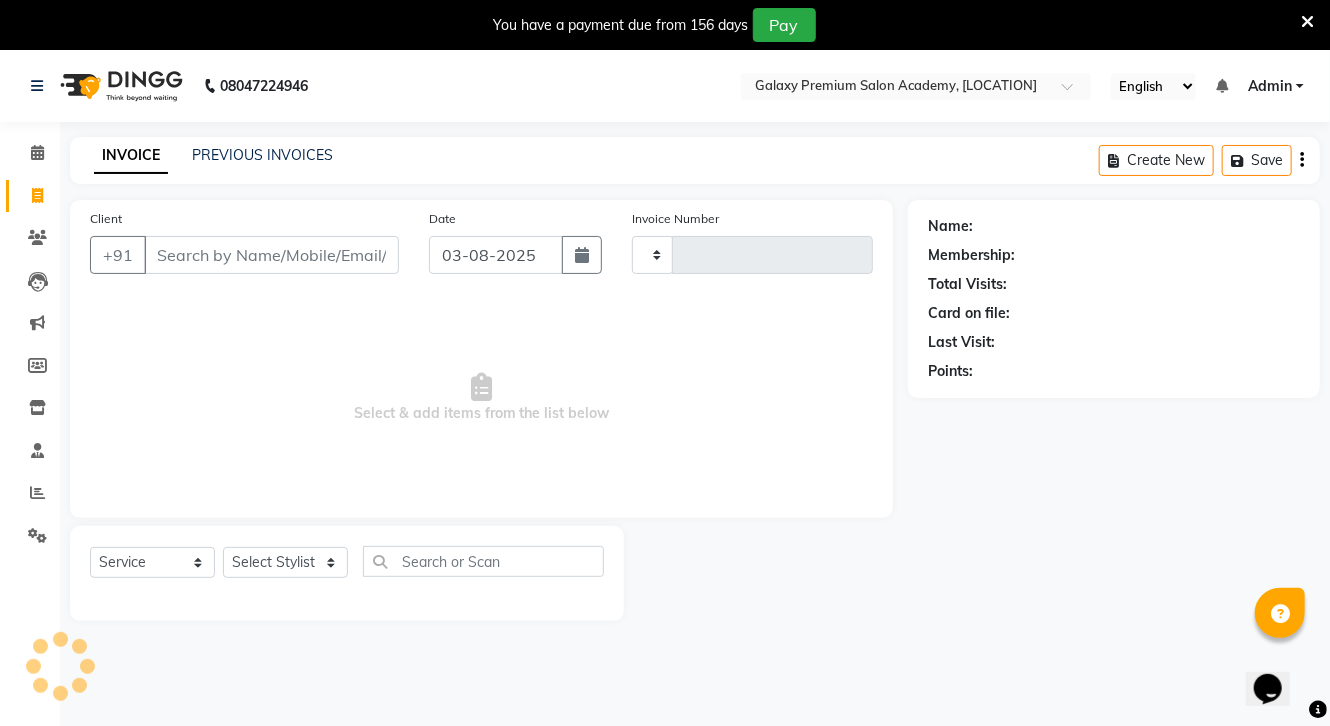 scroll, scrollTop: 50, scrollLeft: 0, axis: vertical 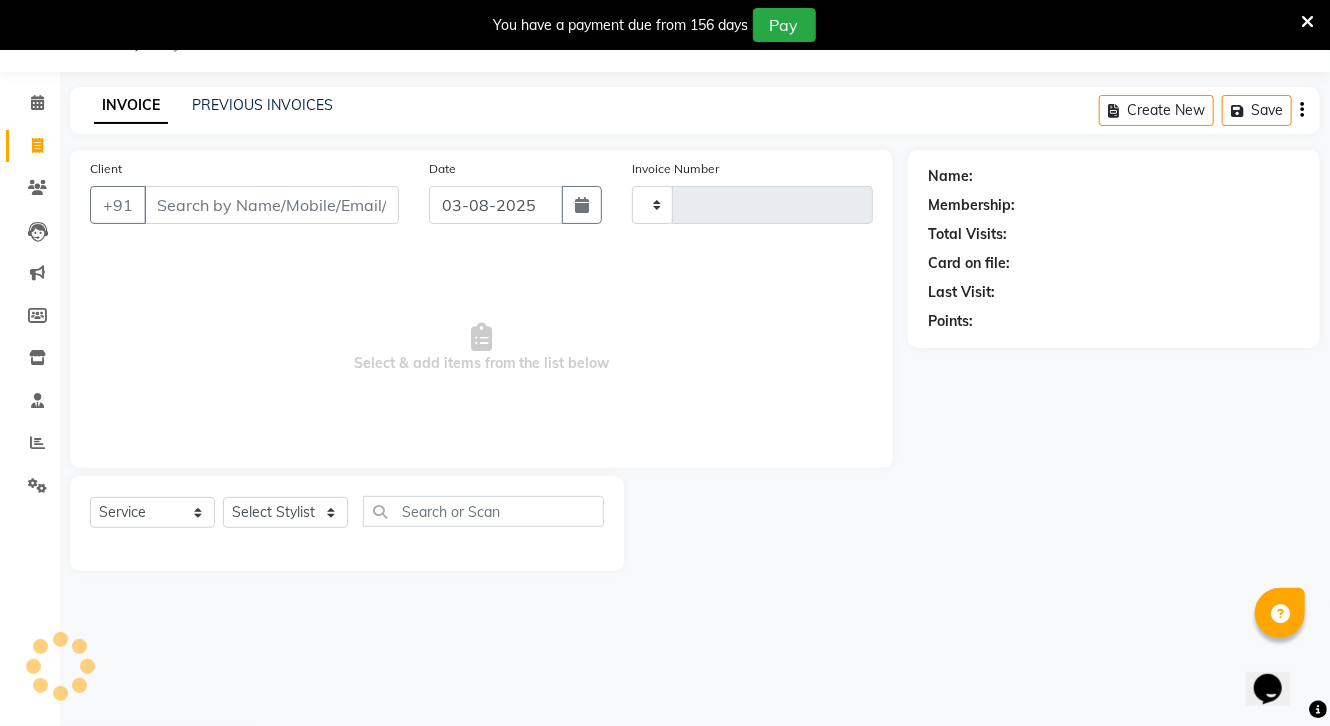 type on "0615" 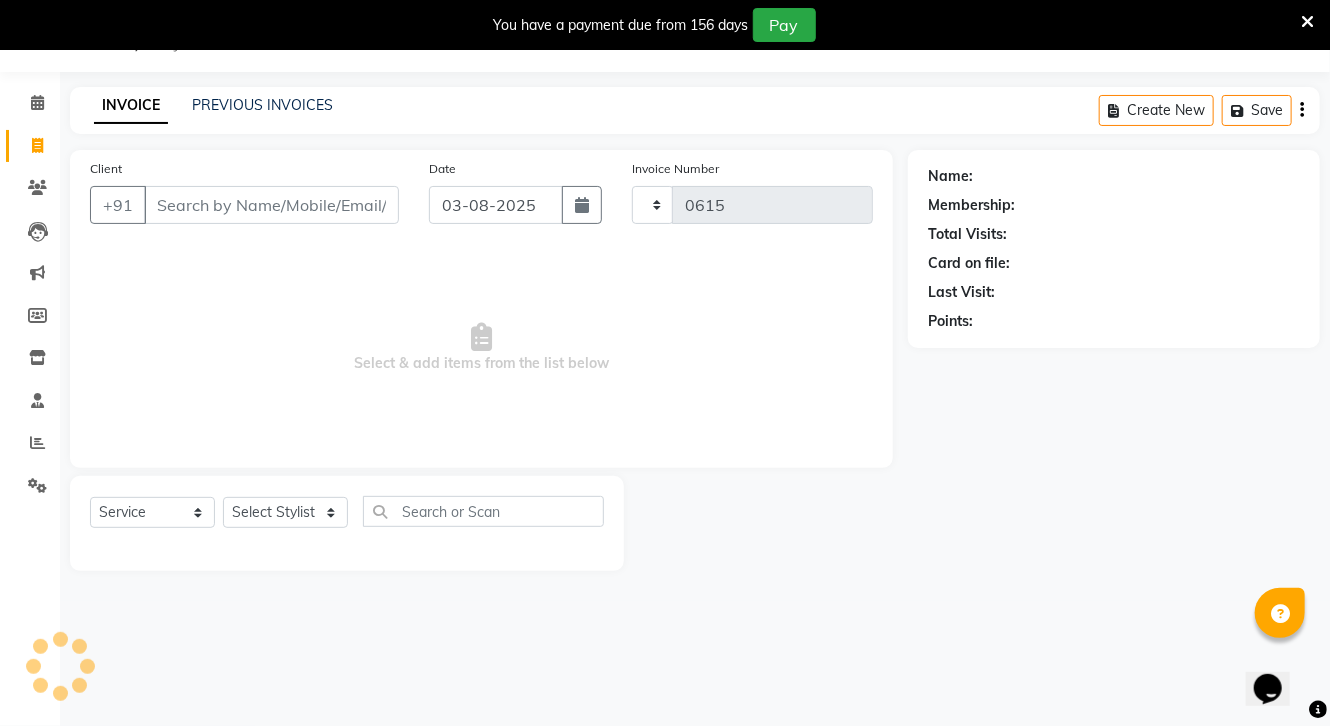 select on "3555" 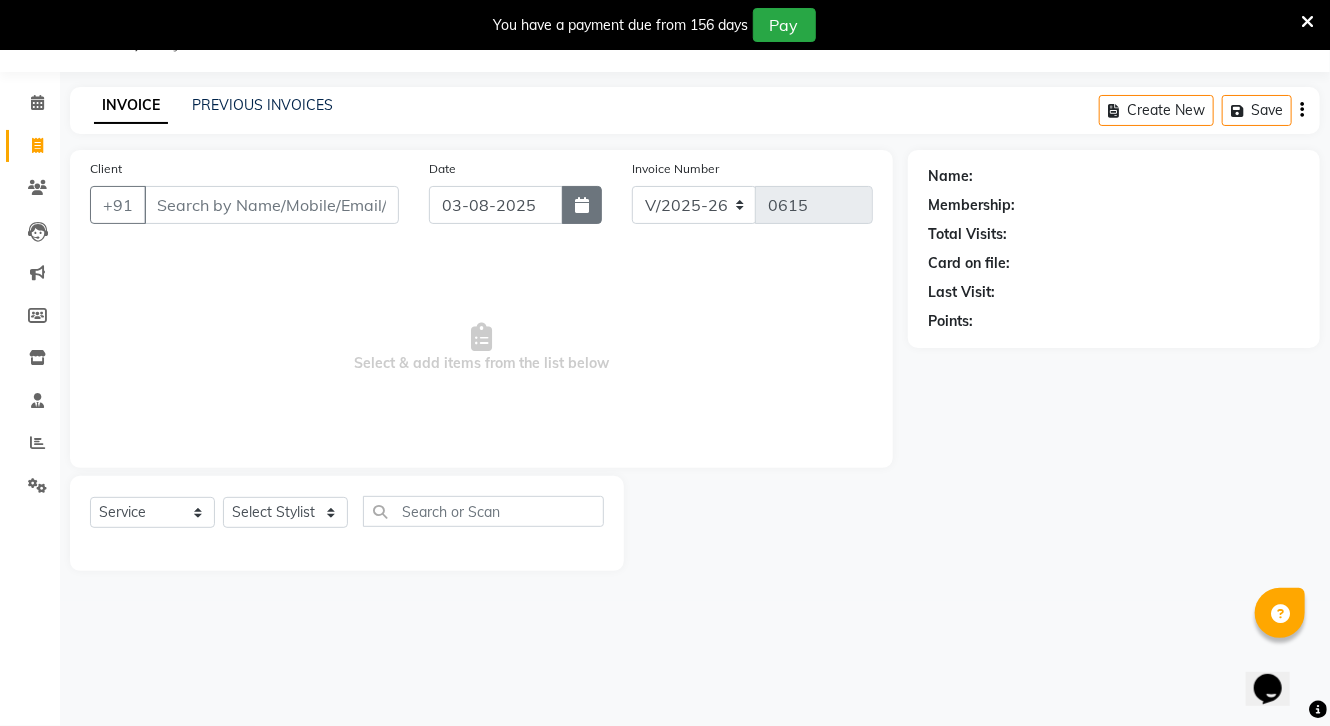 click 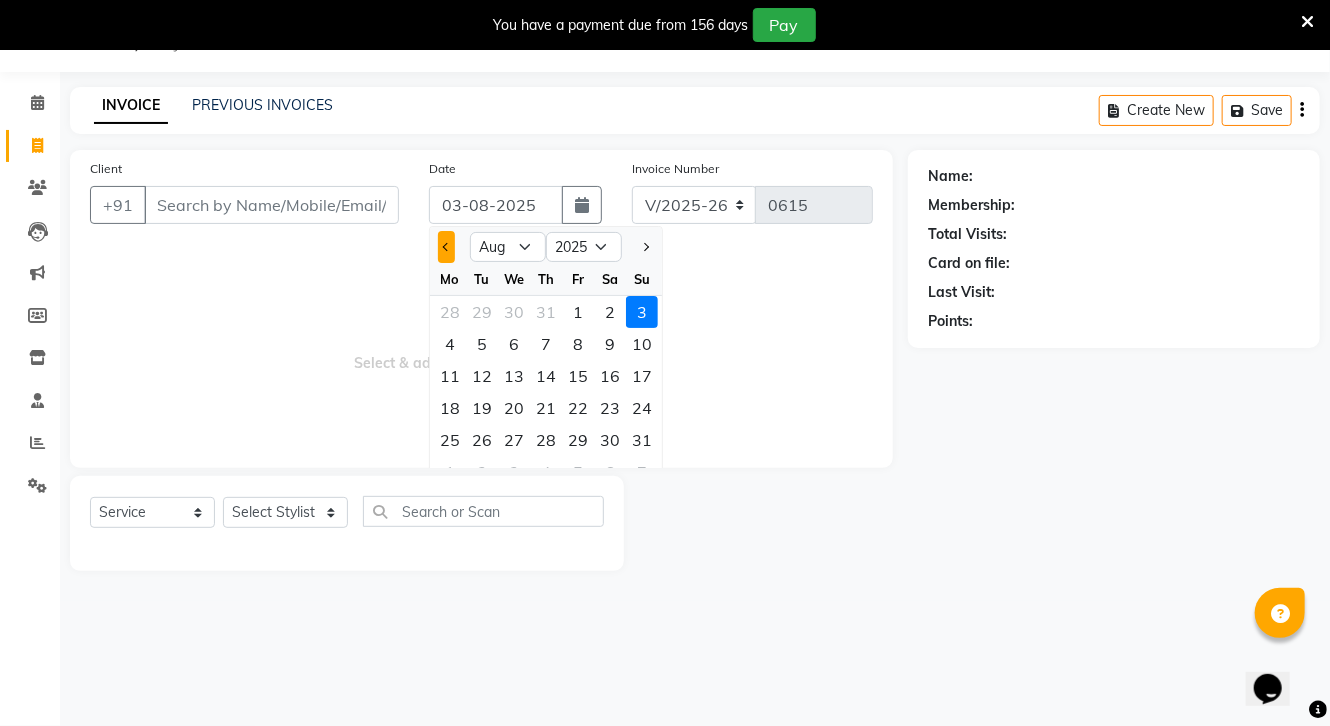click 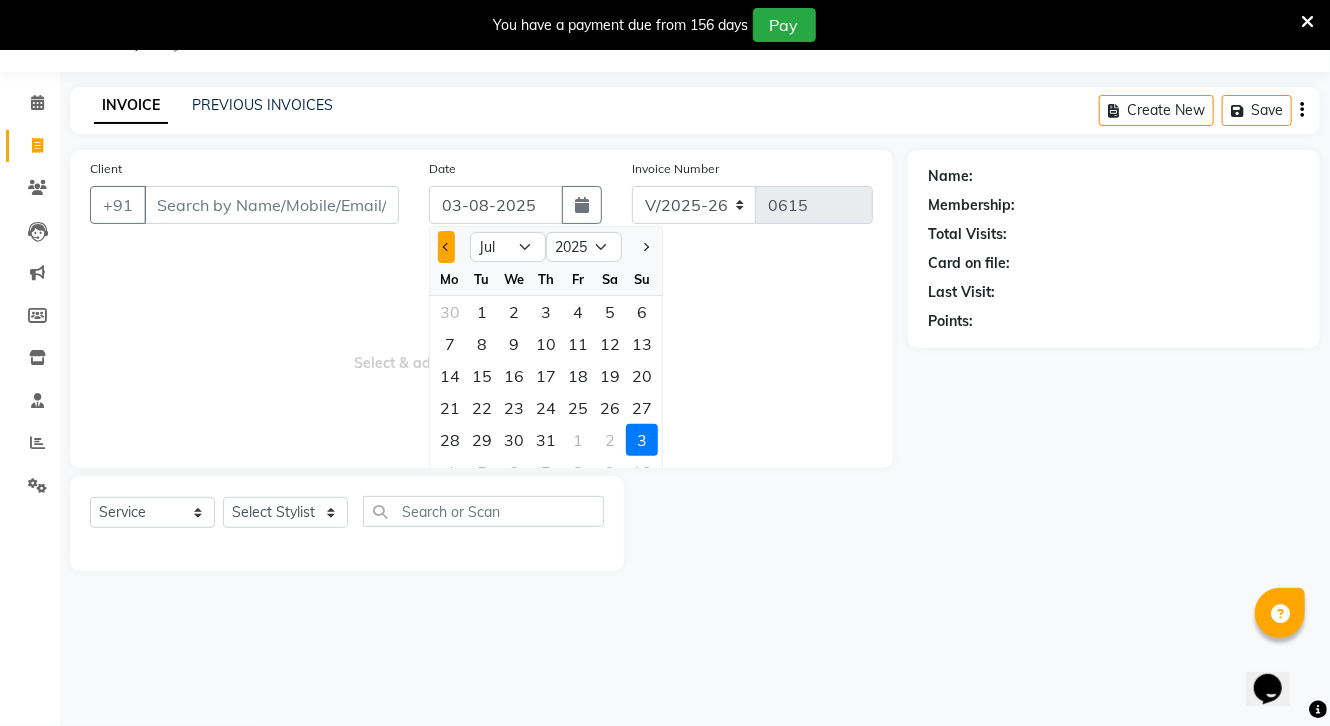 click 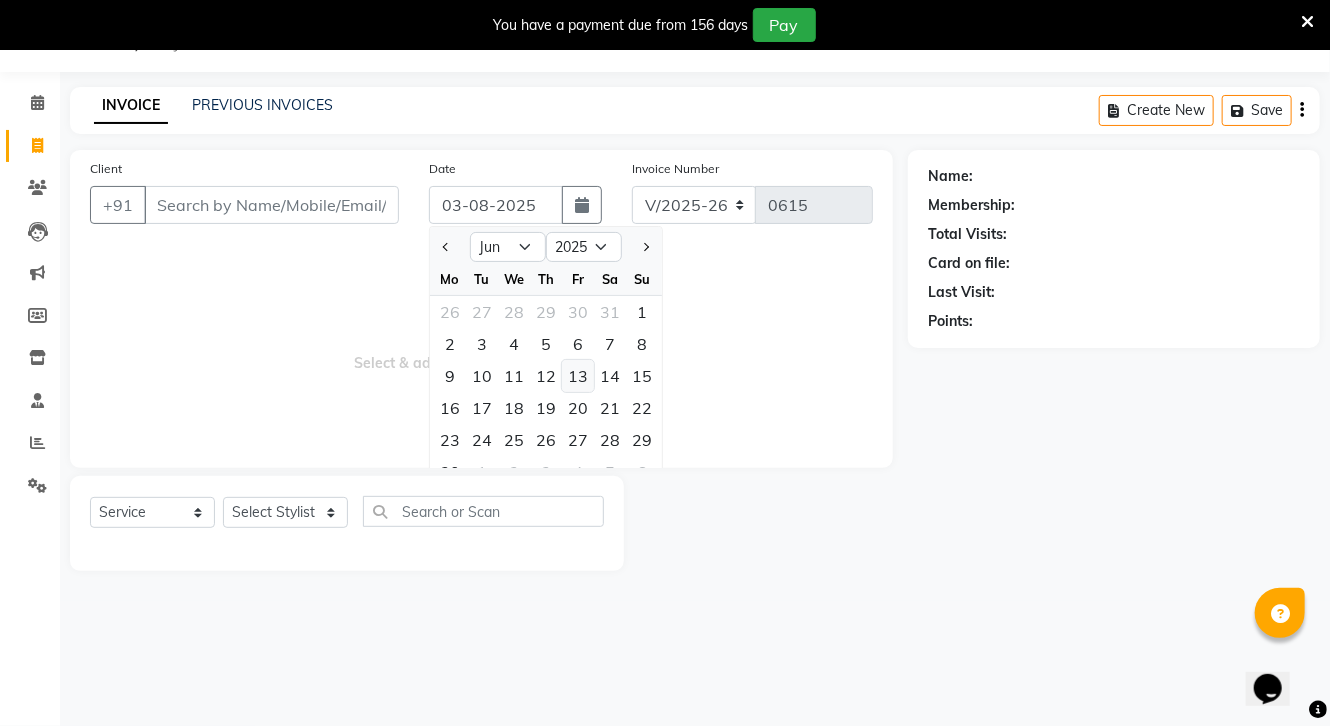 click on "13" 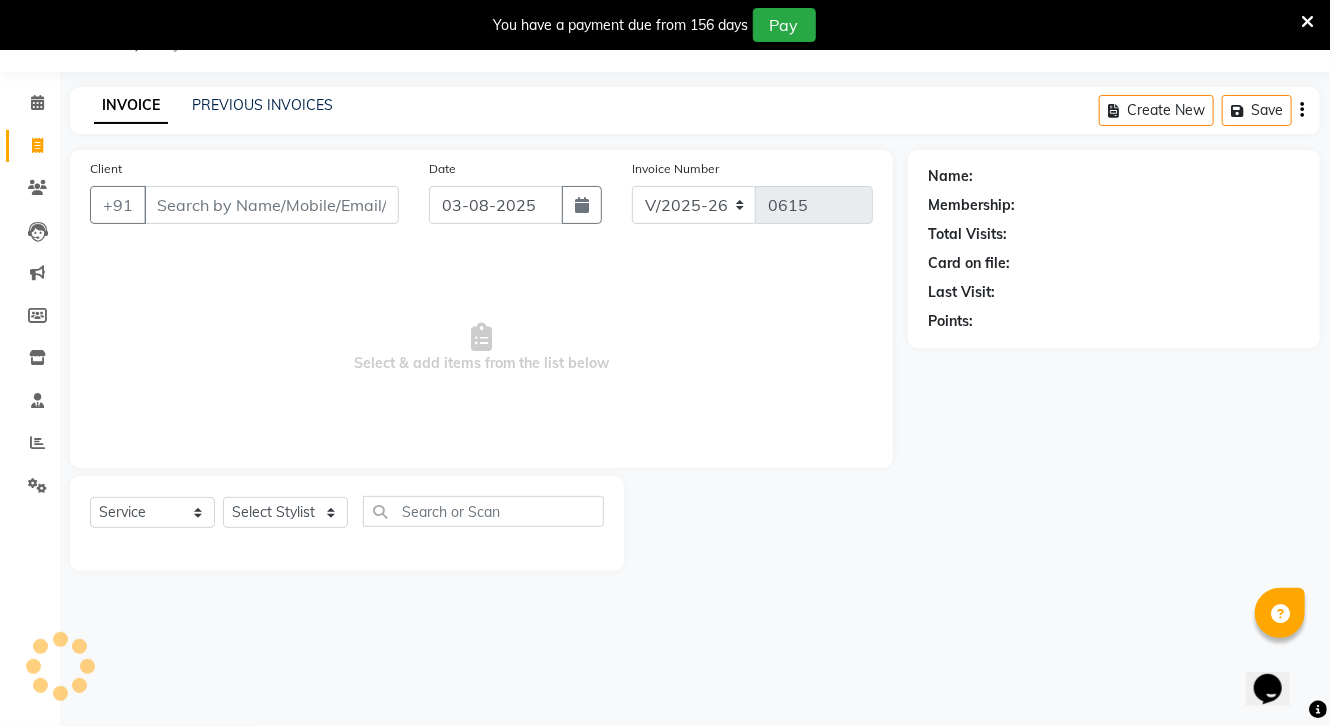 type on "13-06-2025" 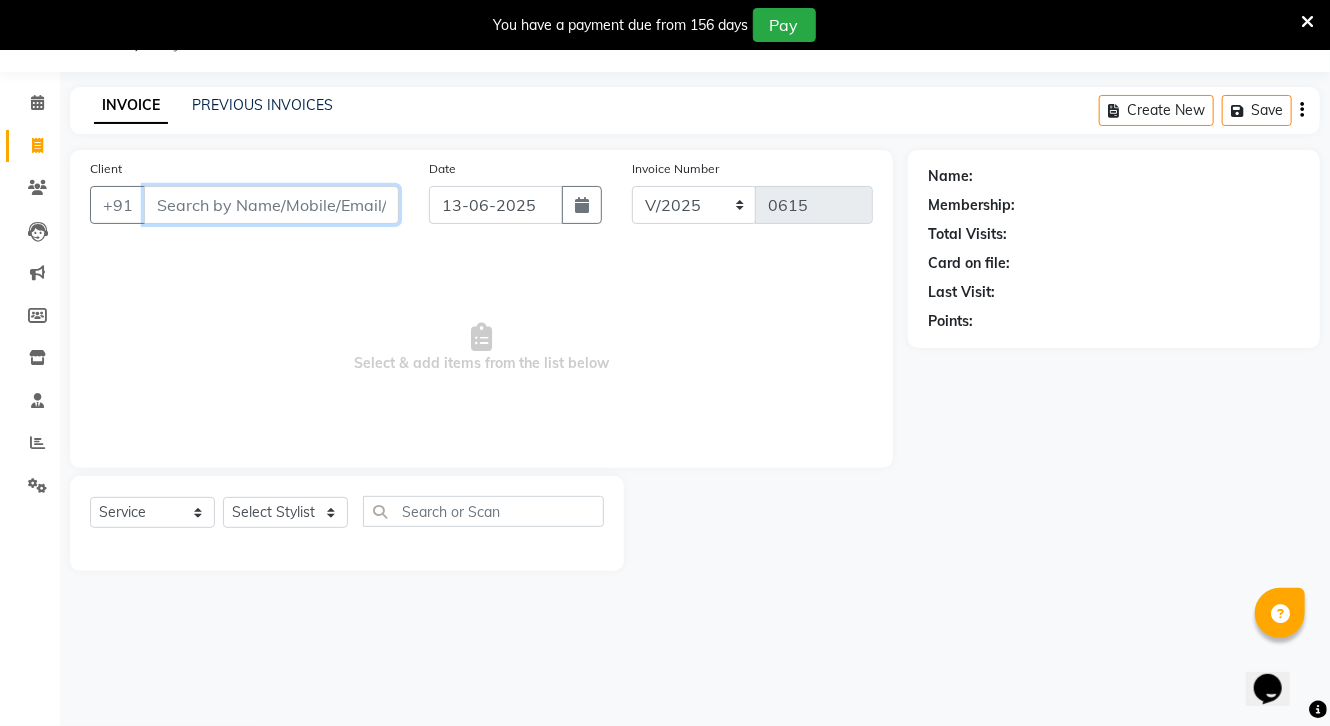 click on "Client" at bounding box center [271, 205] 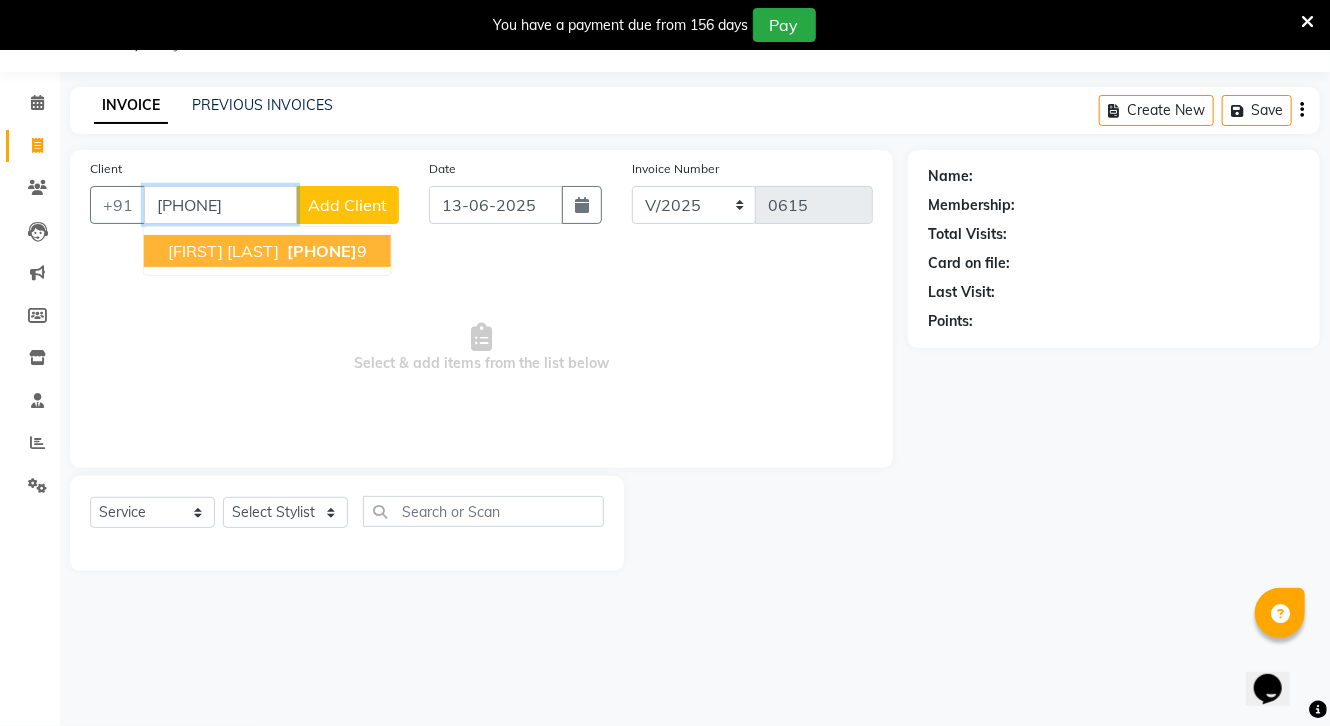 click on "[PHONE]" at bounding box center (322, 251) 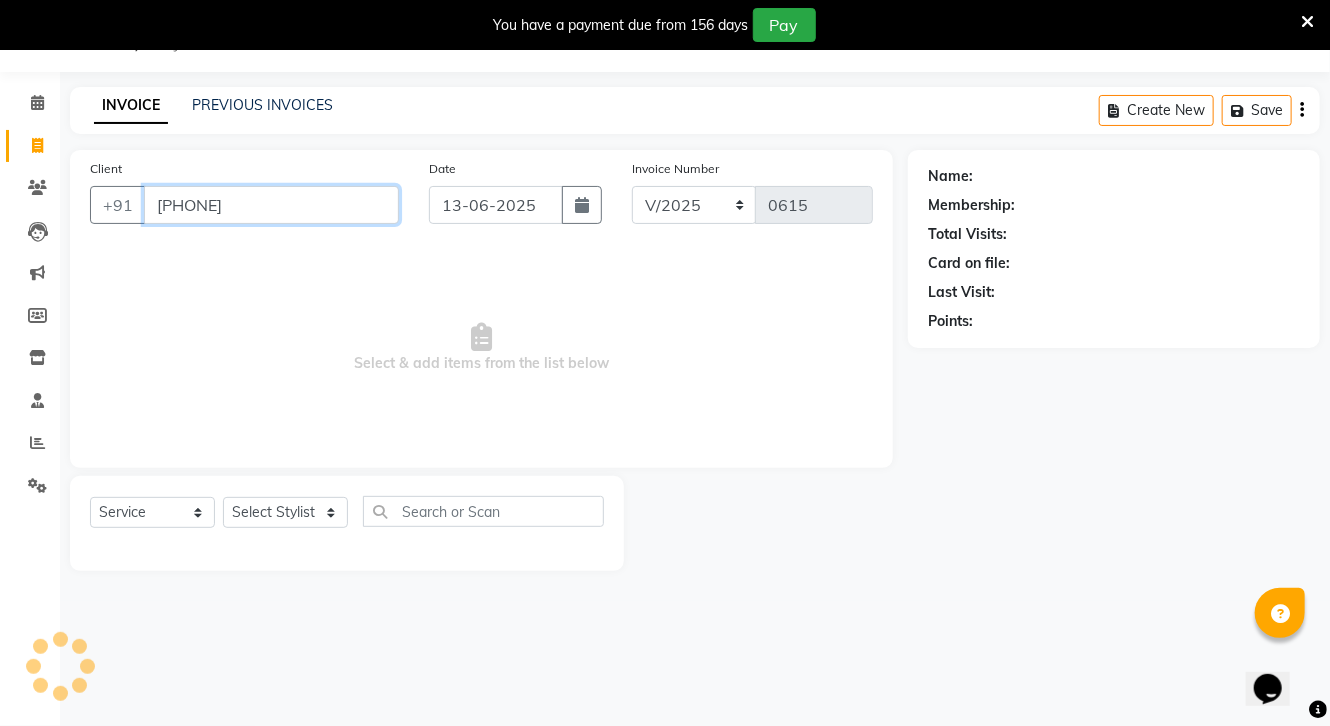 type on "[PHONE]" 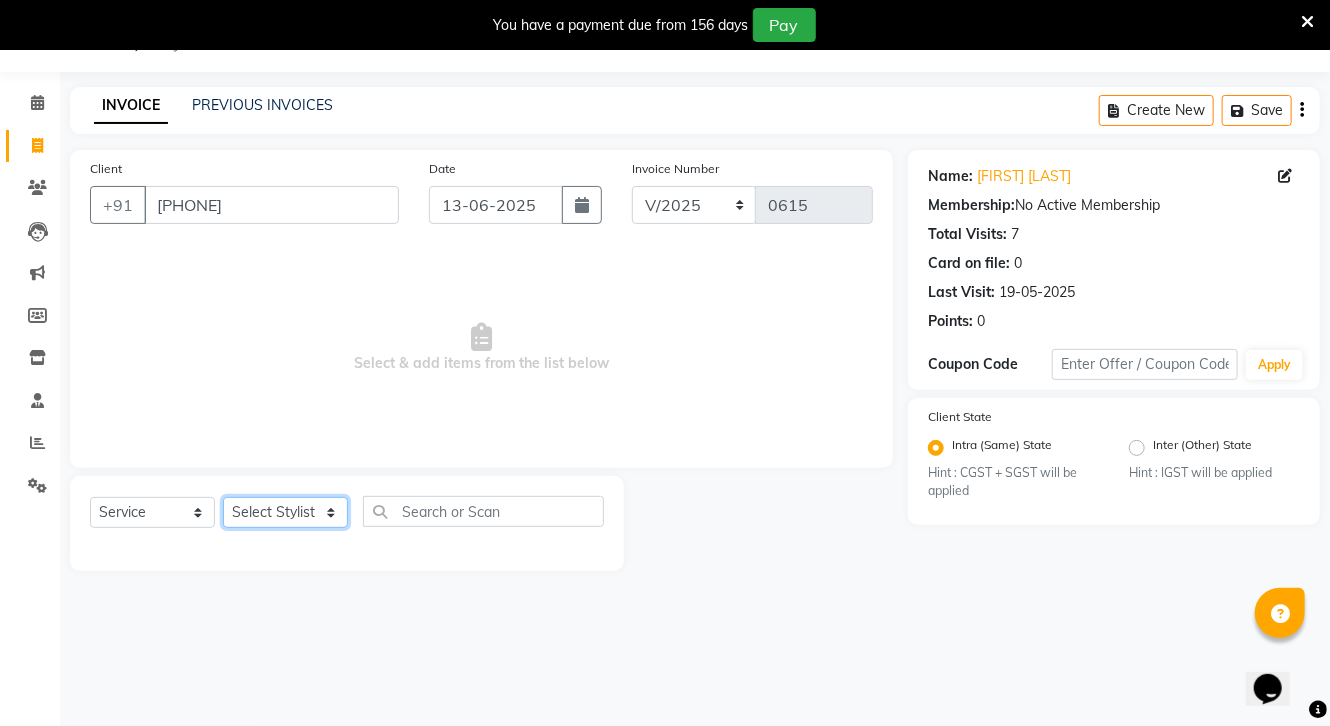 click on "Select Stylist [NAME]" 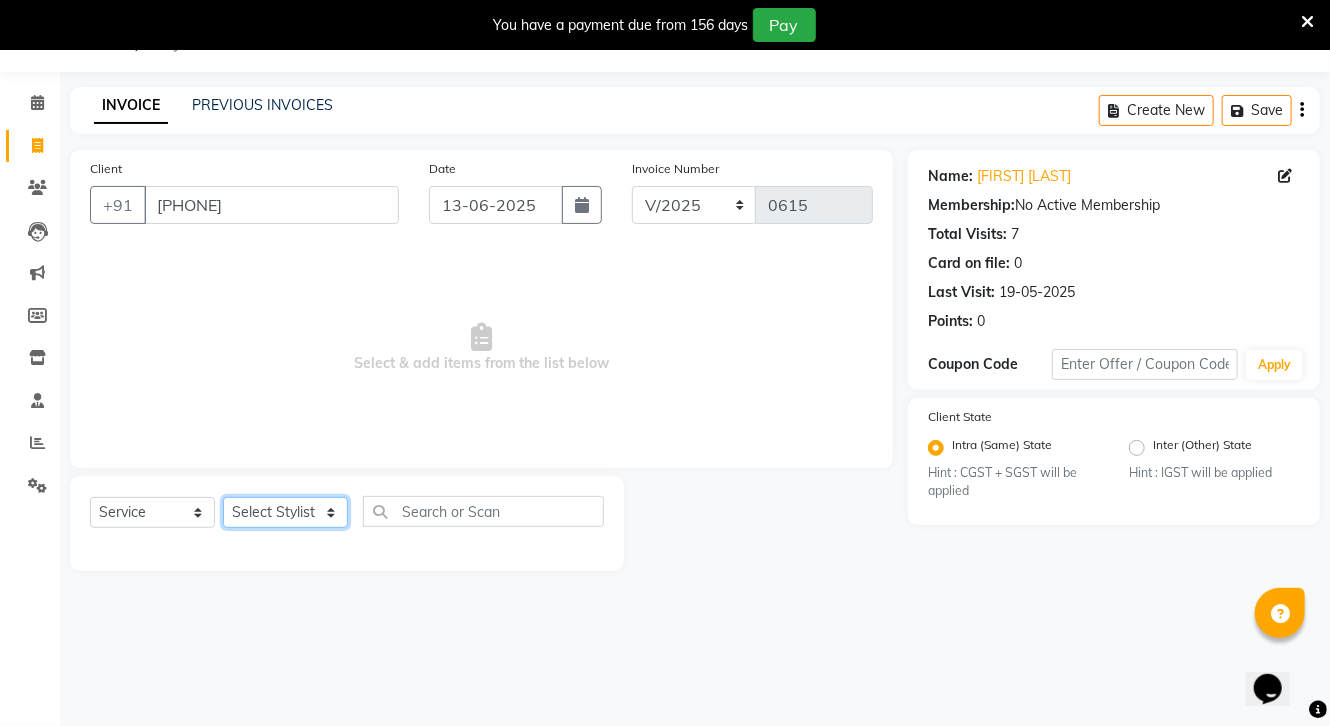 select on "18226" 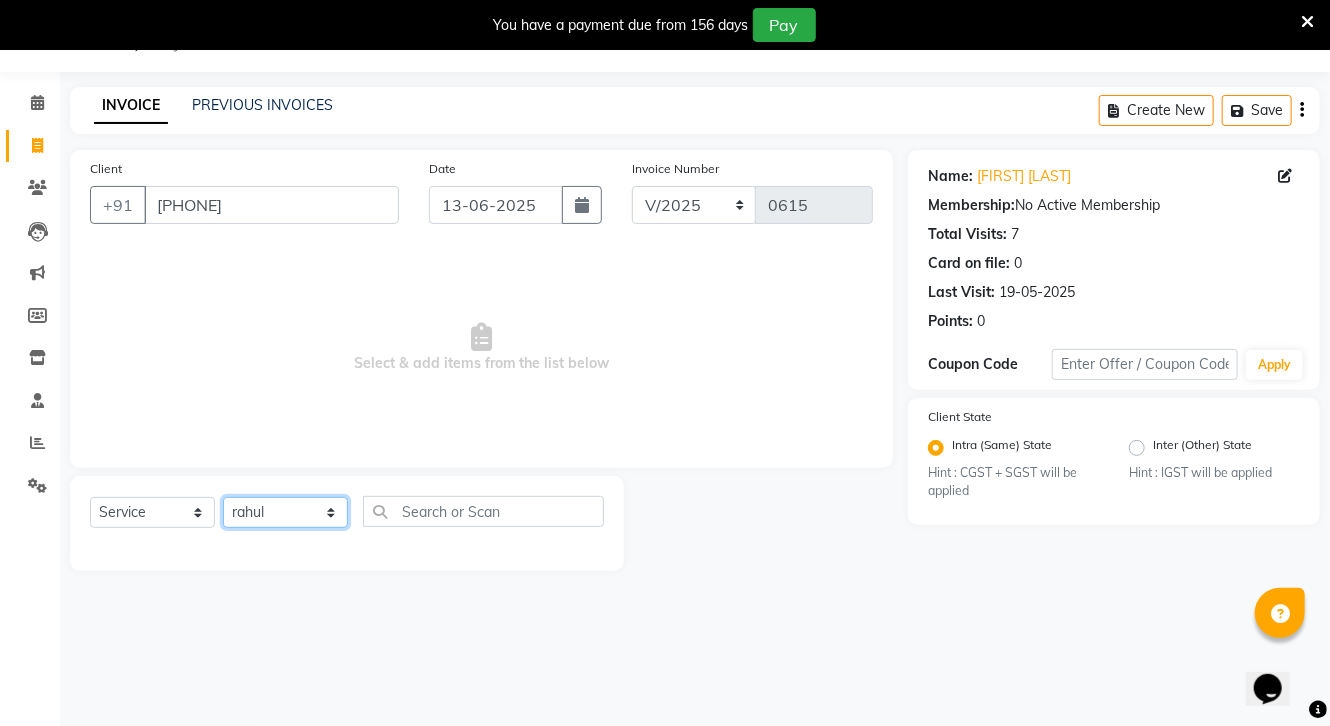 click on "Select Stylist [NAME]" 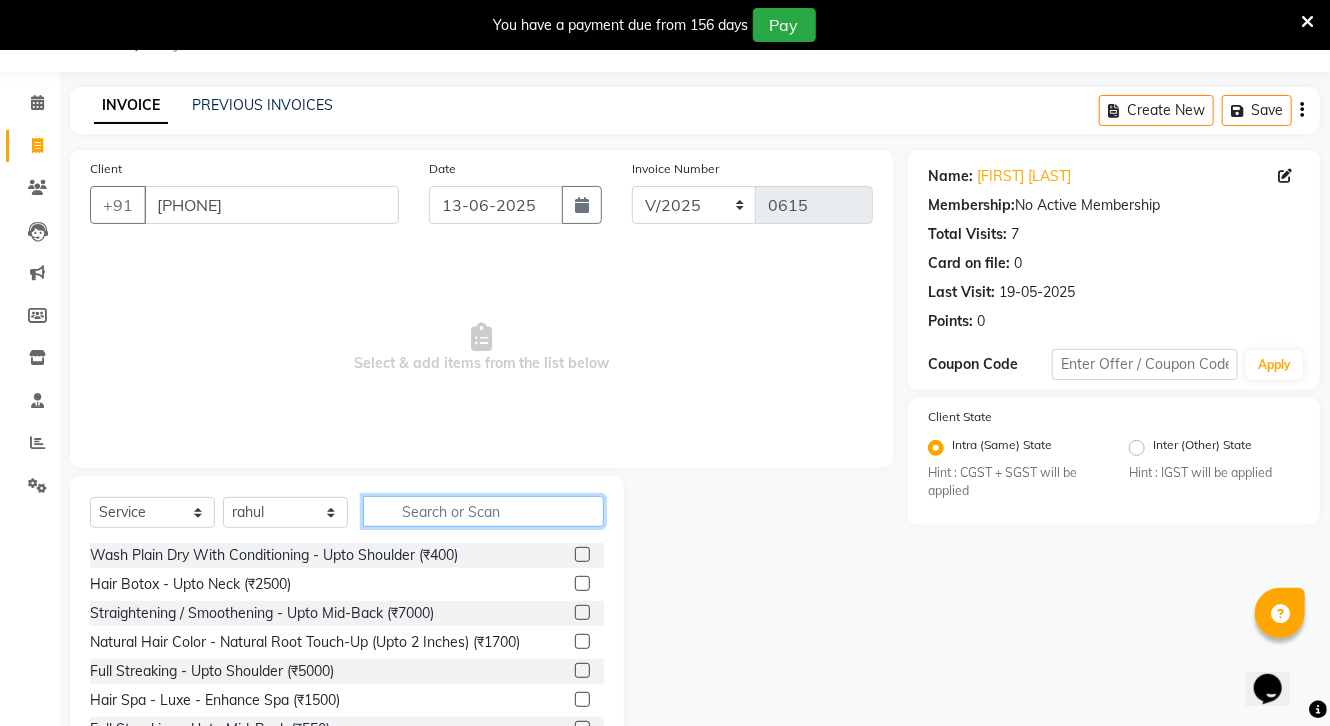 click 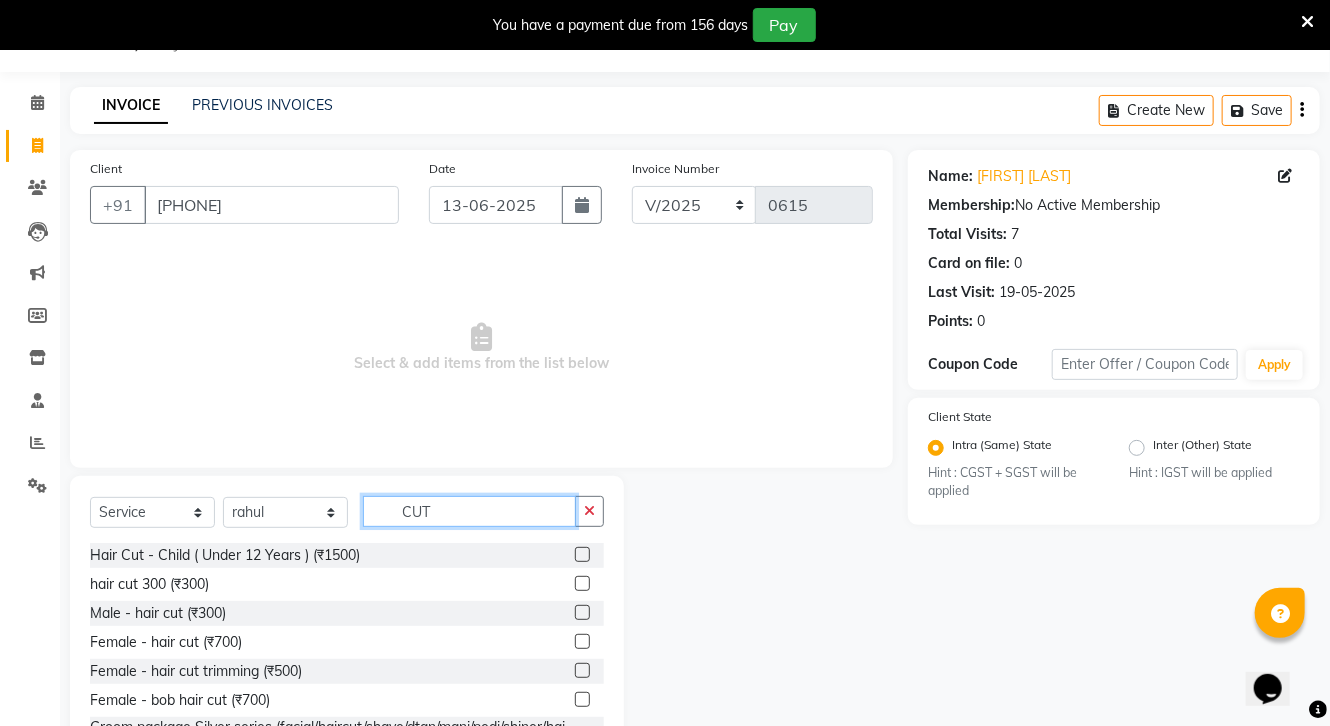 type on "CUT" 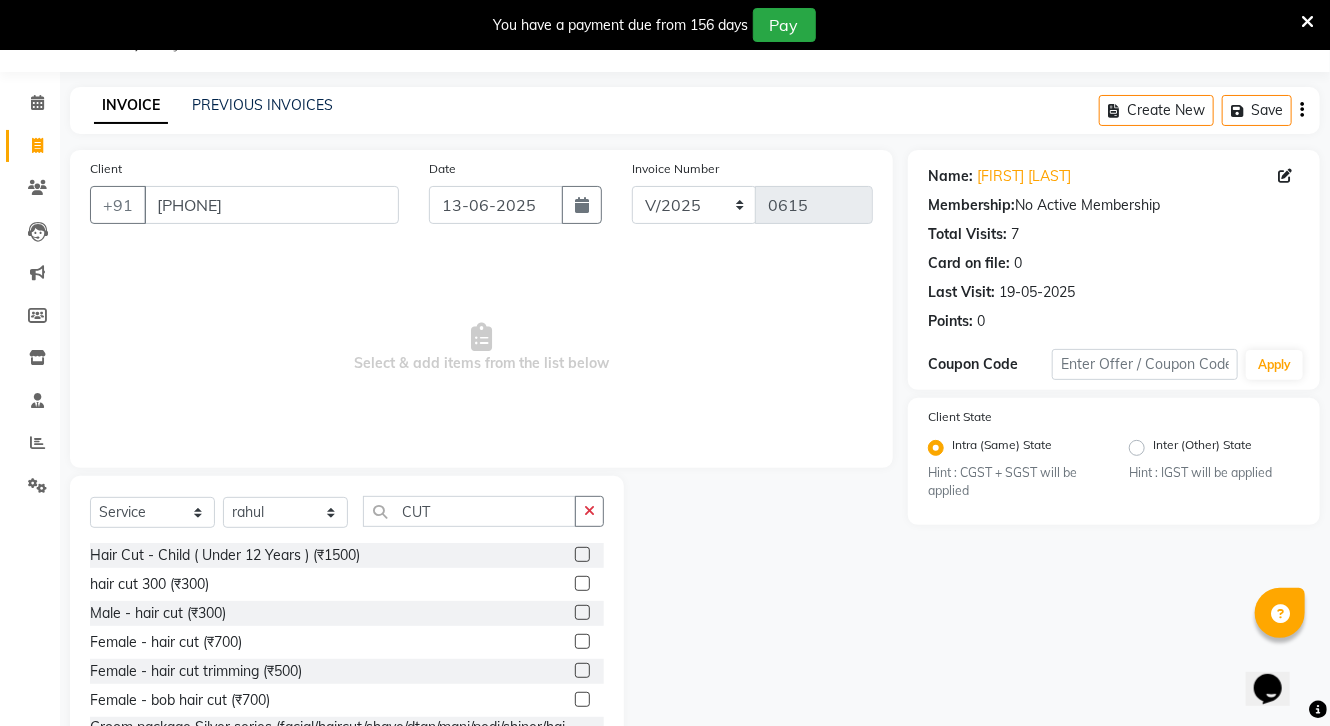 click 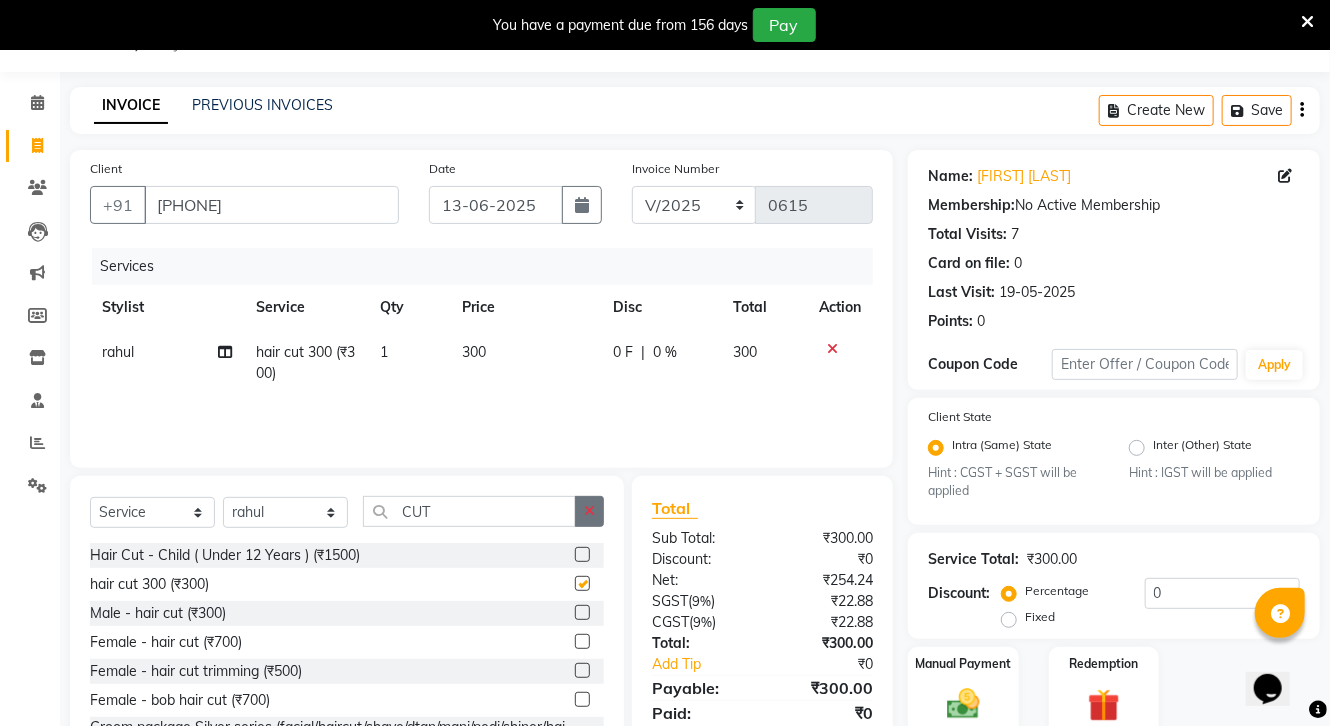 checkbox on "false" 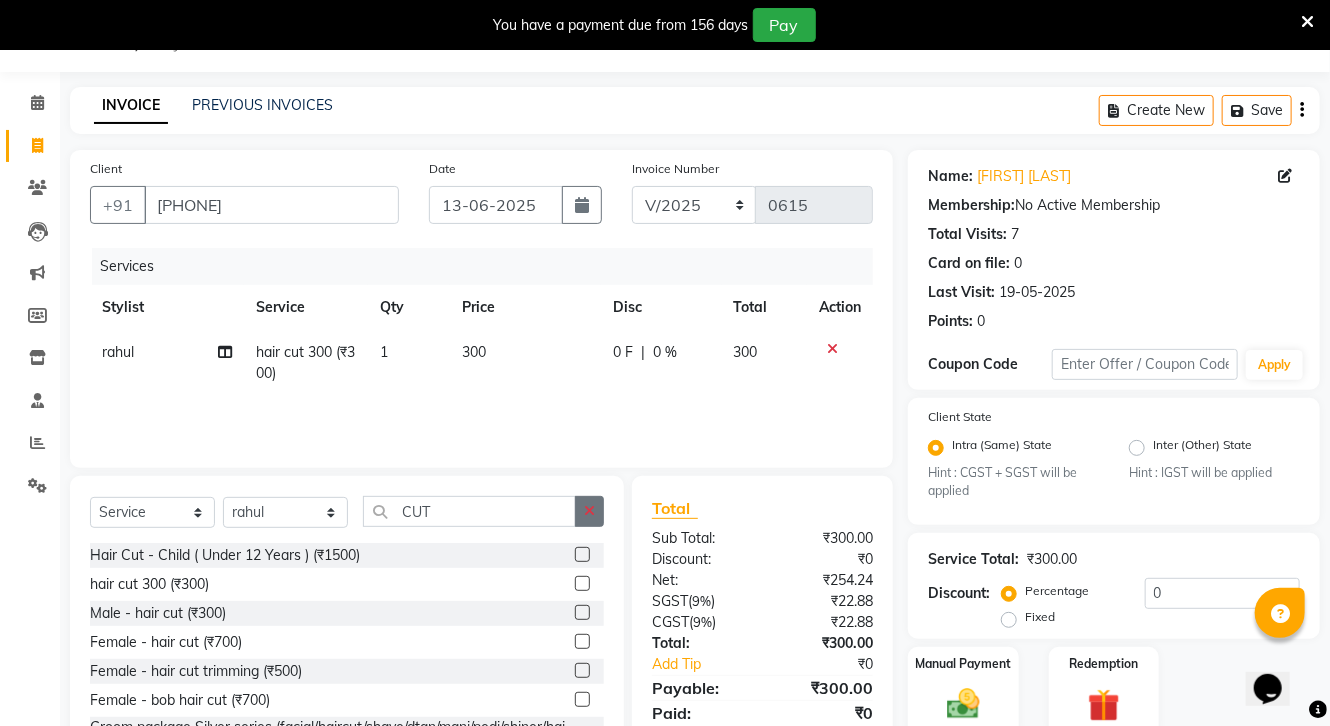 click 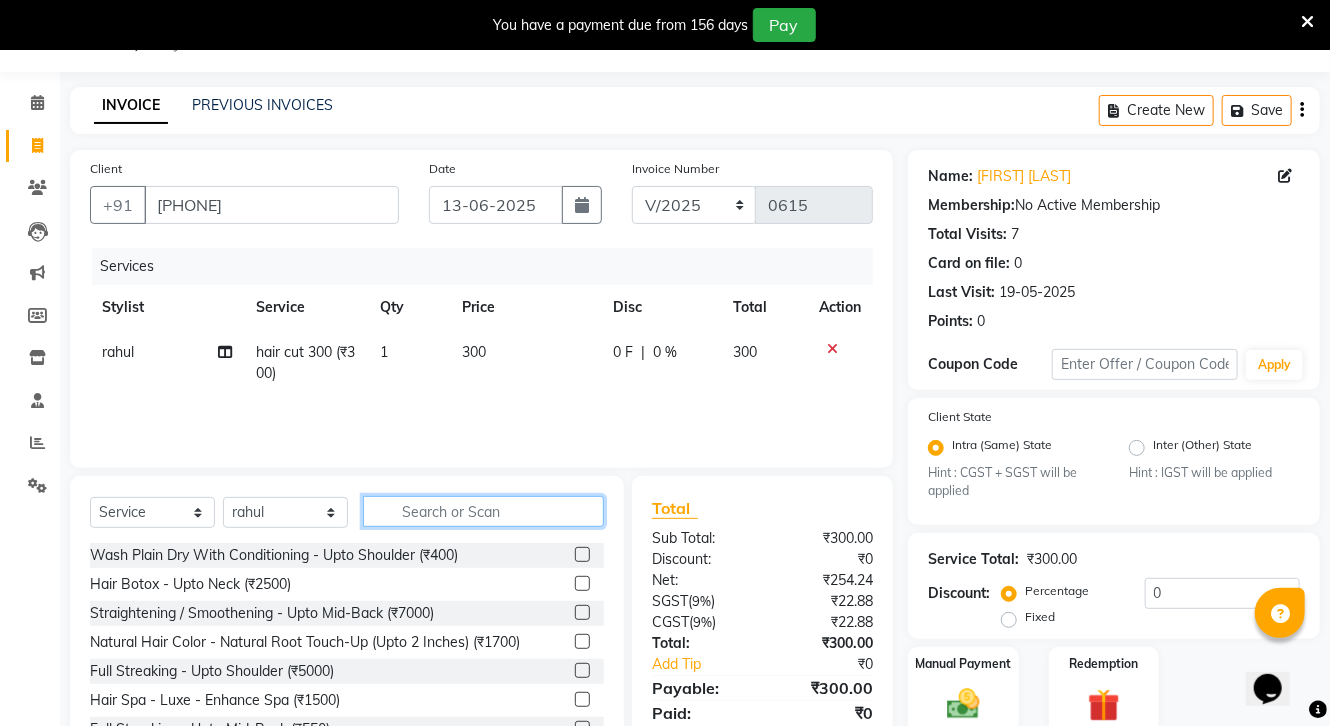 drag, startPoint x: 537, startPoint y: 513, endPoint x: 552, endPoint y: 517, distance: 15.524175 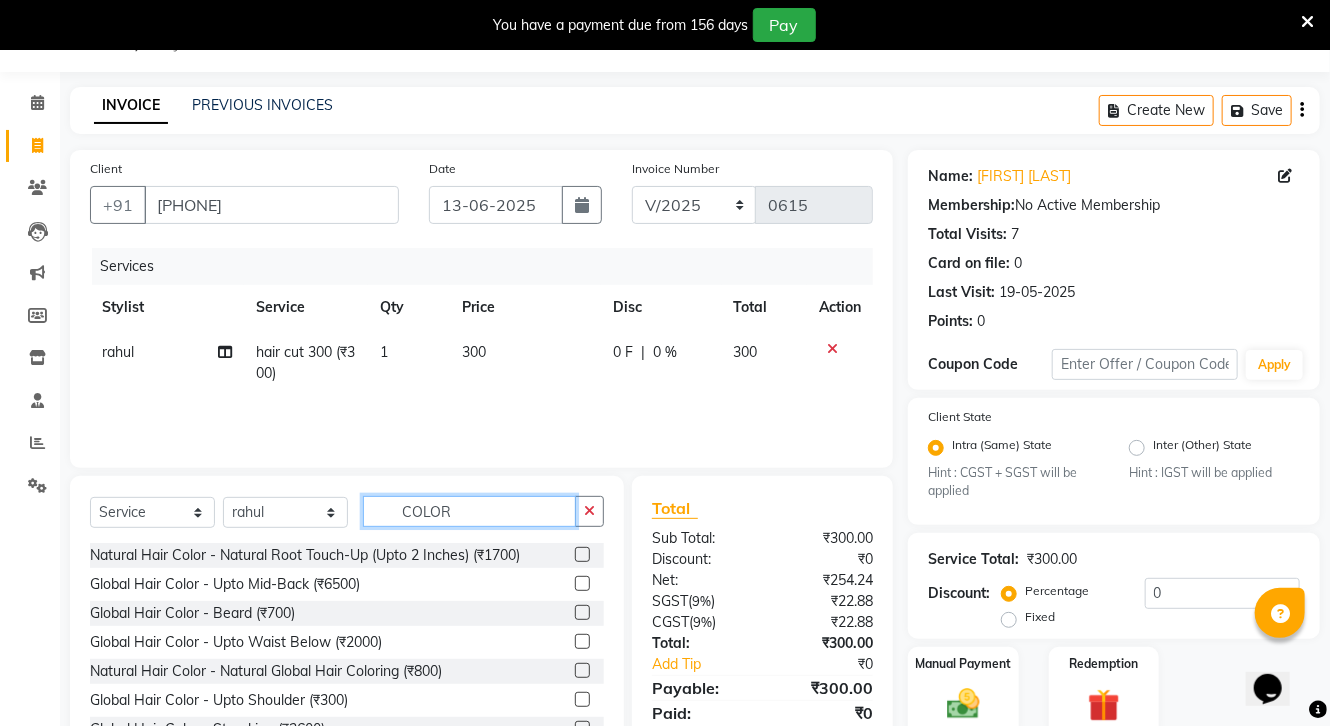 type on "COLOR" 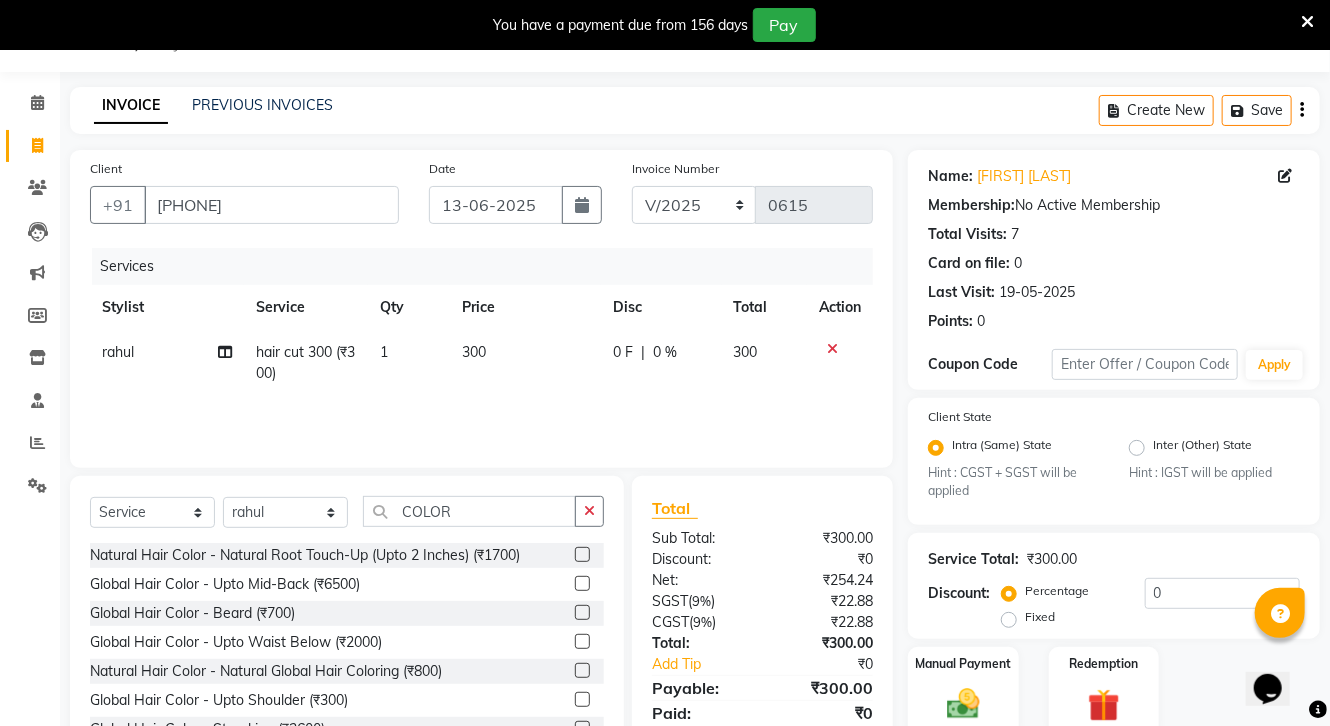 click 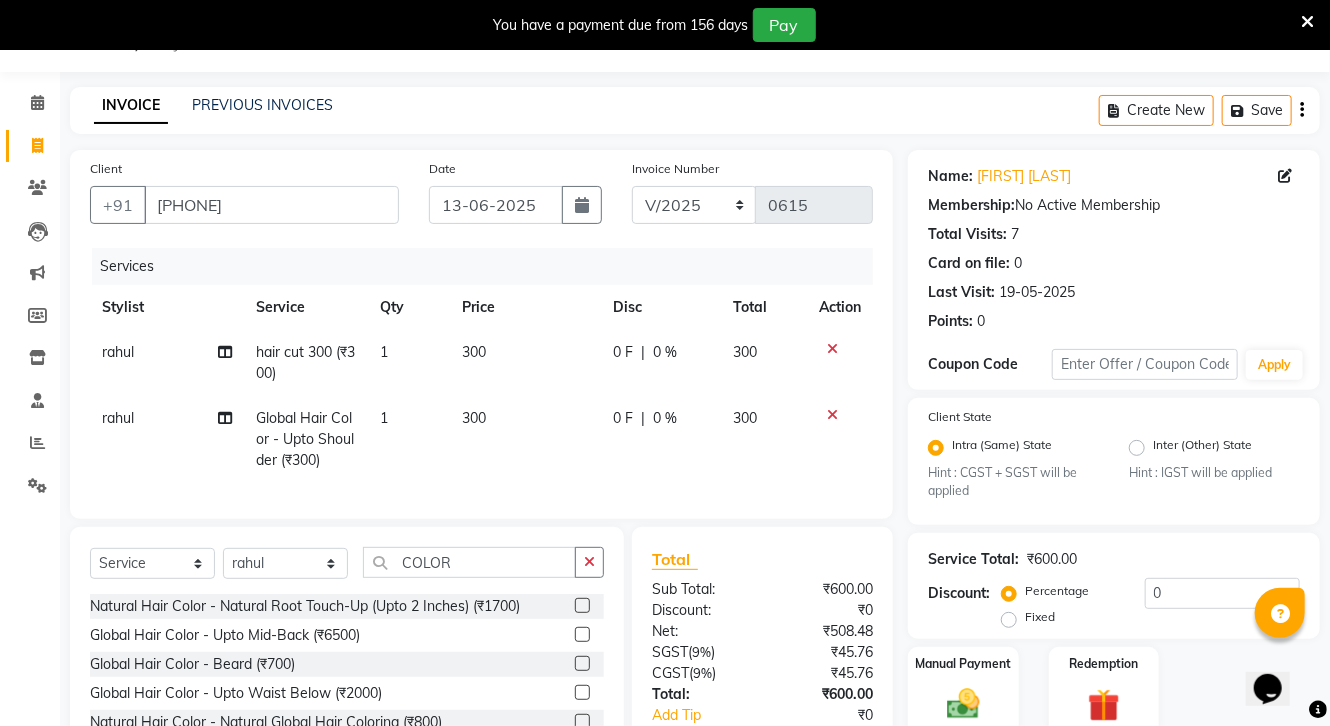 checkbox on "false" 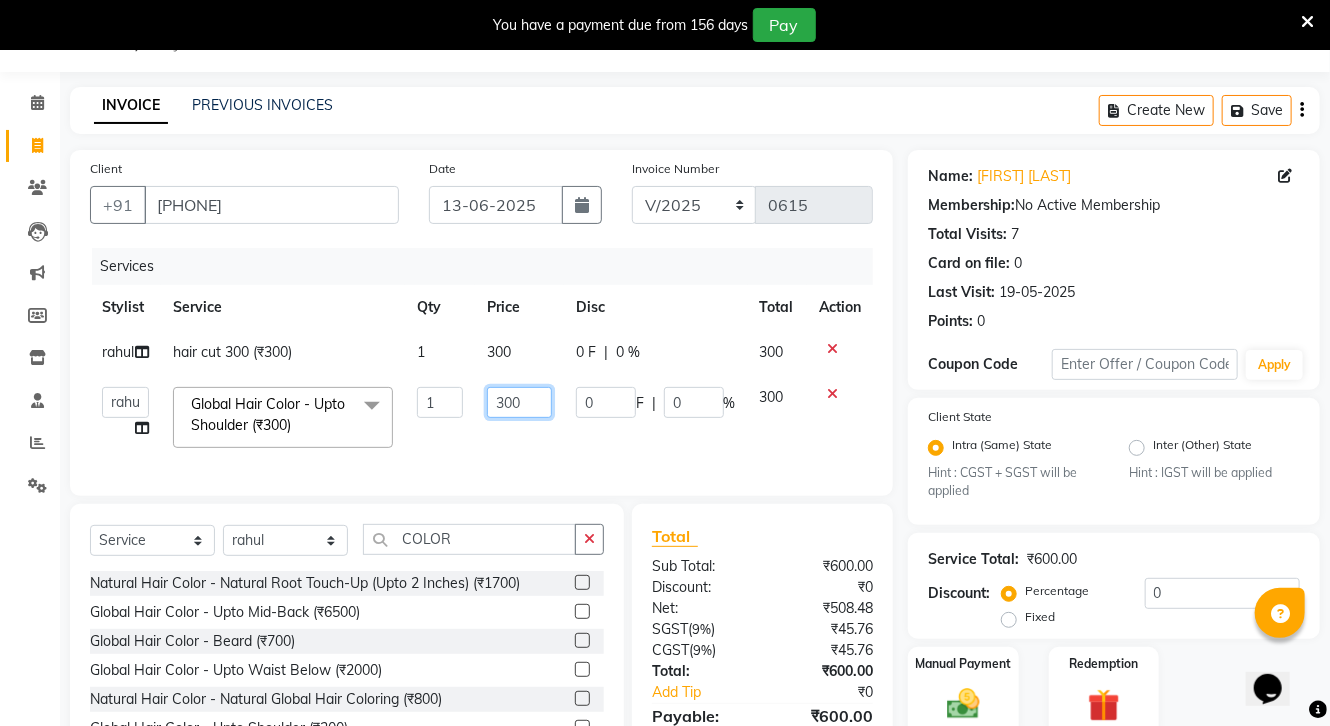 click on "300" 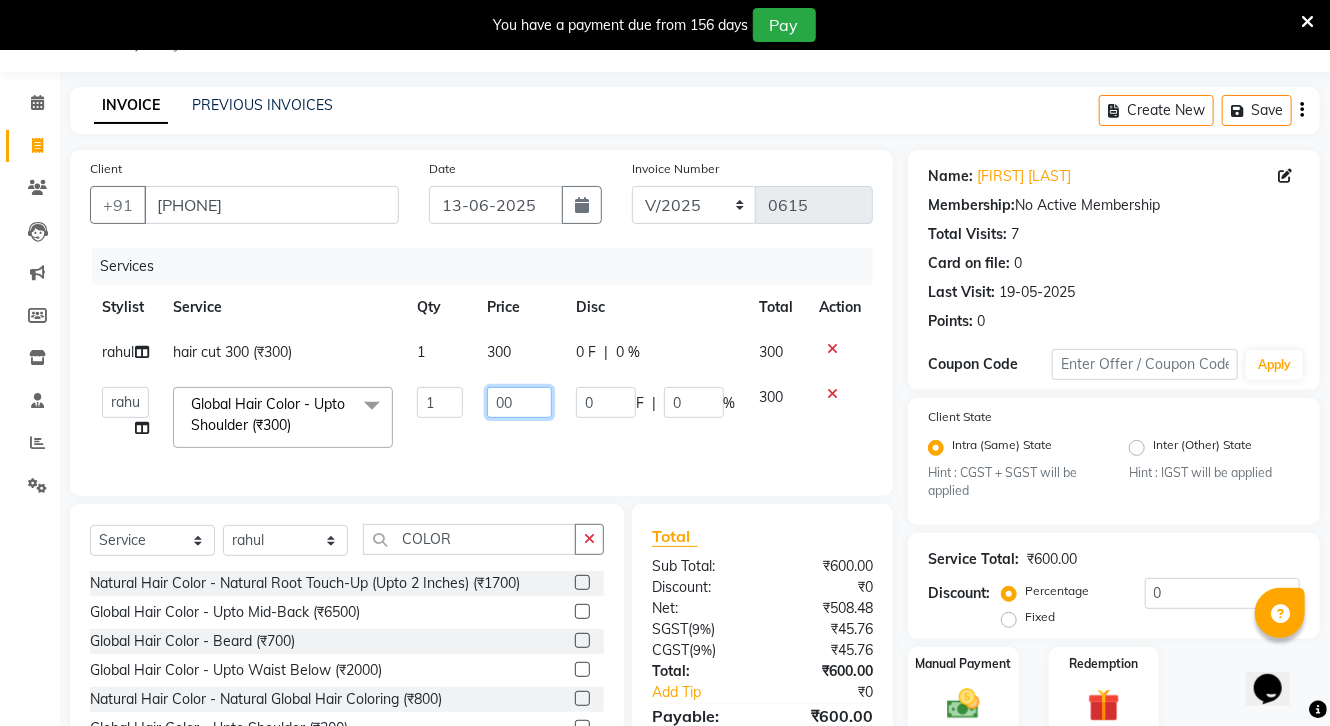 type on "500" 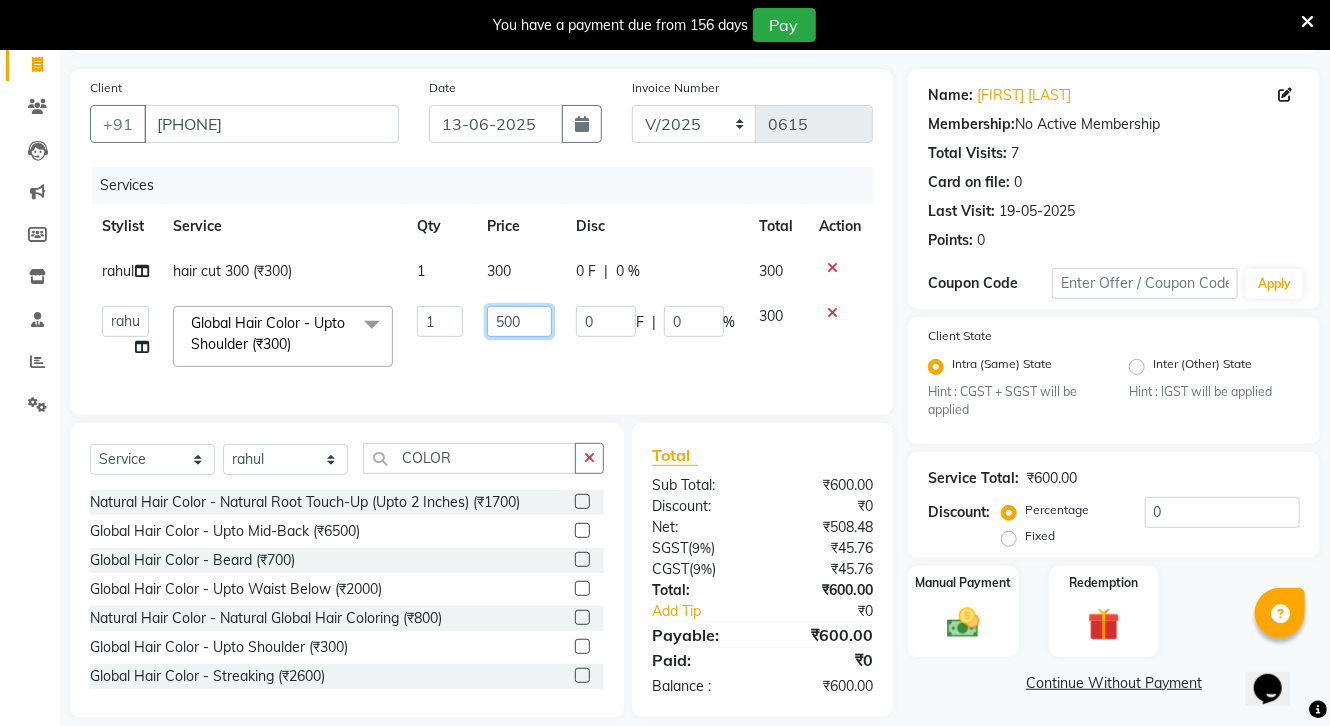 scroll, scrollTop: 168, scrollLeft: 0, axis: vertical 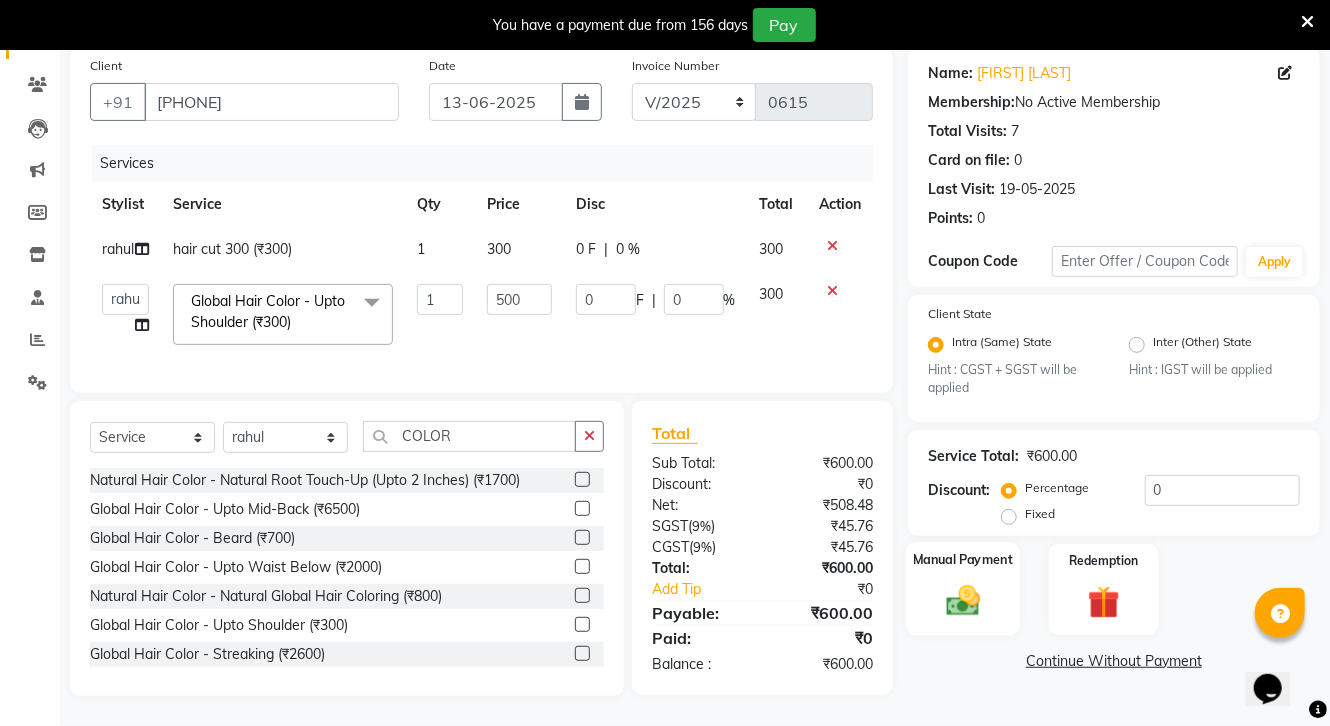 click 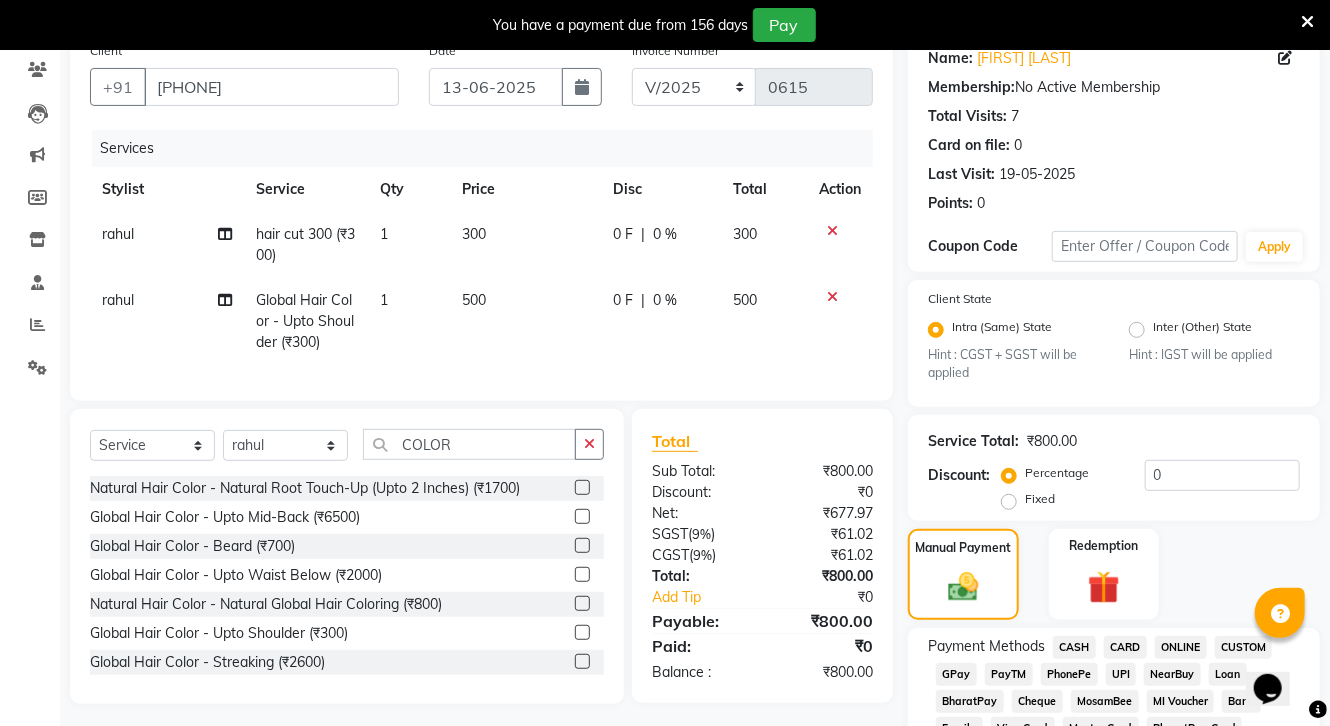 click on "ONLINE" 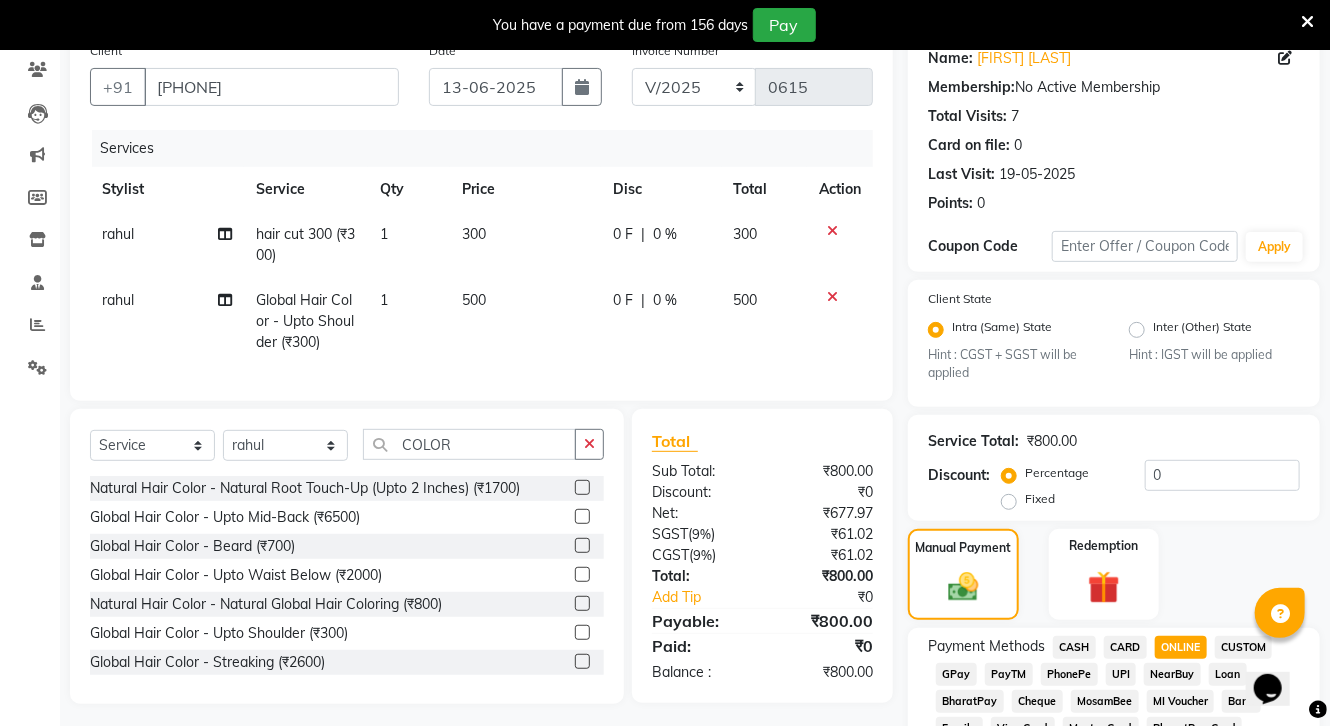 scroll, scrollTop: 803, scrollLeft: 0, axis: vertical 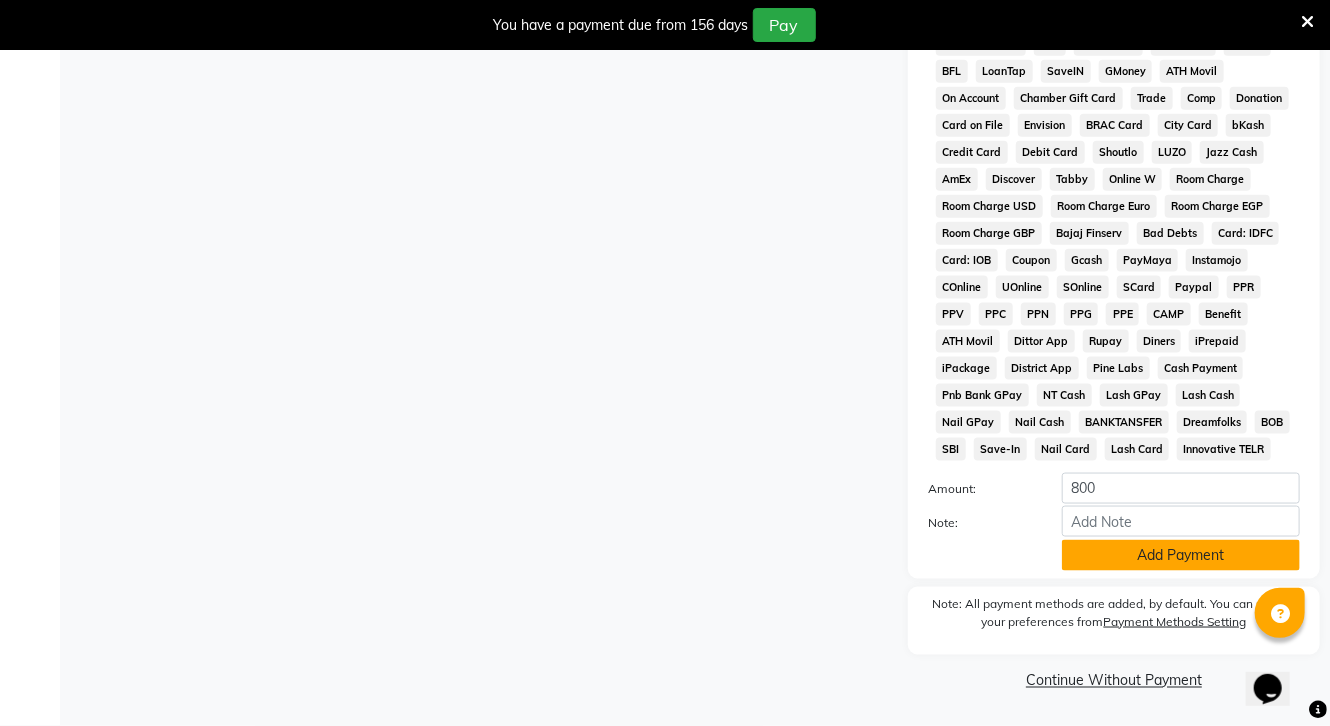 click on "Add Payment" 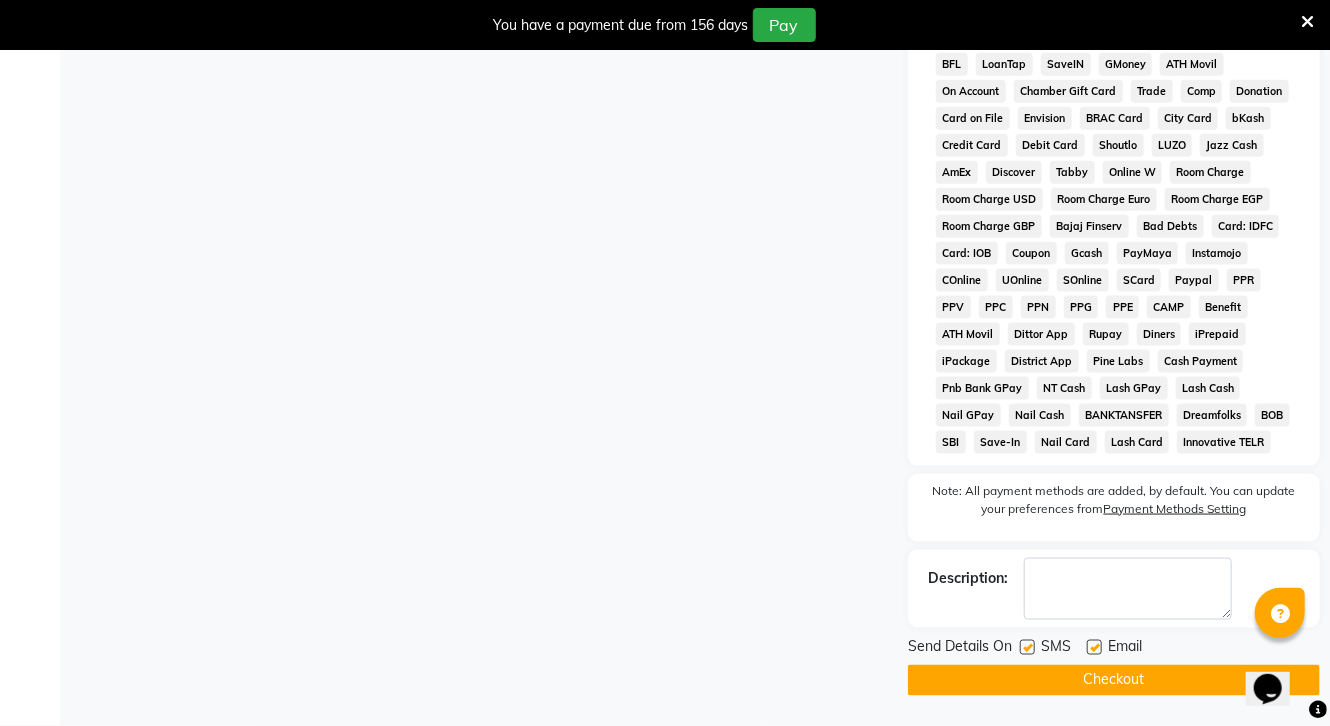 click on "Checkout" 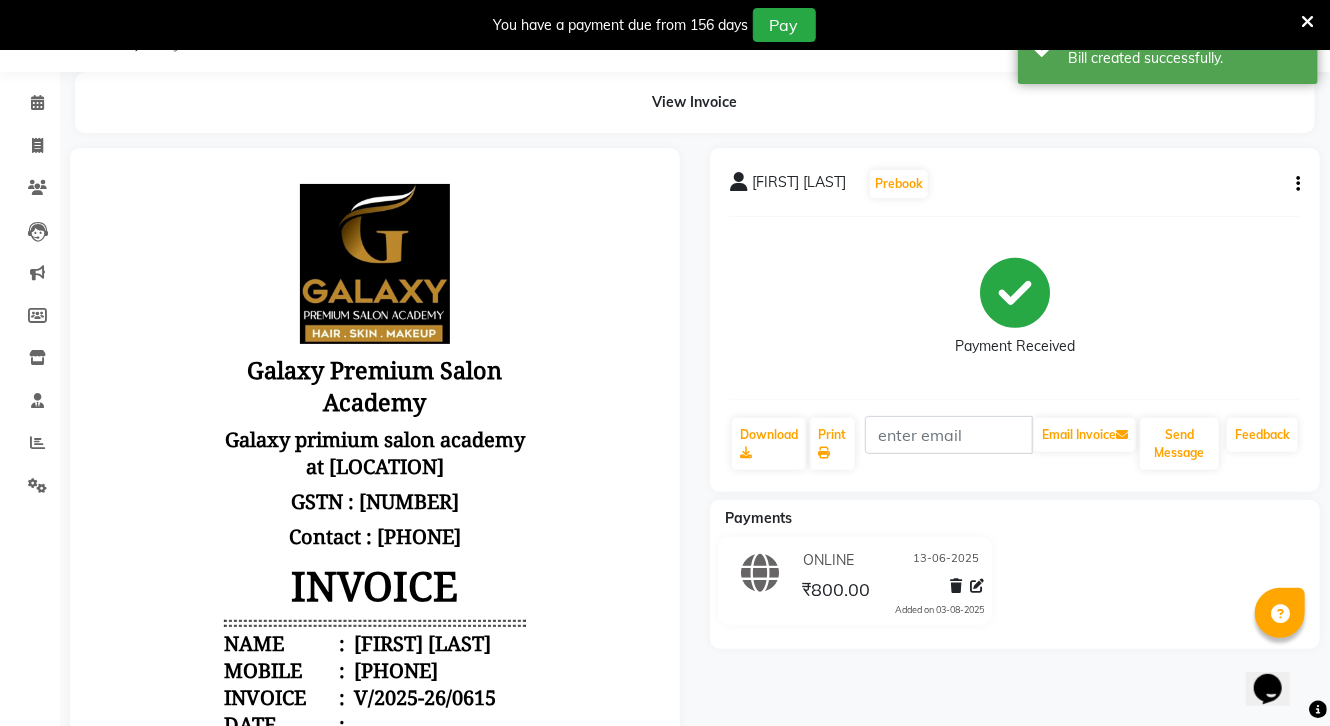scroll, scrollTop: 824, scrollLeft: 0, axis: vertical 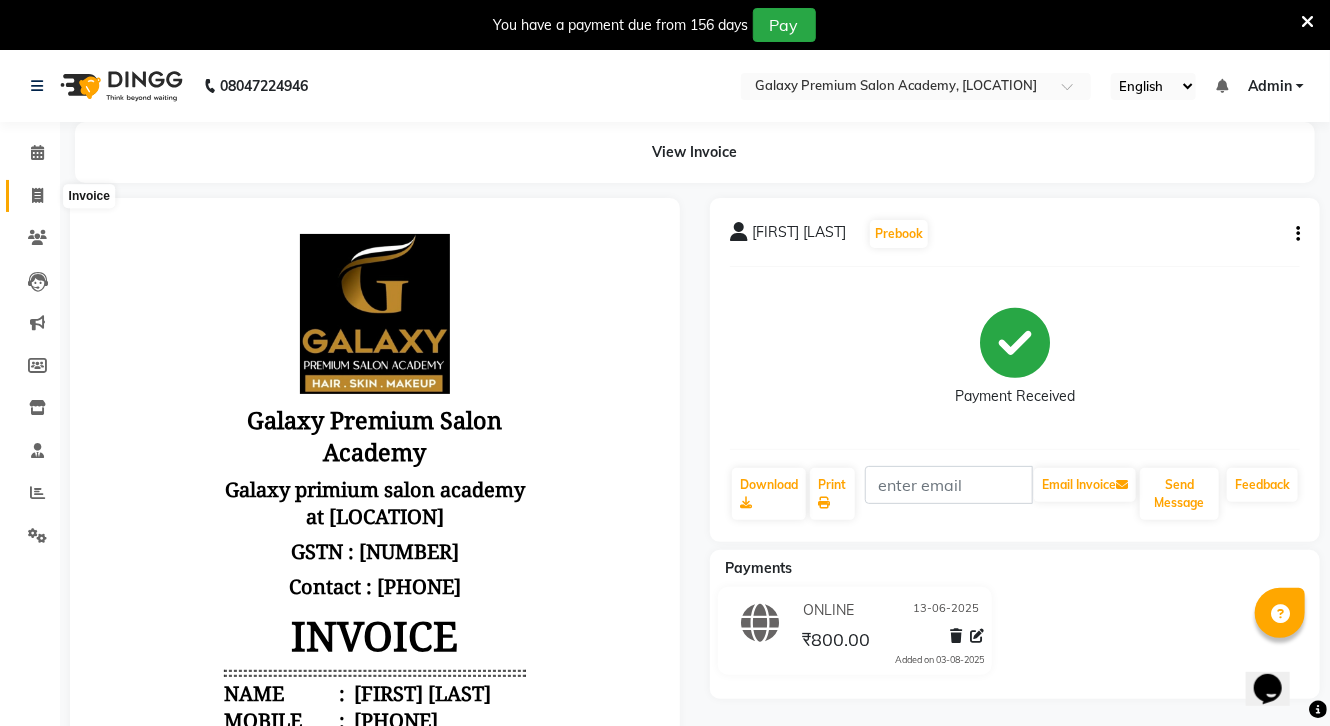 click 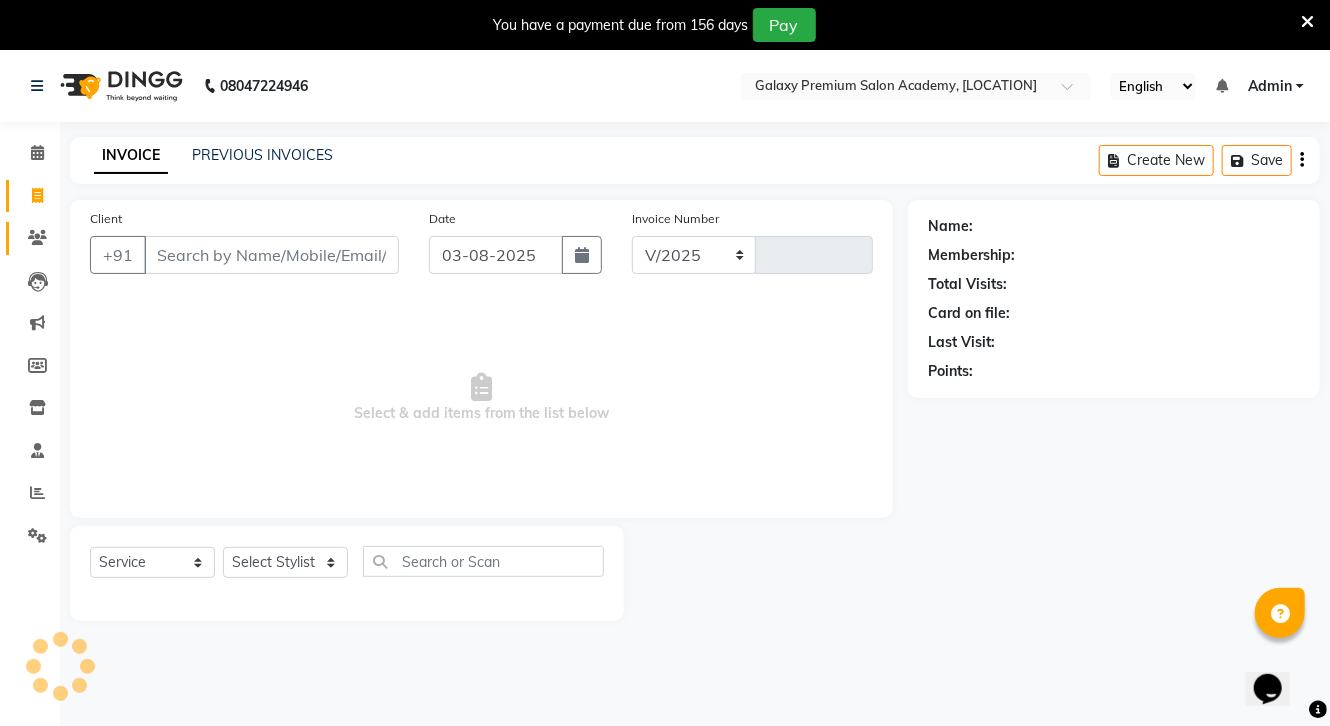 select on "3555" 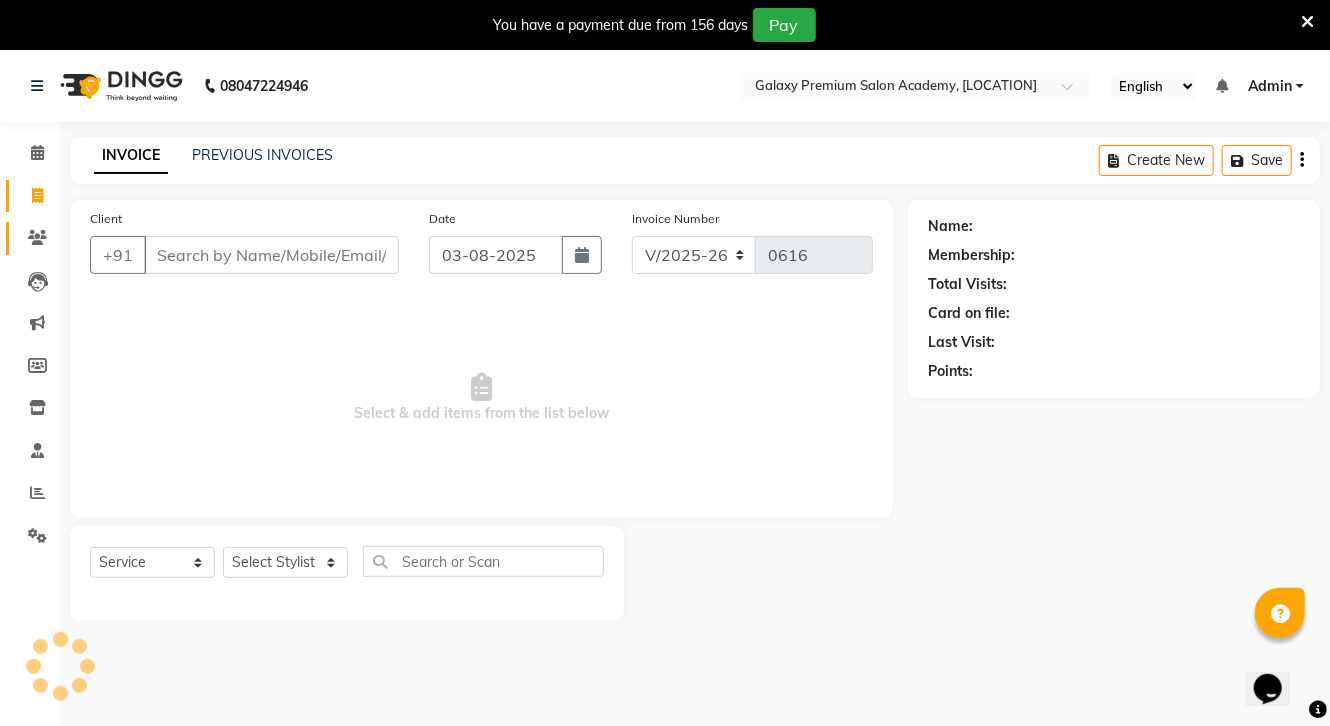 scroll, scrollTop: 50, scrollLeft: 0, axis: vertical 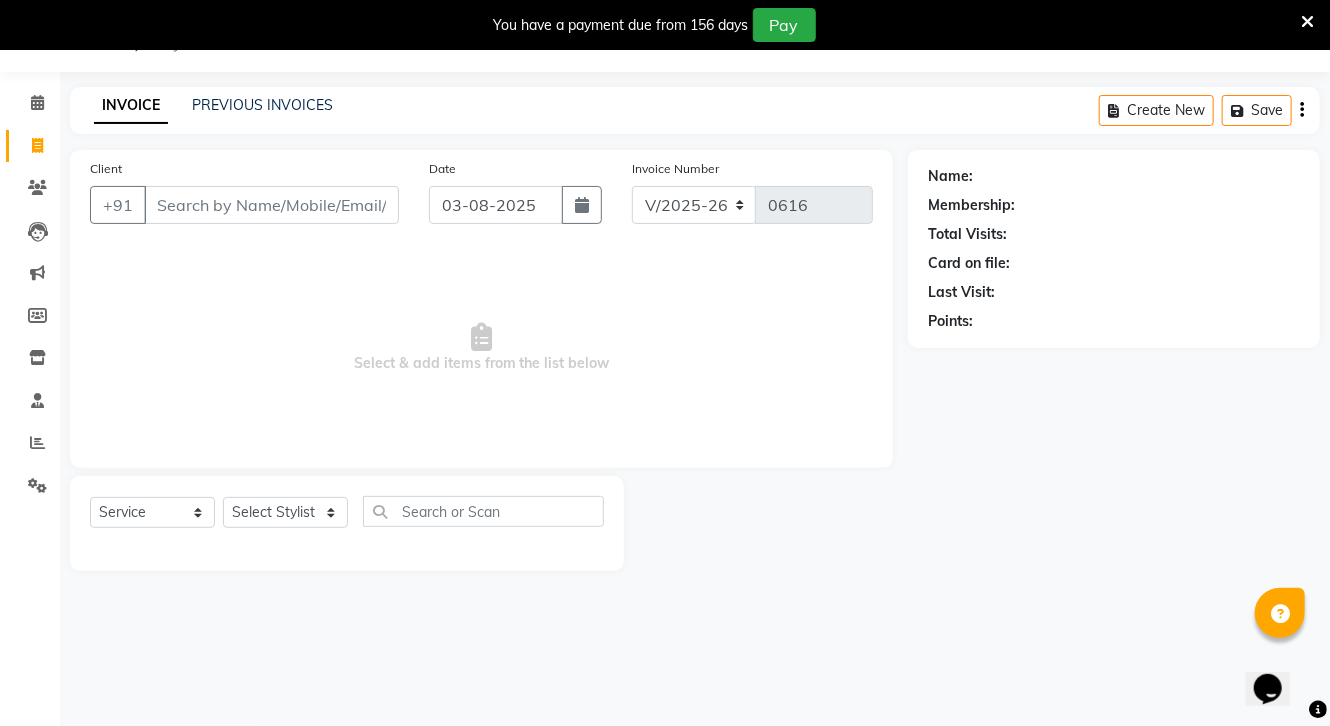 drag, startPoint x: 572, startPoint y: 205, endPoint x: 556, endPoint y: 210, distance: 16.763054 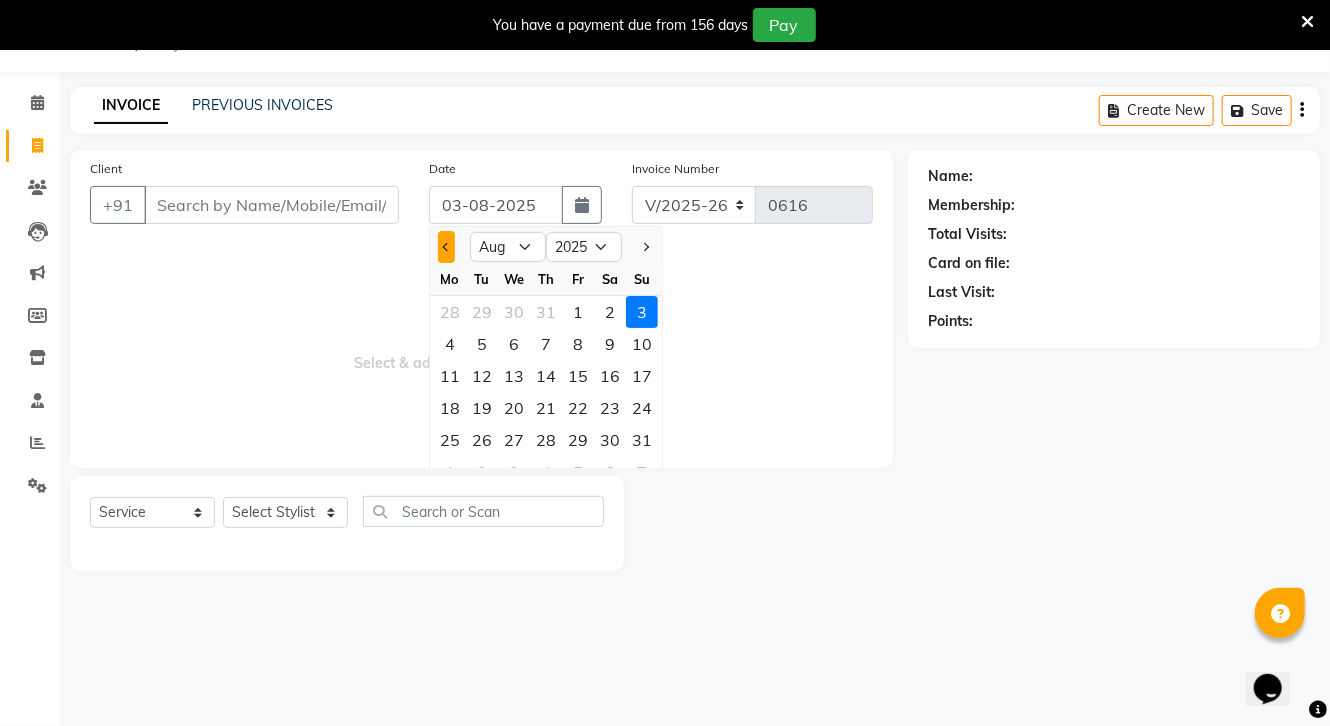 click 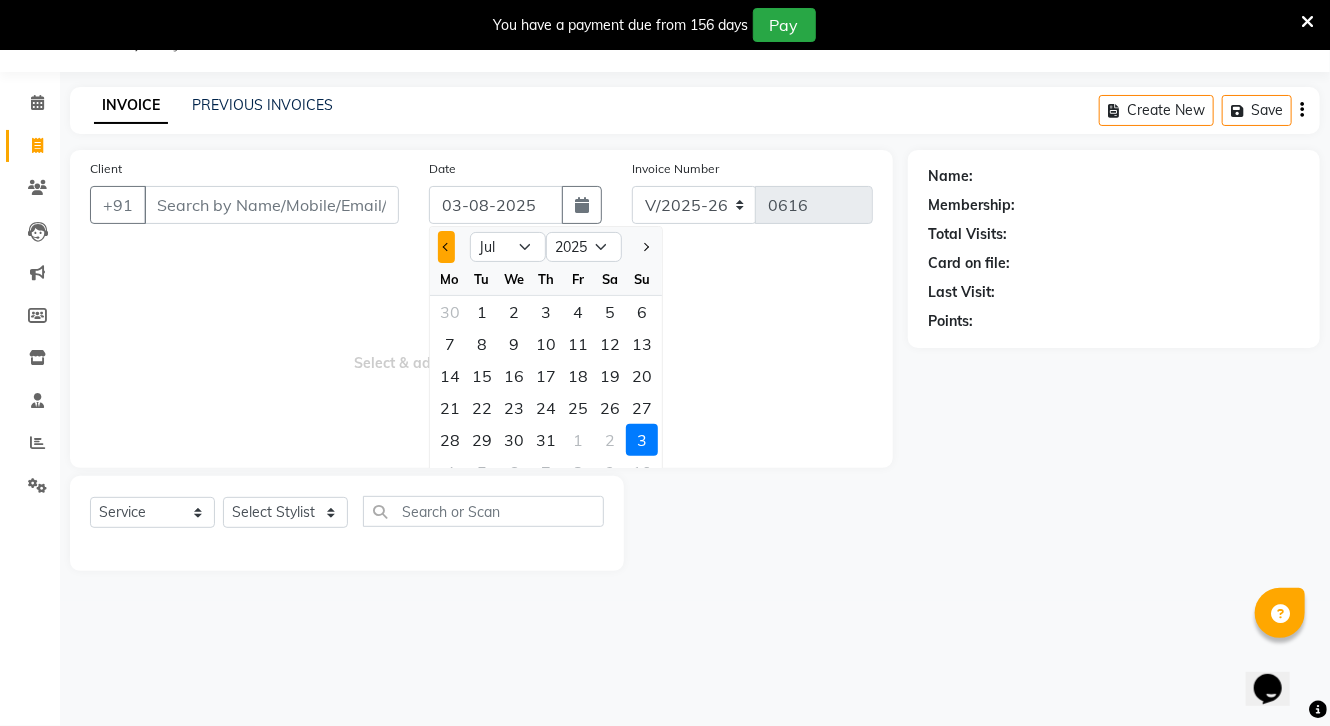 click 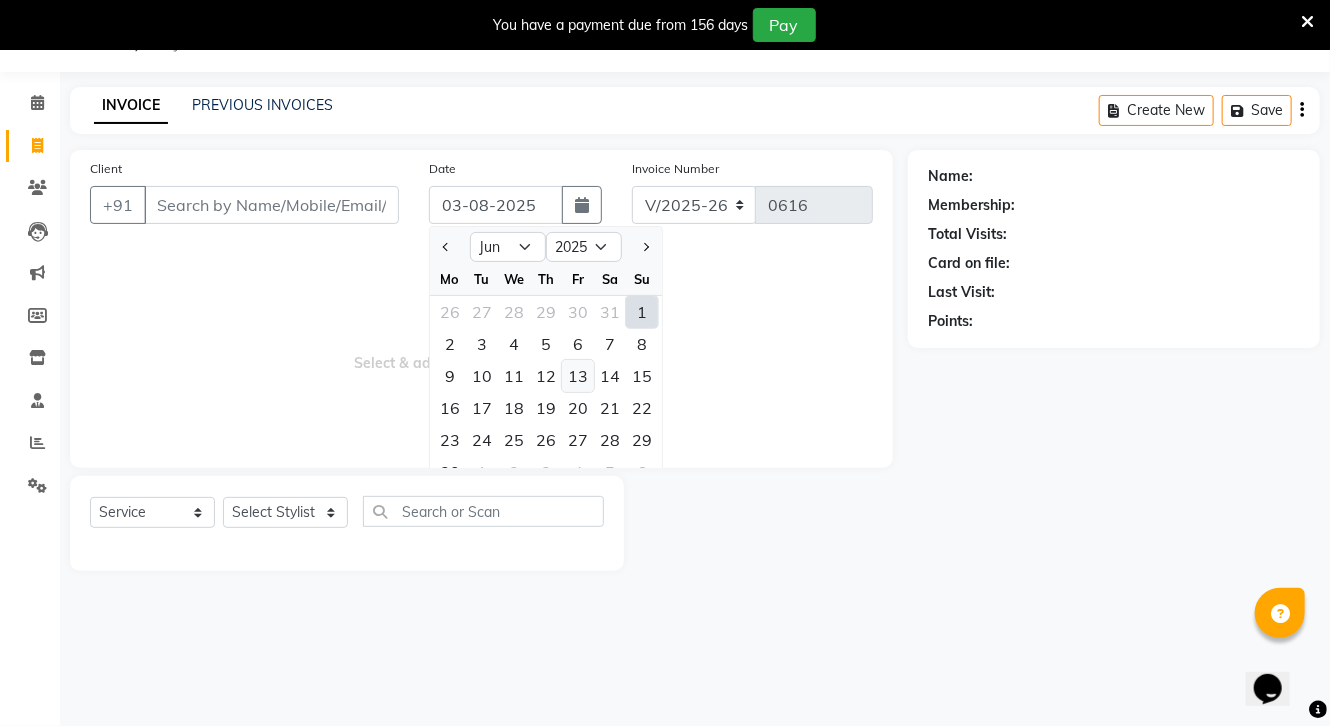 click on "13" 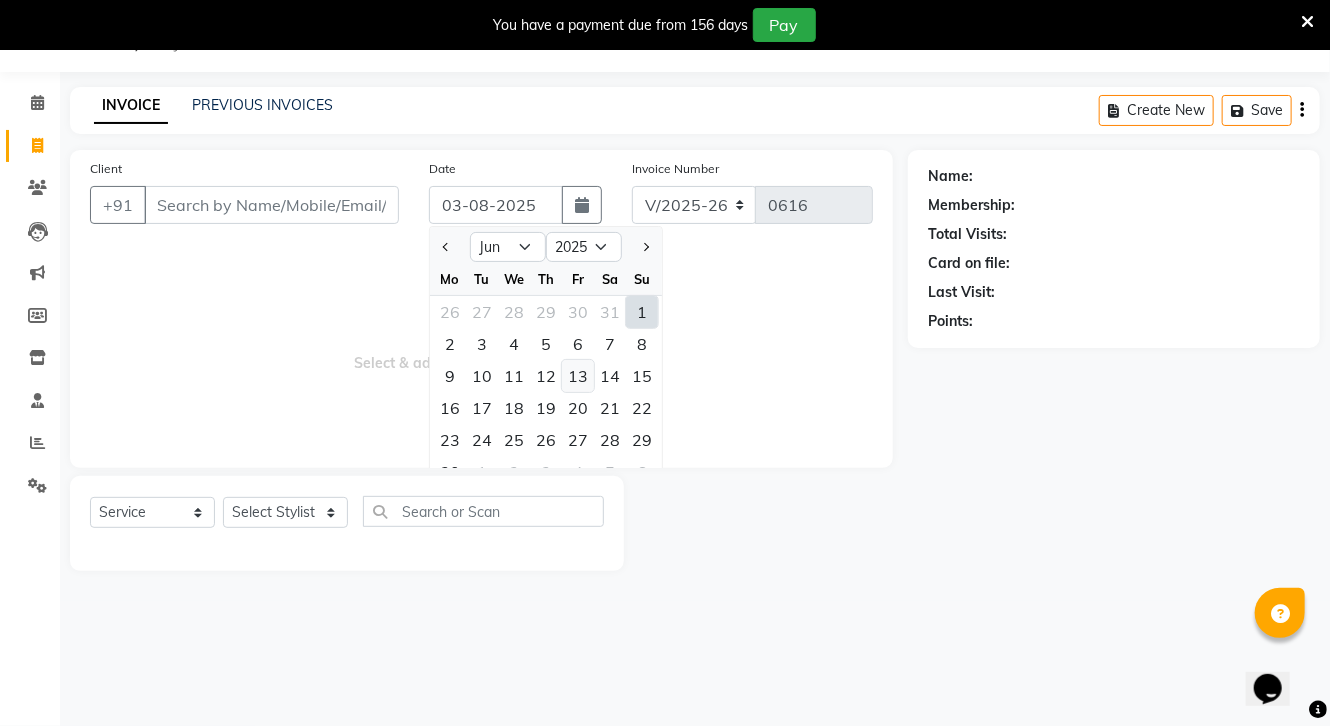 type on "13-06-2025" 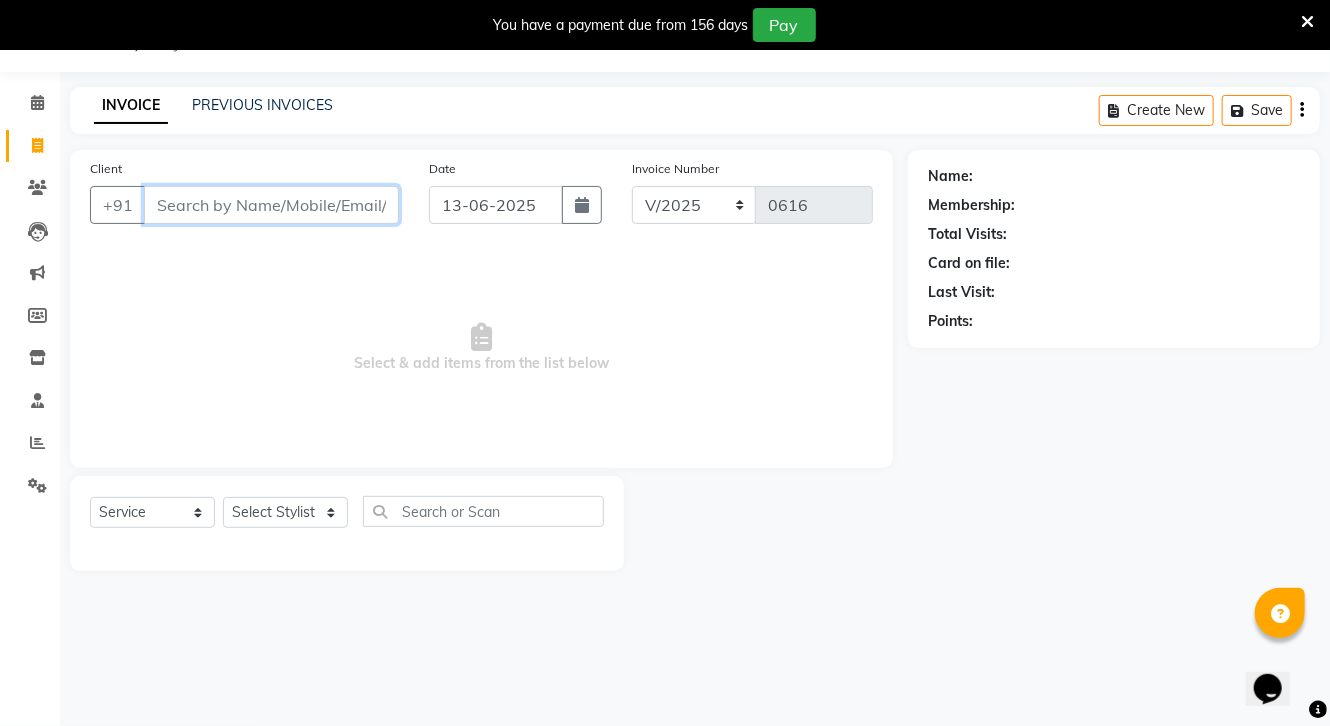 click on "Client" at bounding box center [271, 205] 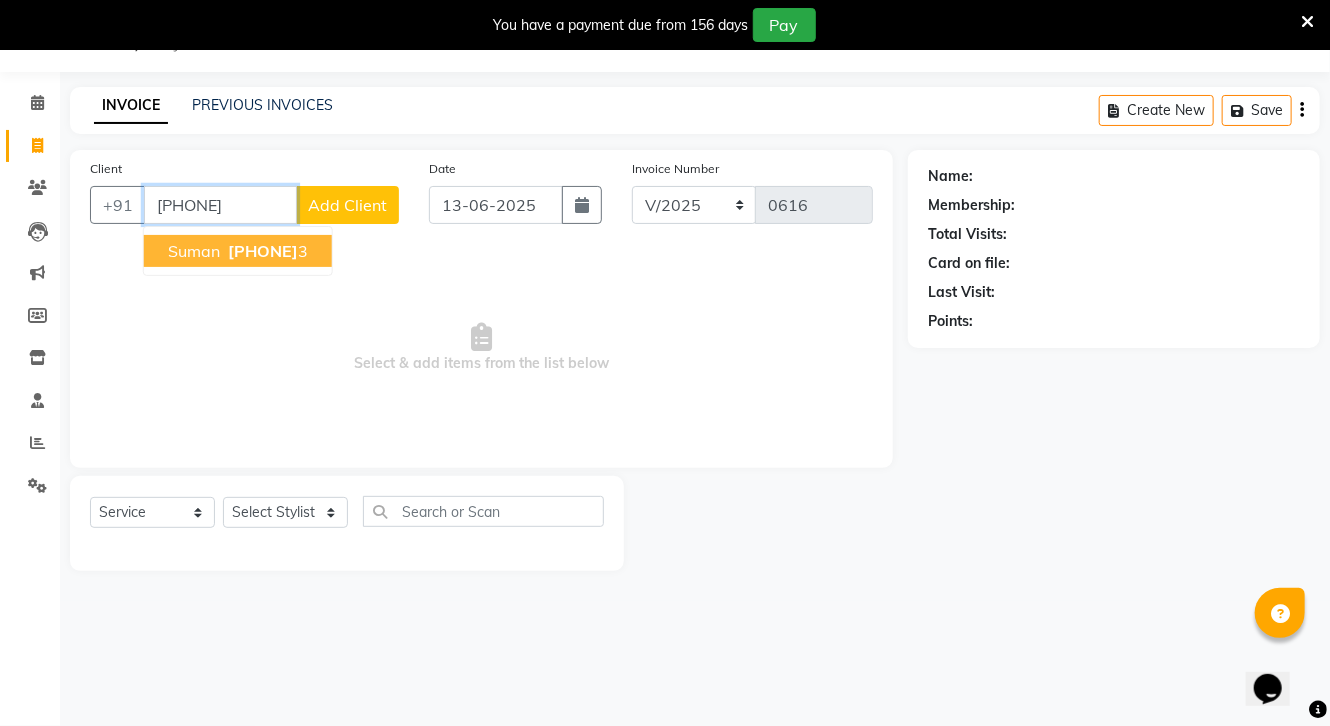 click on "[PHONE]" at bounding box center [263, 251] 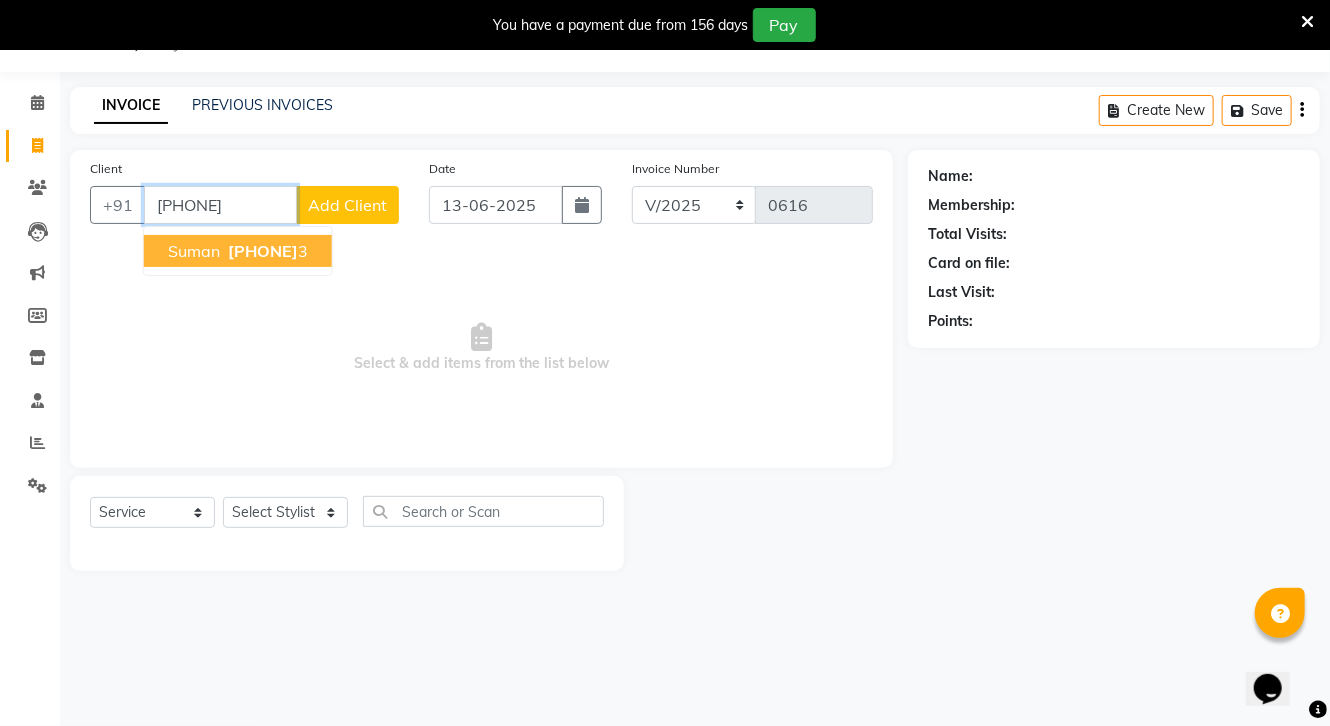 type on "[PHONE]" 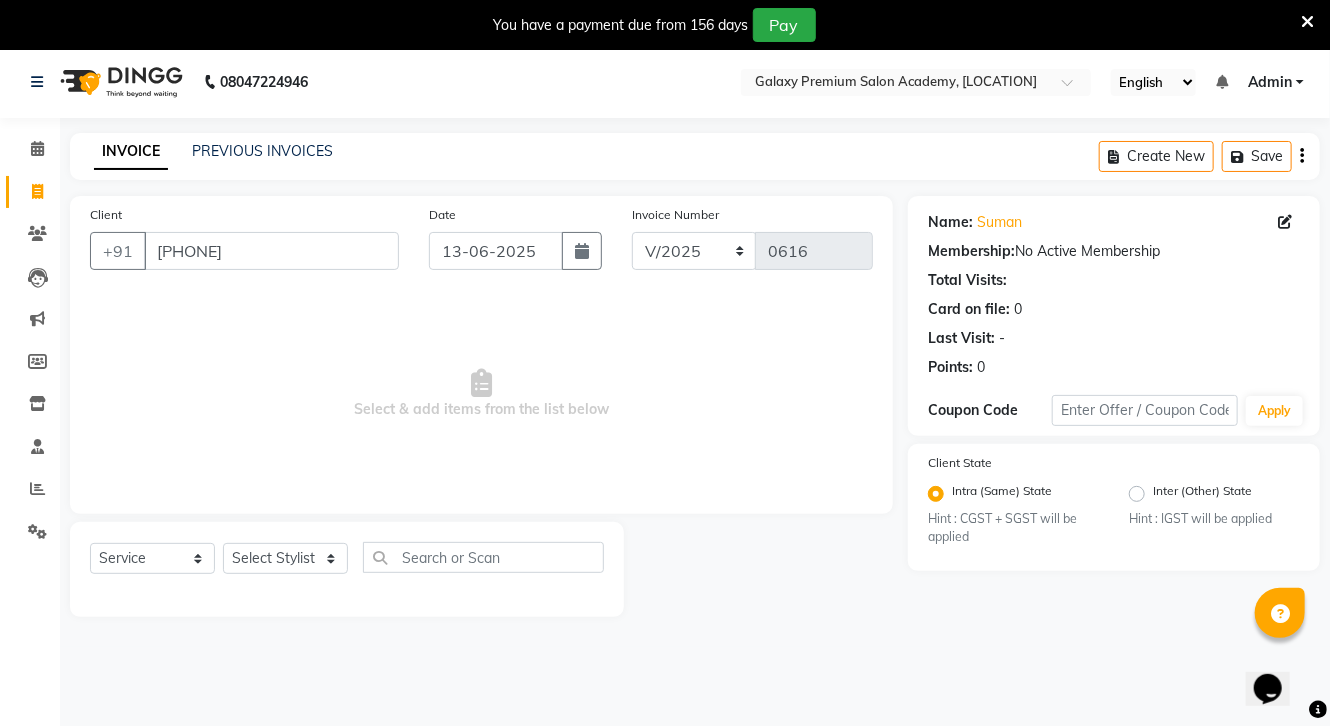 scroll, scrollTop: 0, scrollLeft: 0, axis: both 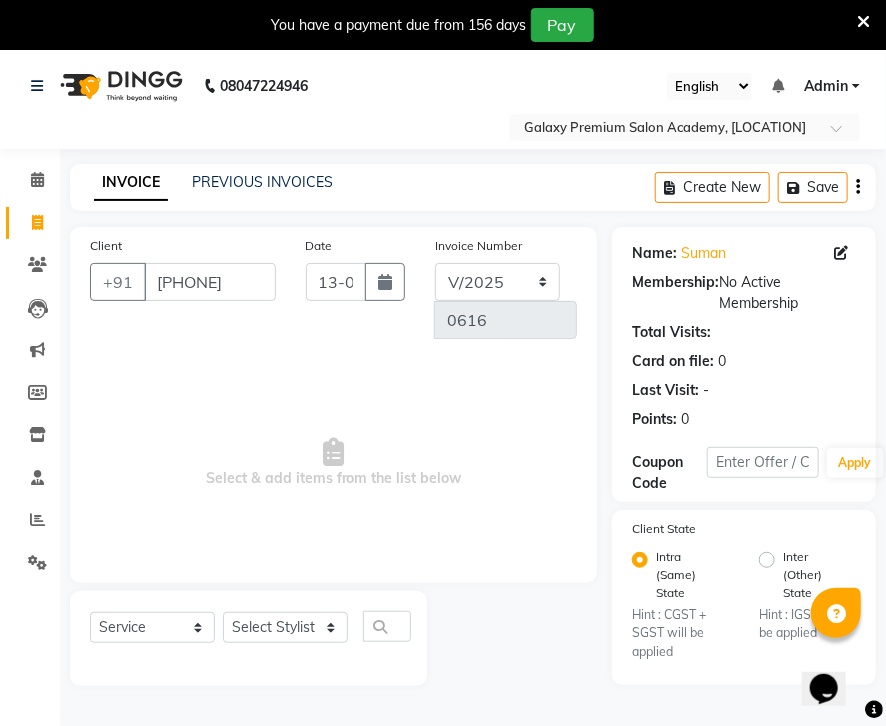 drag, startPoint x: 525, startPoint y: 84, endPoint x: 524, endPoint y: 95, distance: 11.045361 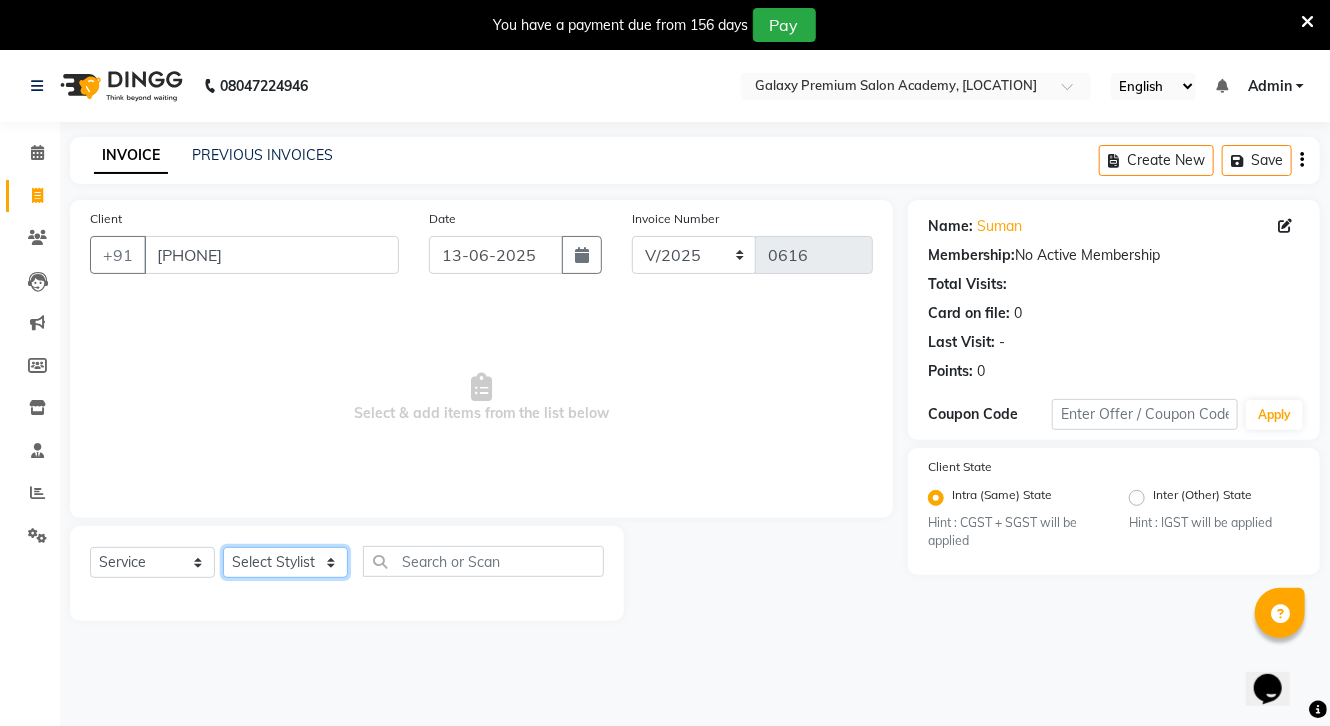 click on "Select Stylist [NAME]" 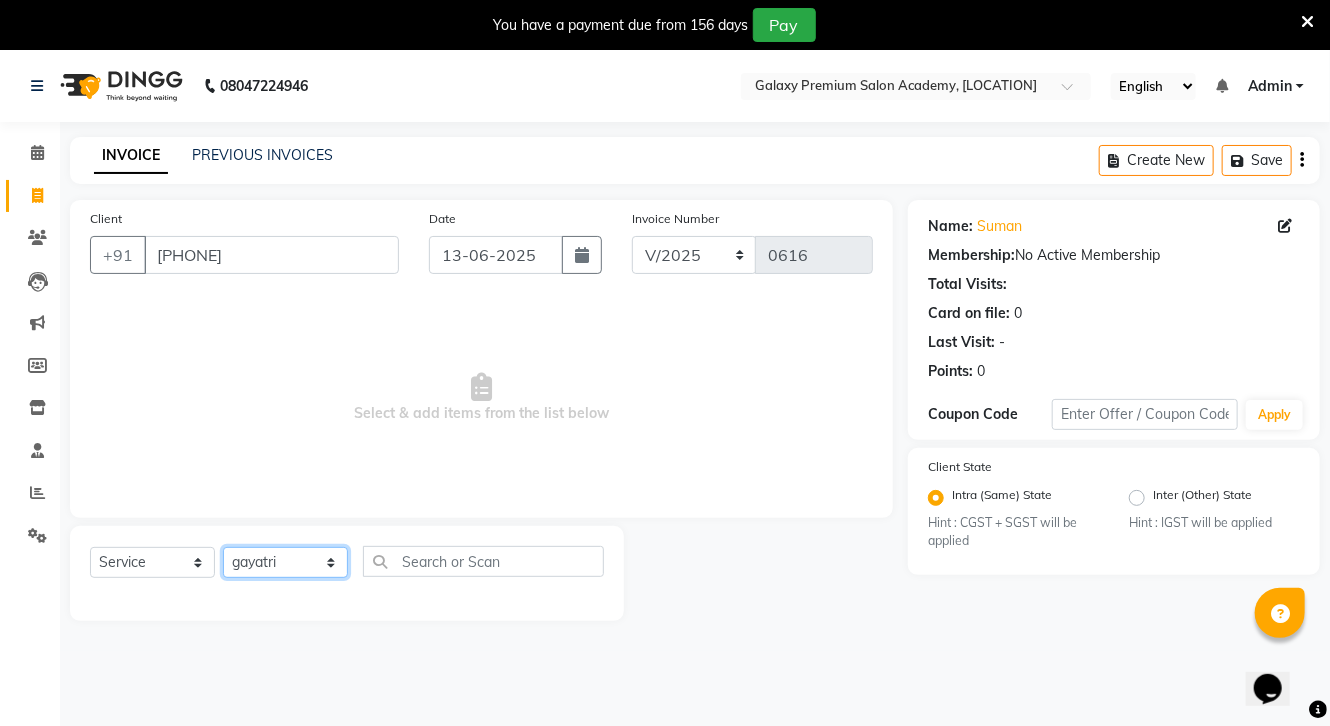 click on "Select Stylist [NAME]" 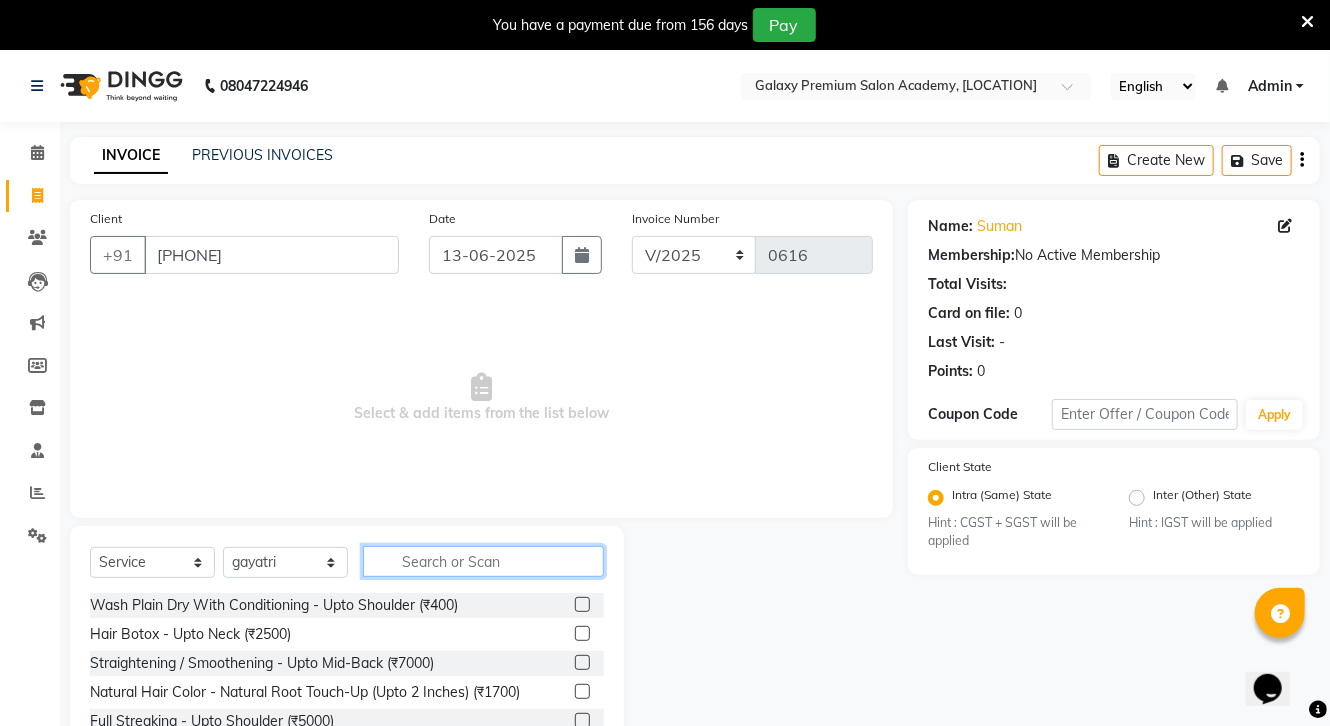 click 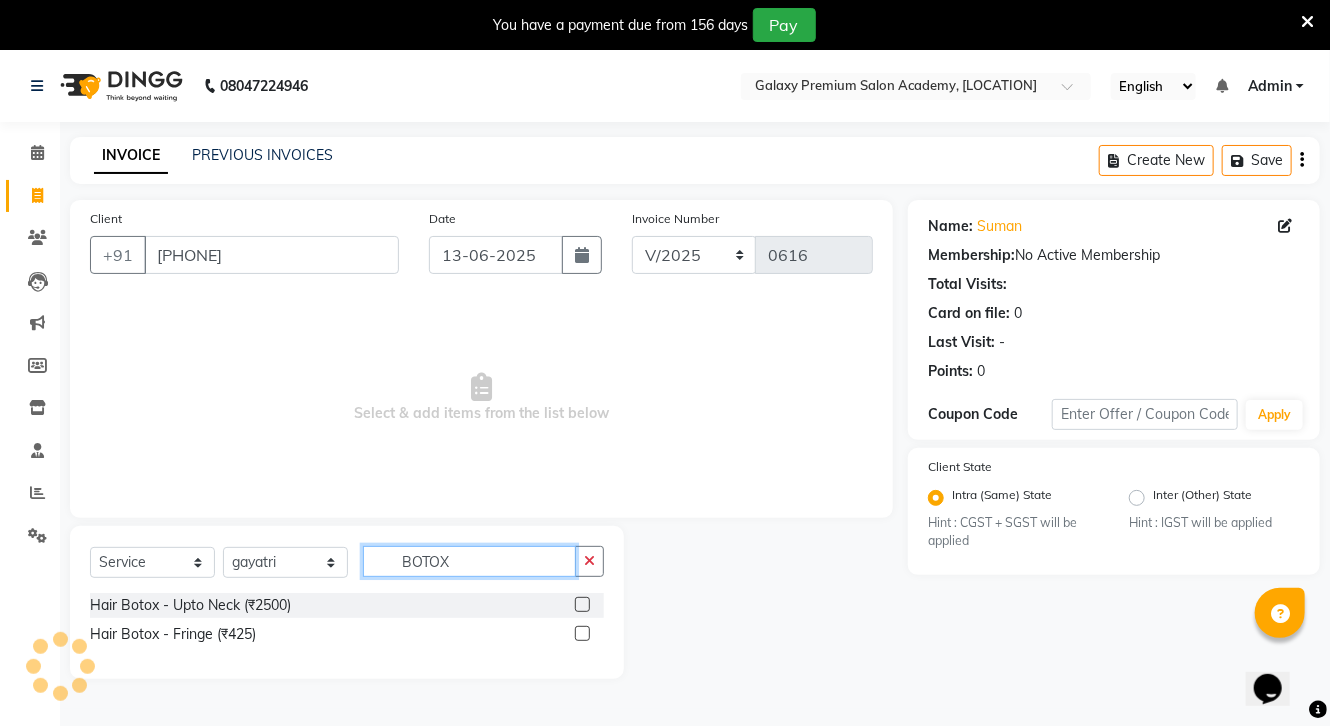 type on "BOTOX" 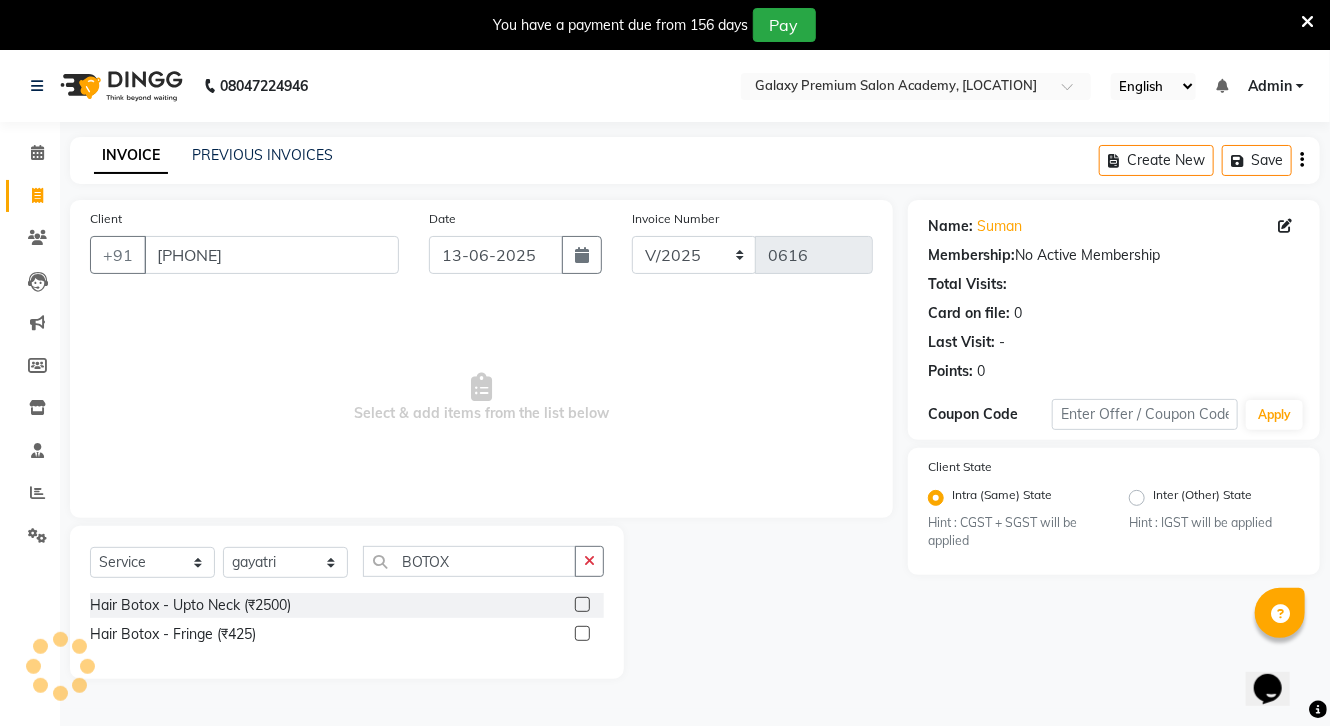 click 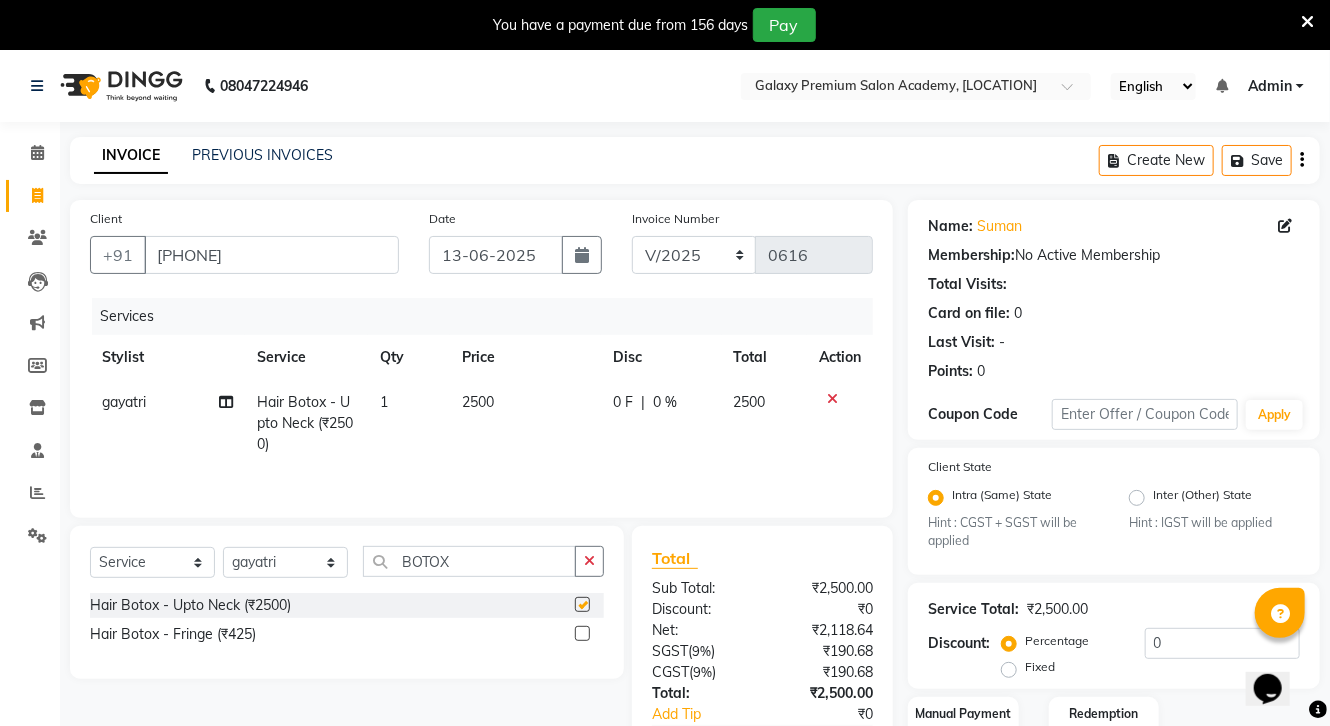 checkbox on "false" 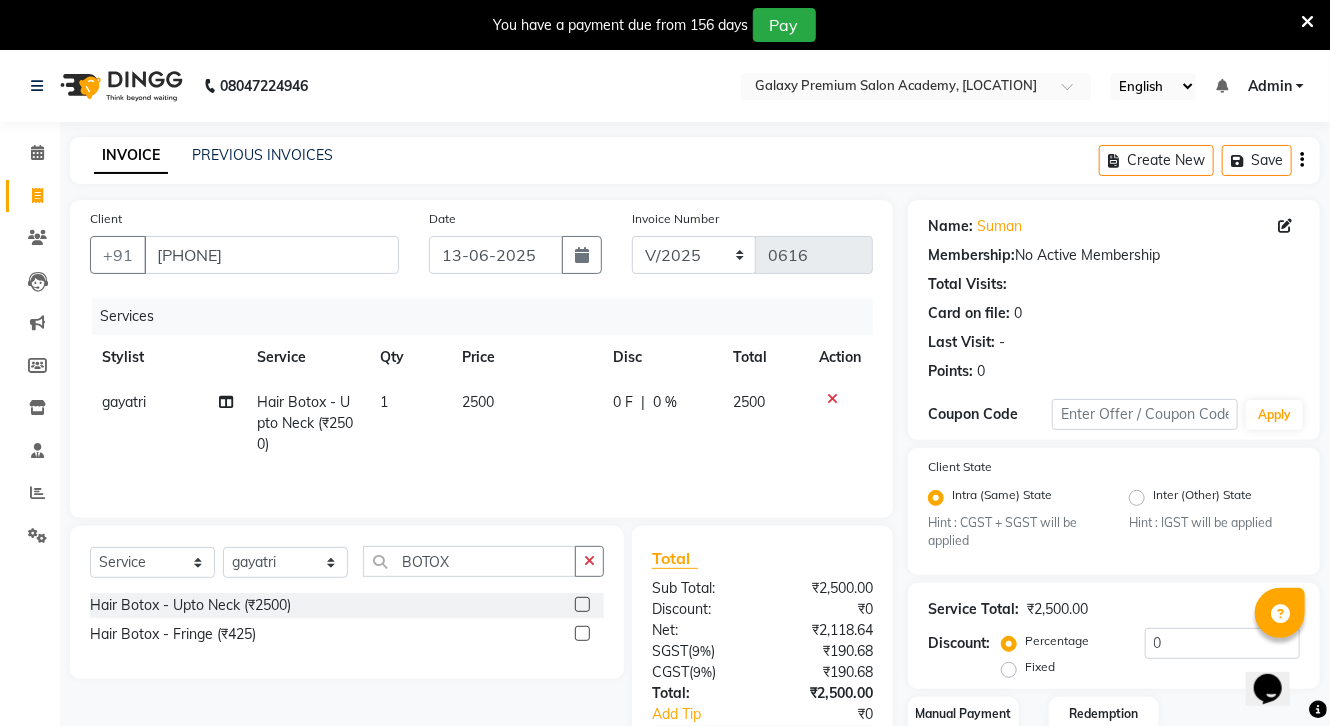 click on "2500" 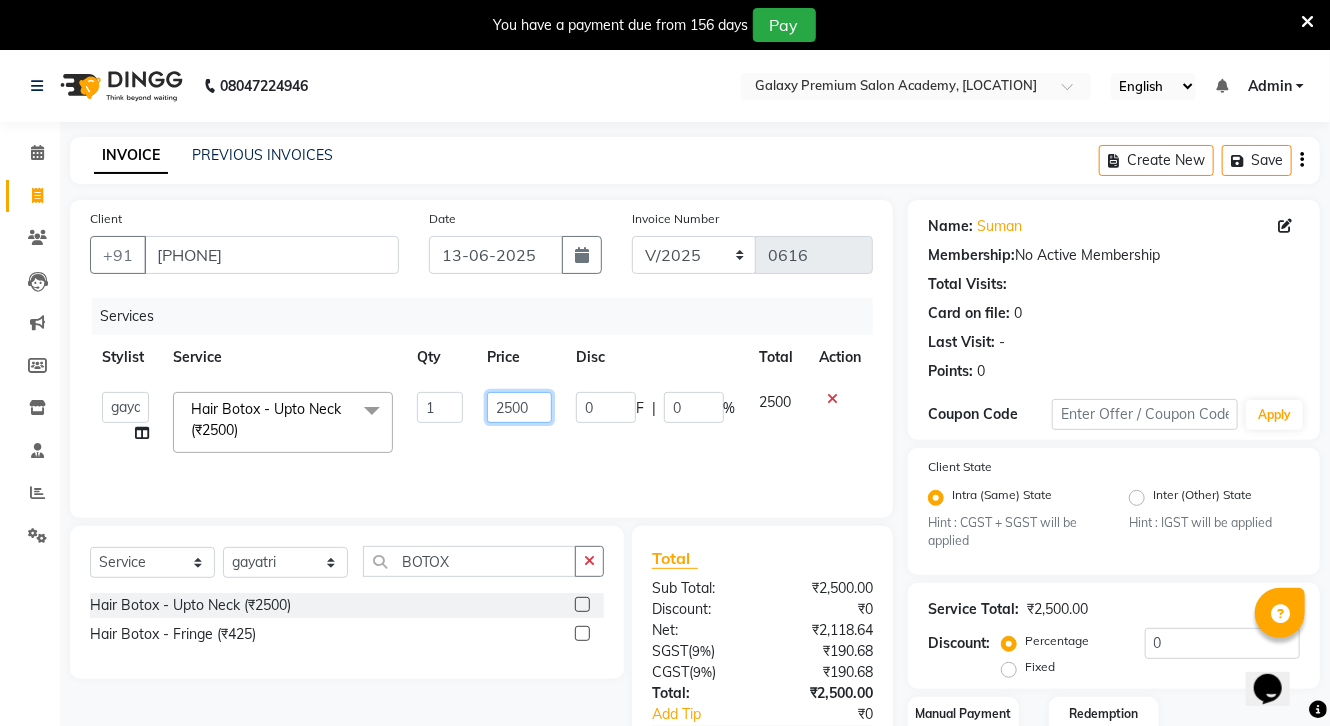 click on "2500" 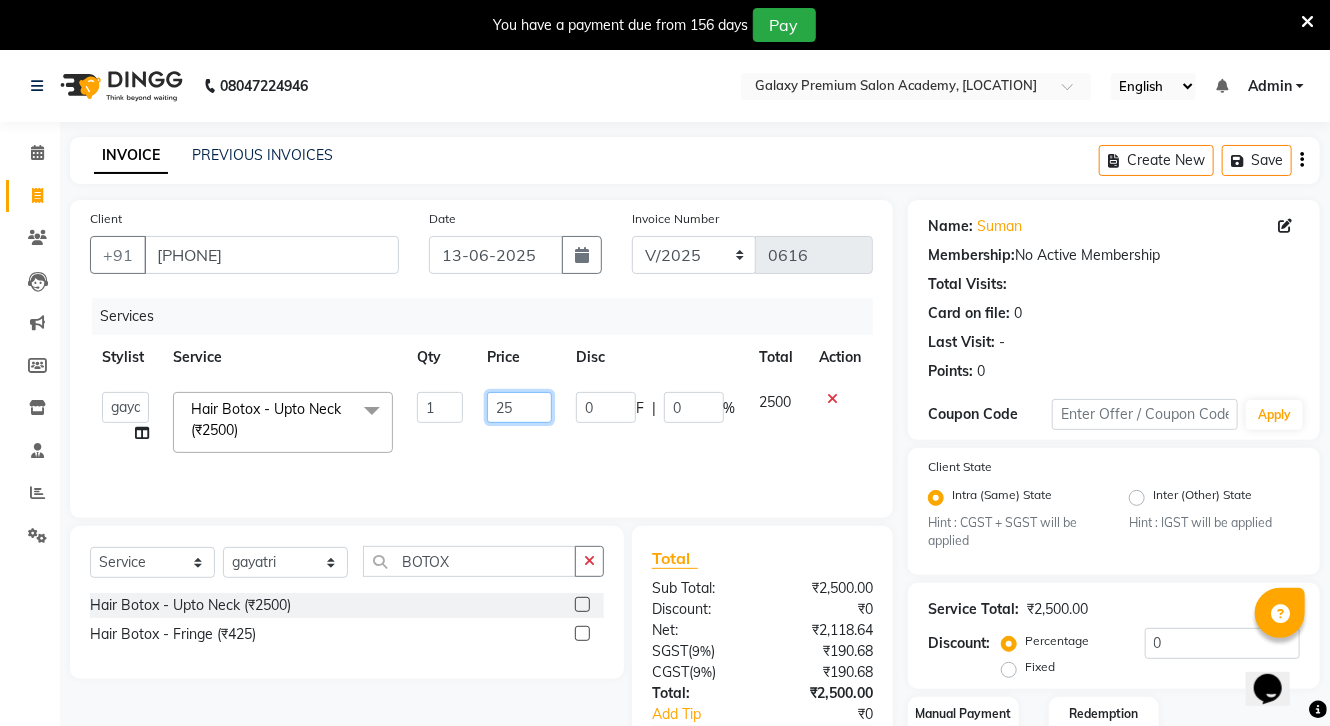 type on "2" 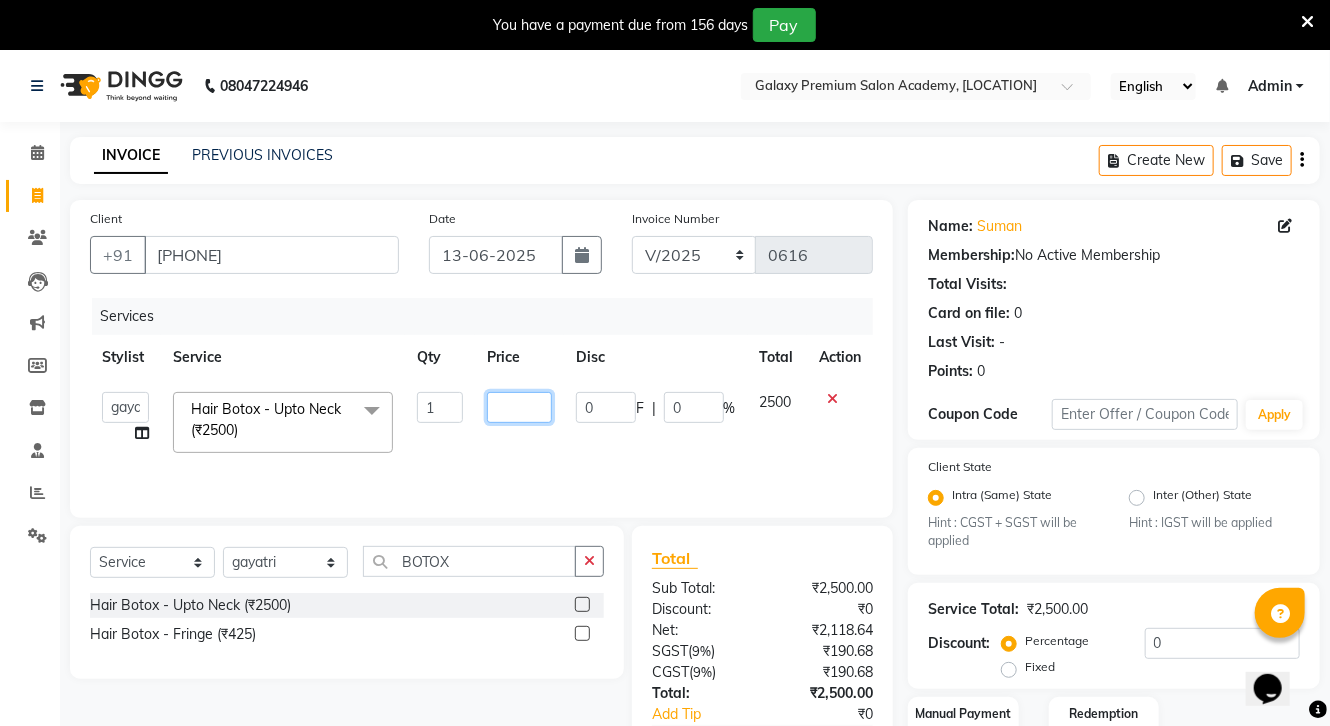 click 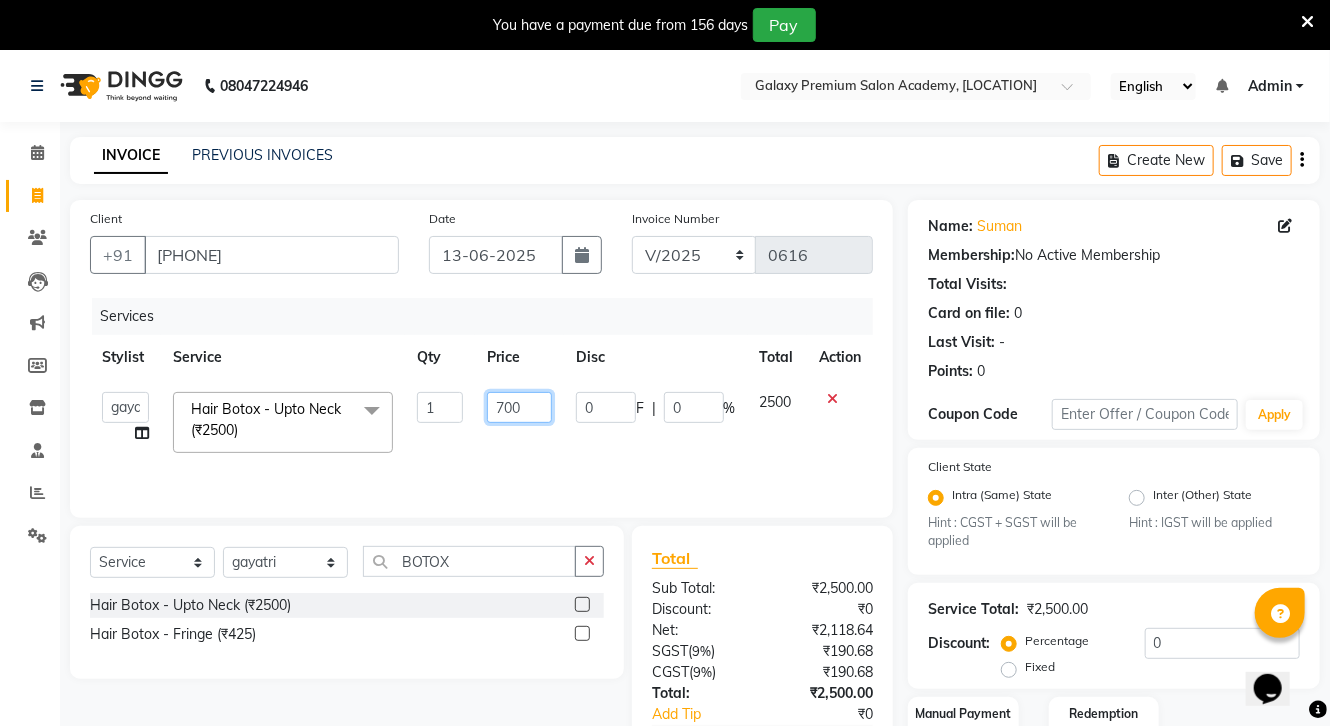 type on "7000" 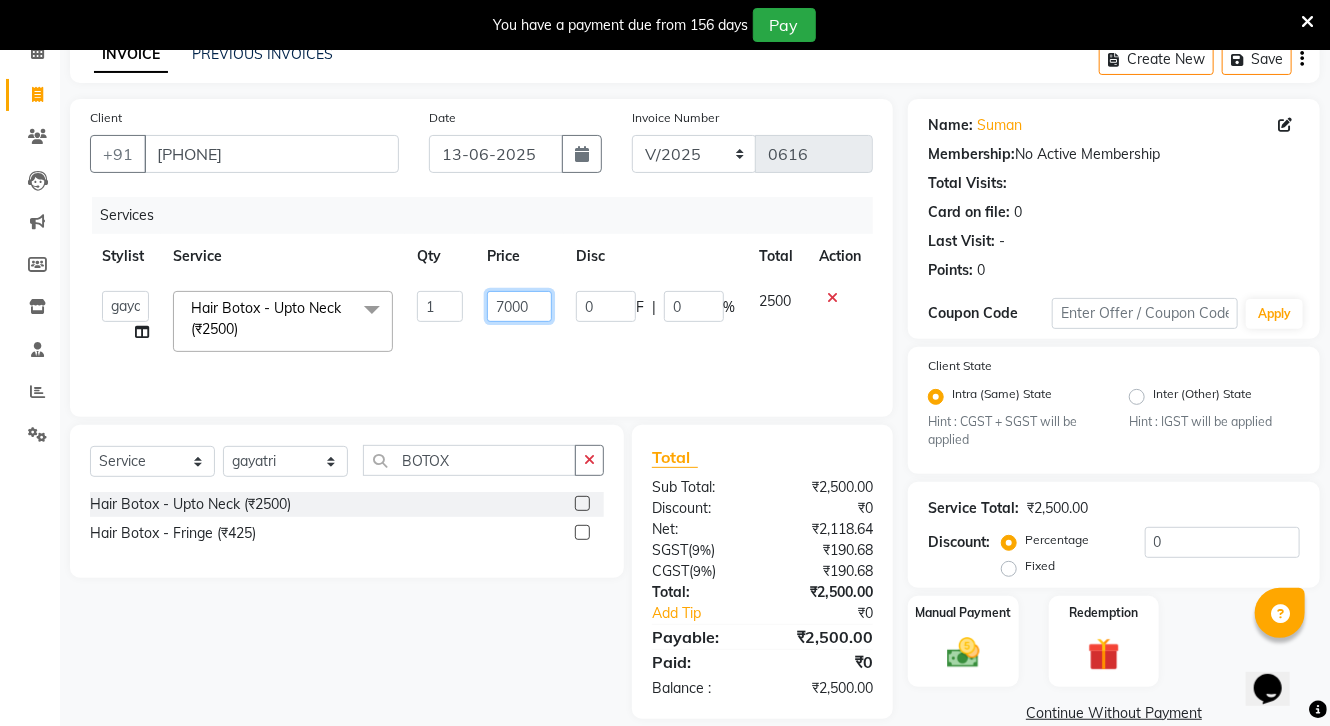 scroll, scrollTop: 136, scrollLeft: 0, axis: vertical 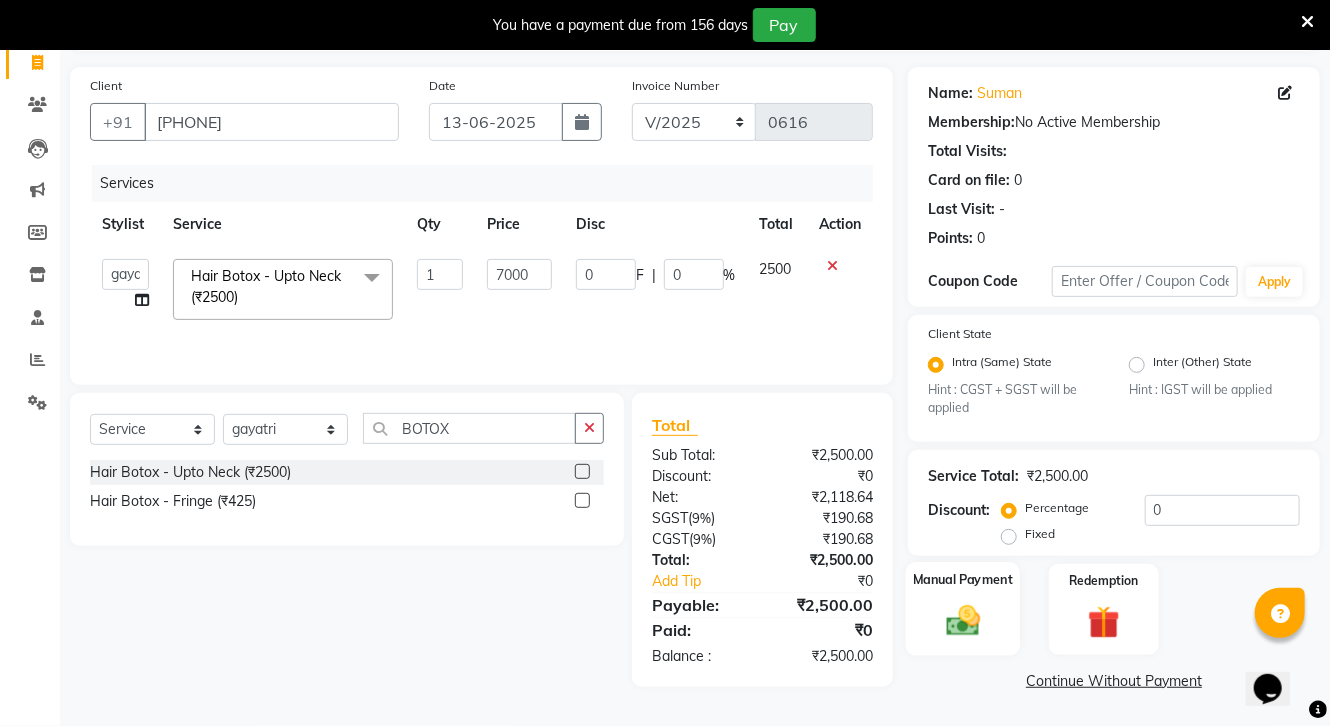 click 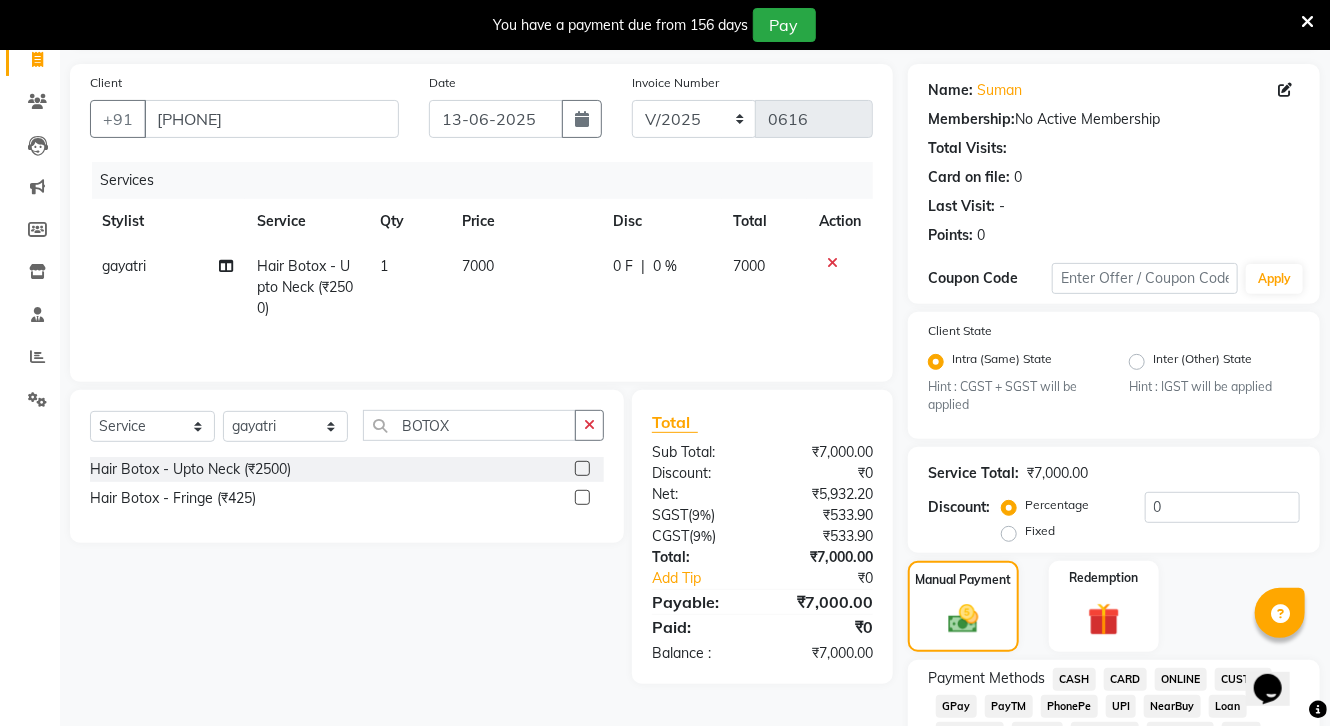 click on "CARD" 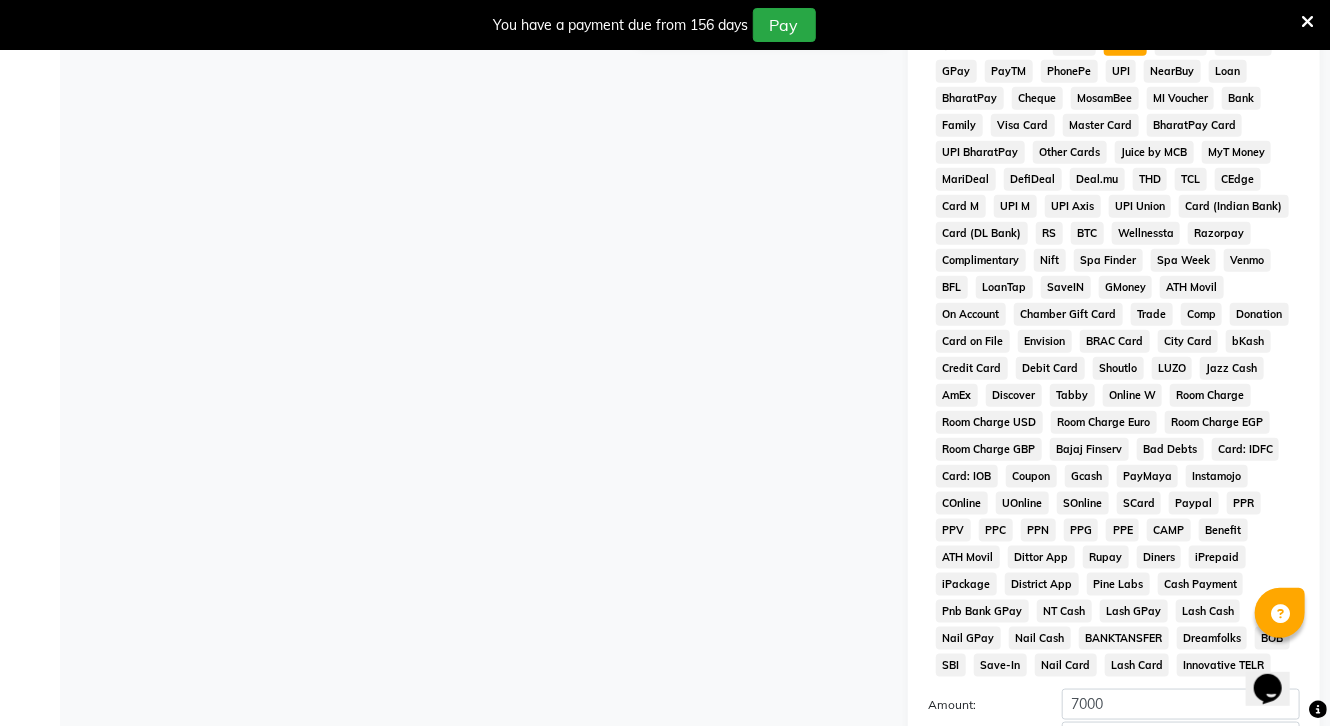 scroll, scrollTop: 982, scrollLeft: 0, axis: vertical 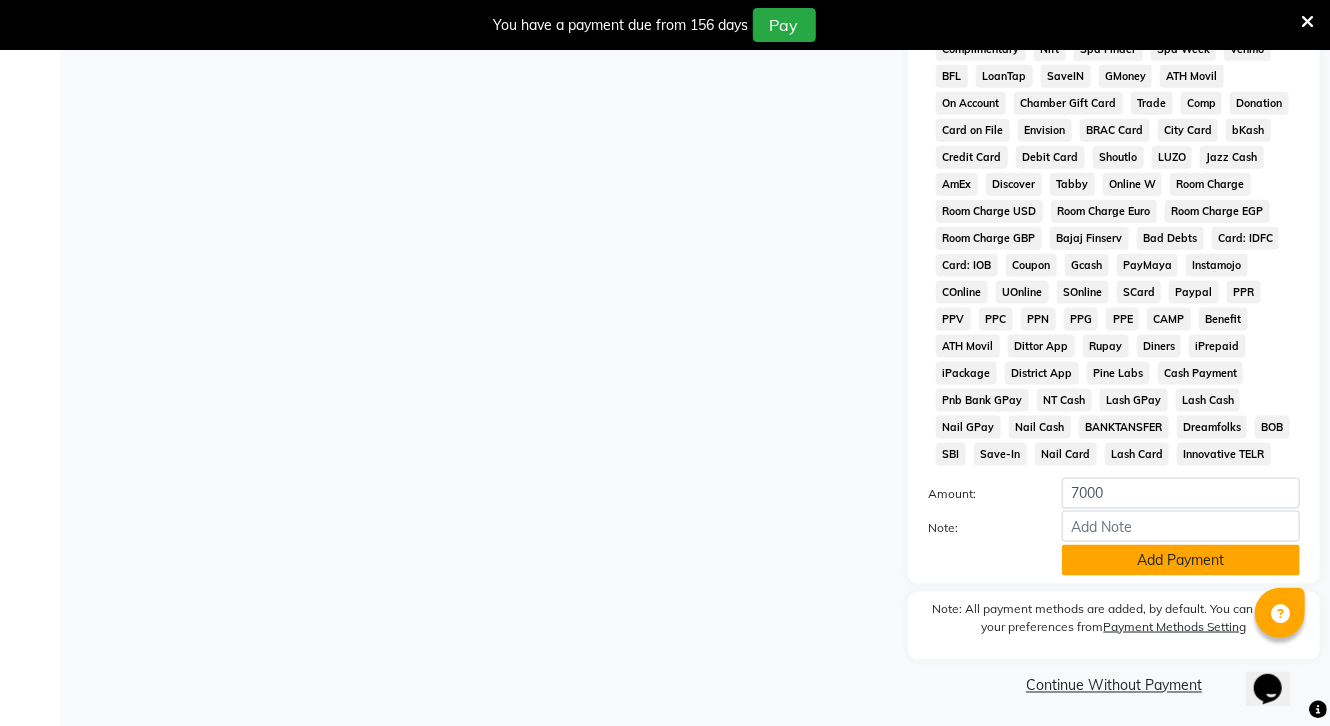 click on "Add Payment" 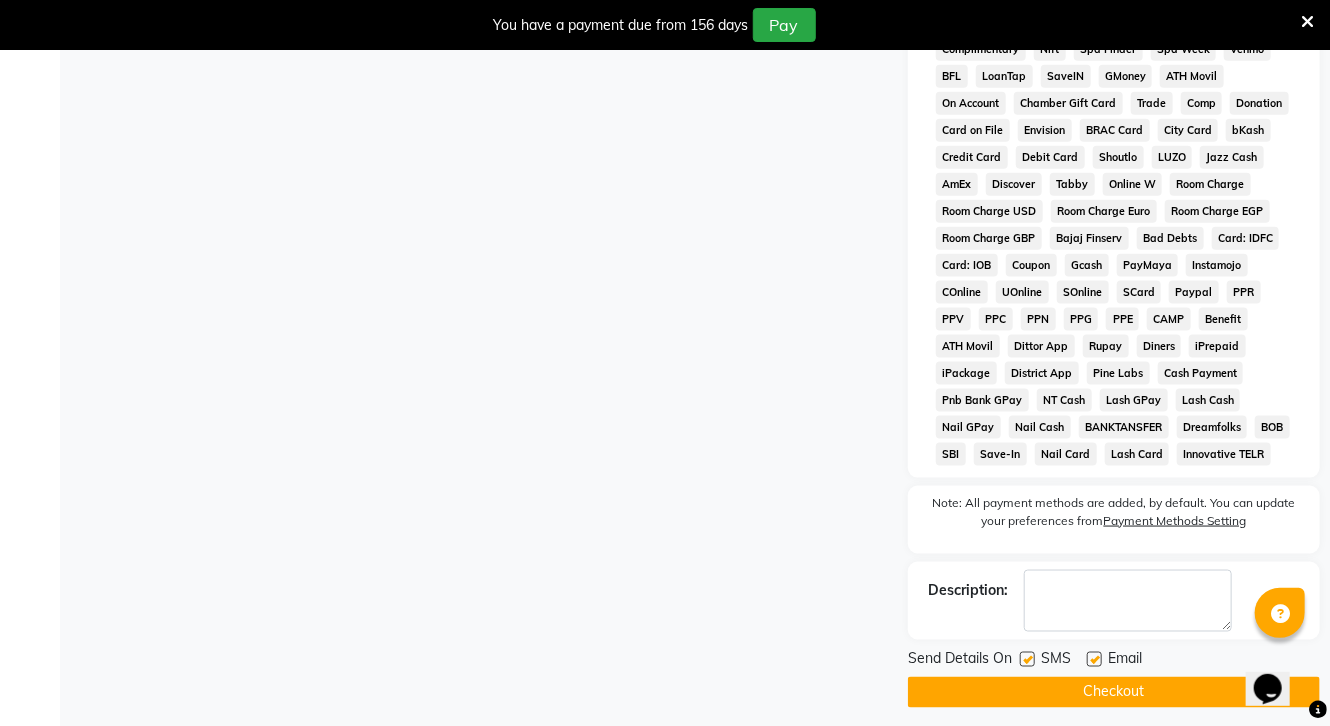 click on "Checkout" 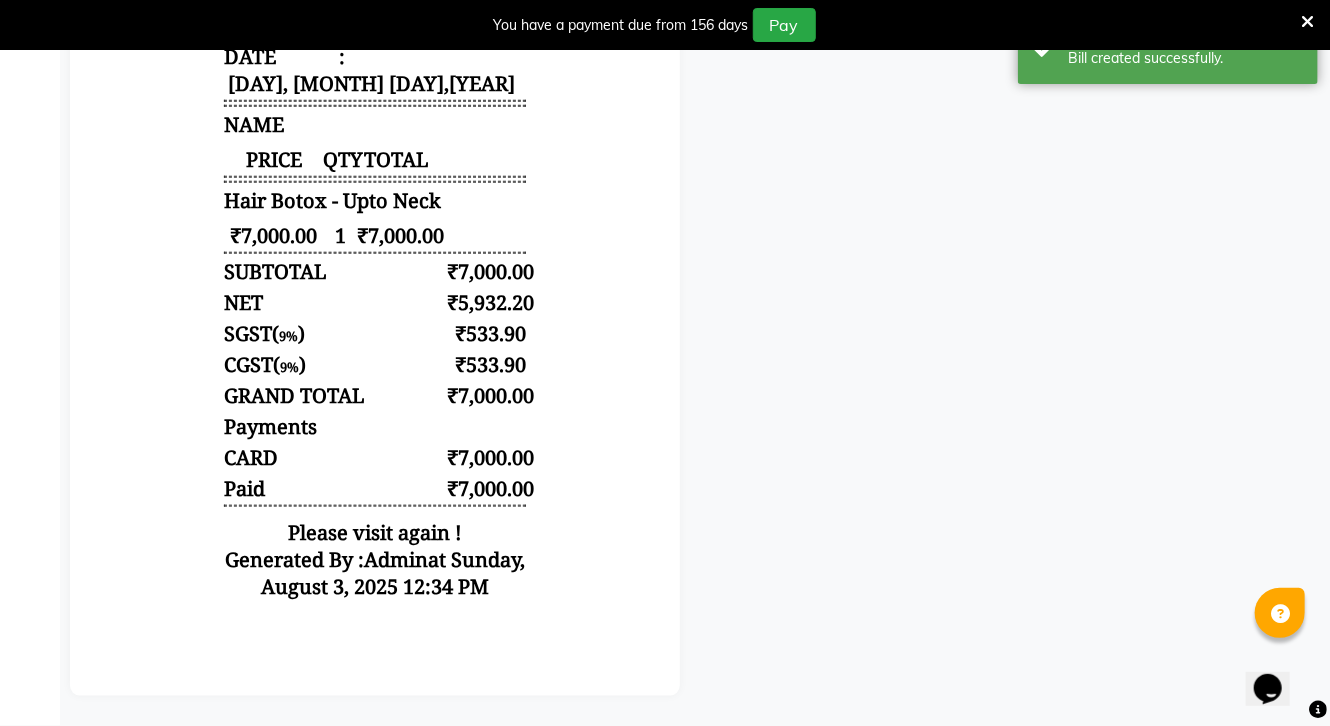 scroll, scrollTop: 0, scrollLeft: 0, axis: both 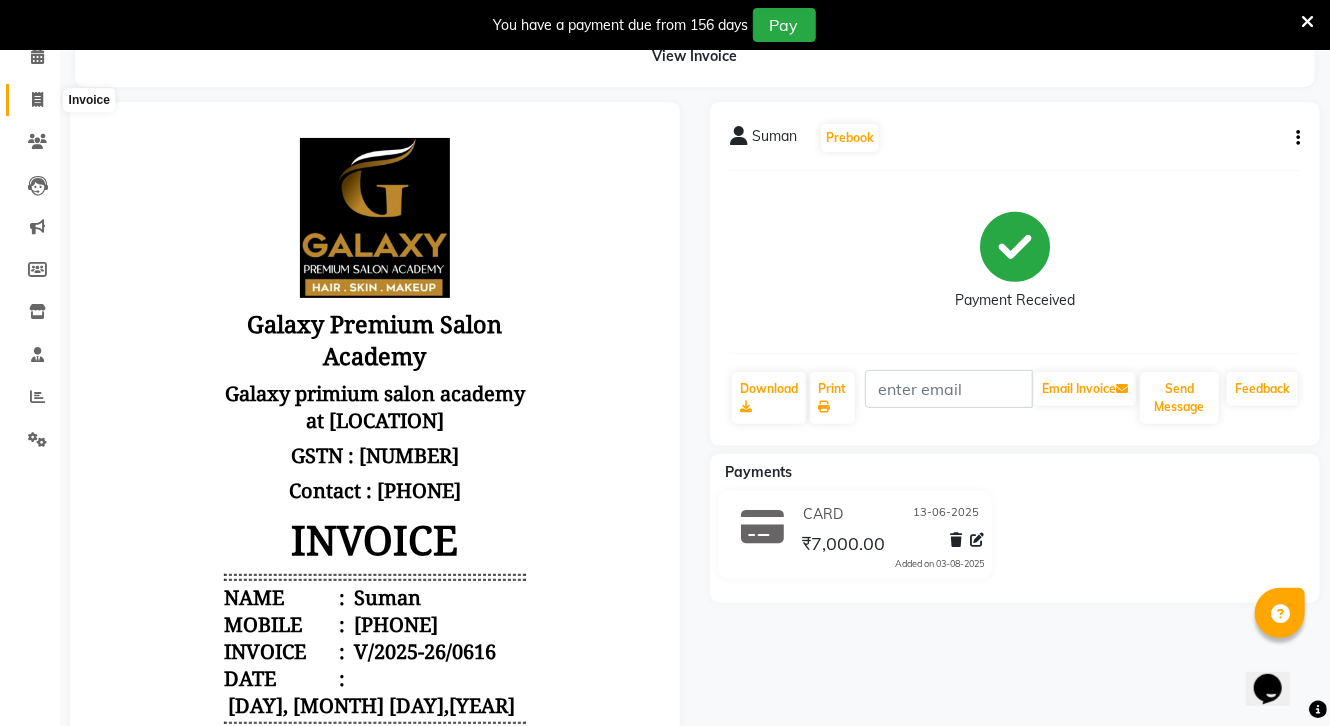 click 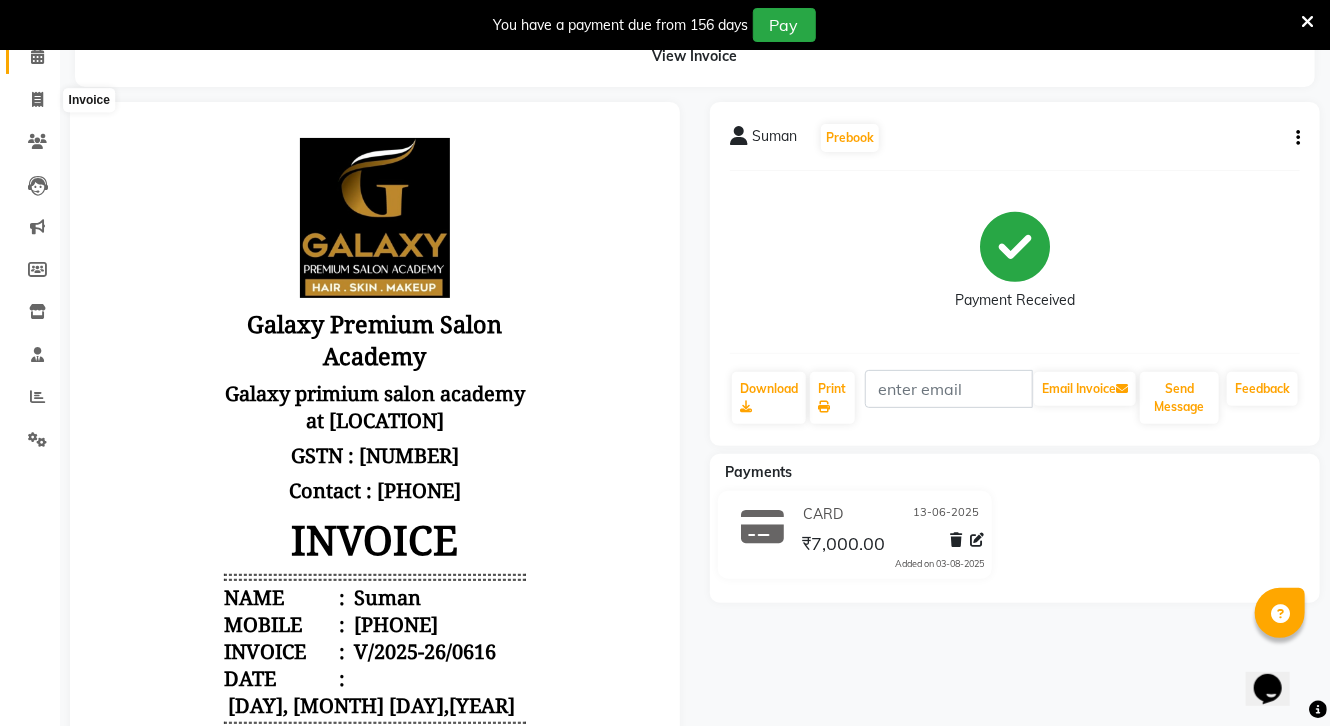 select on "service" 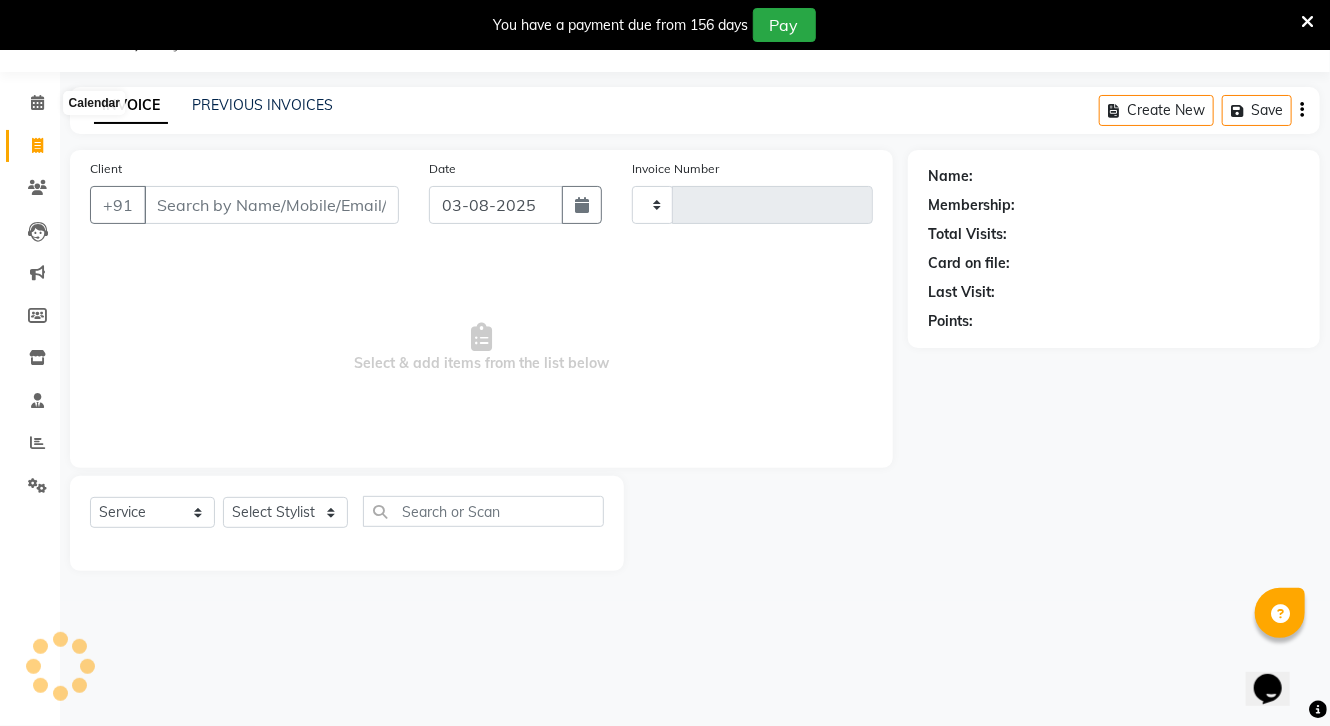 scroll, scrollTop: 50, scrollLeft: 0, axis: vertical 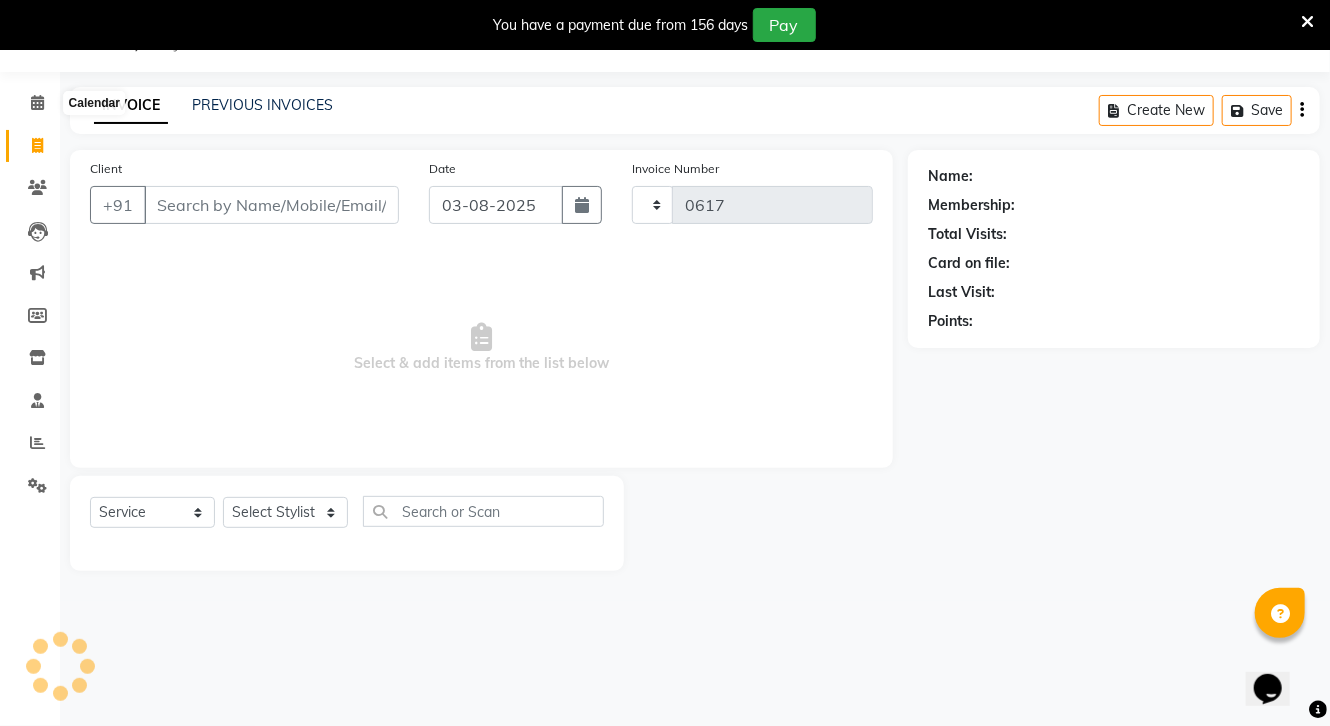 select on "3555" 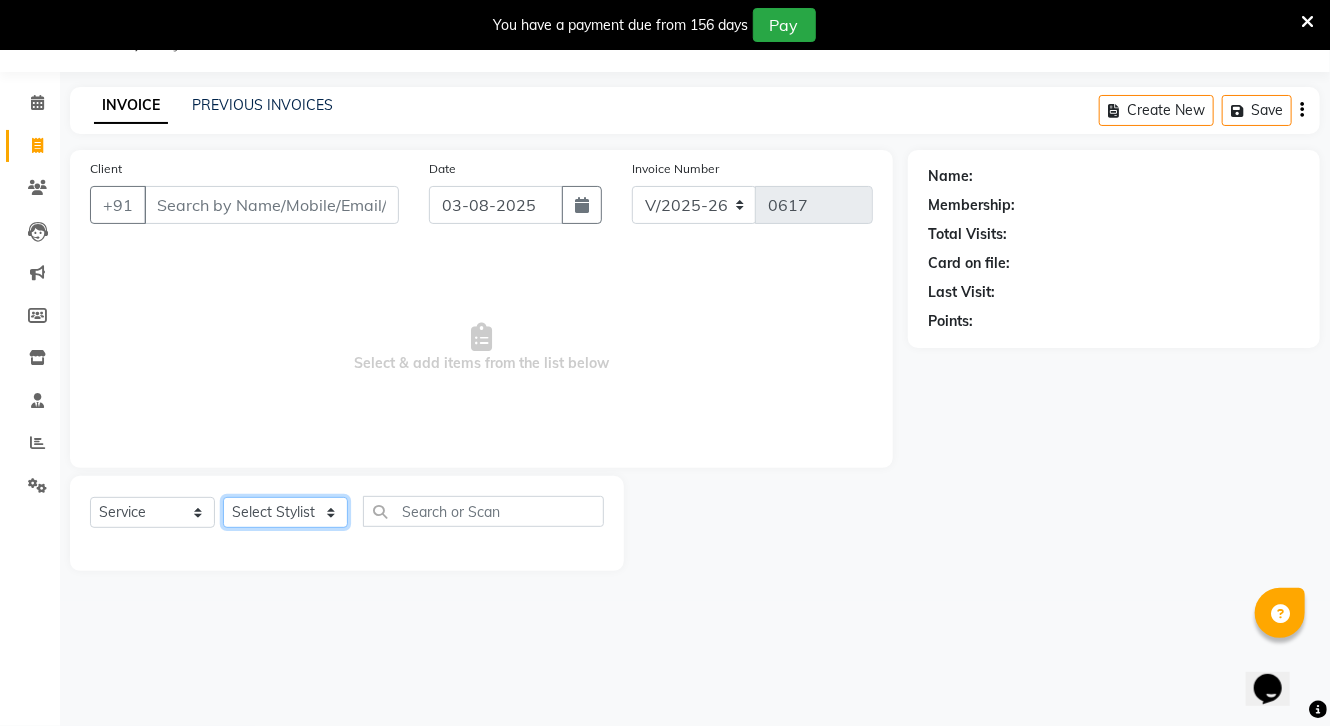 click on "Select Stylist [NAME]" 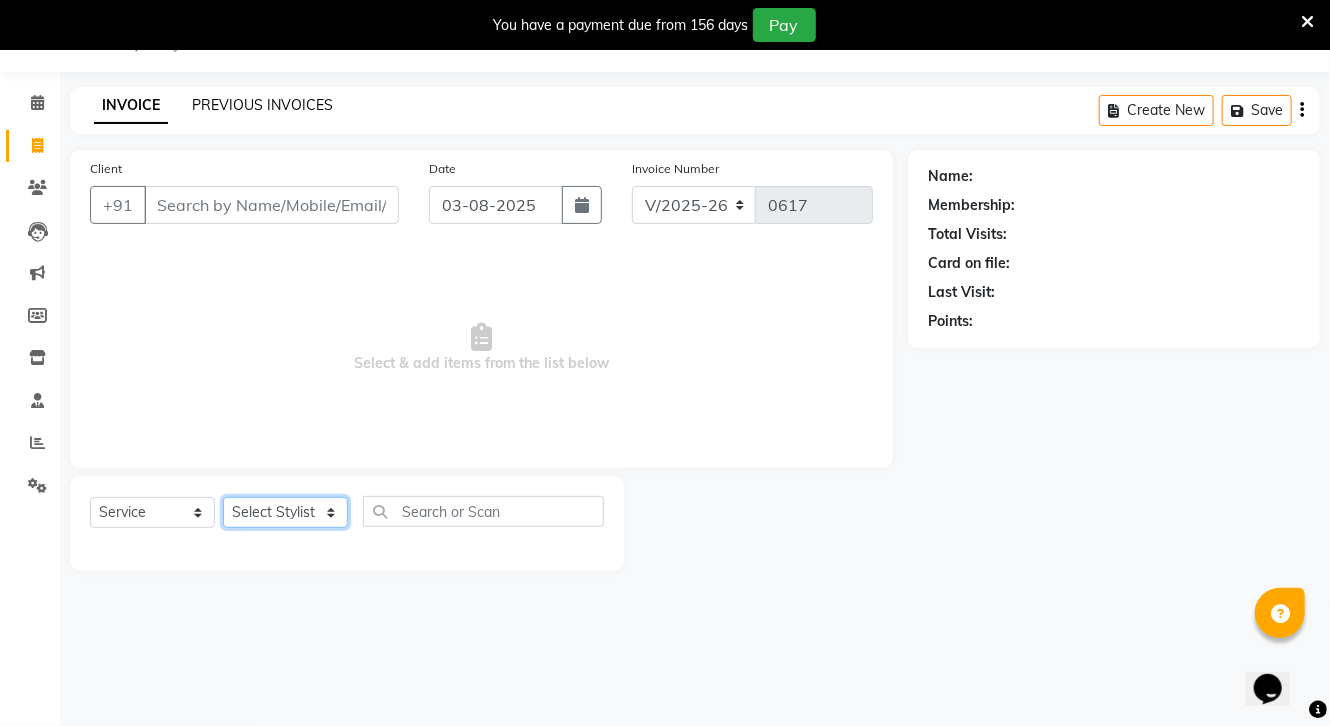 click on "Select Stylist [NAME]" 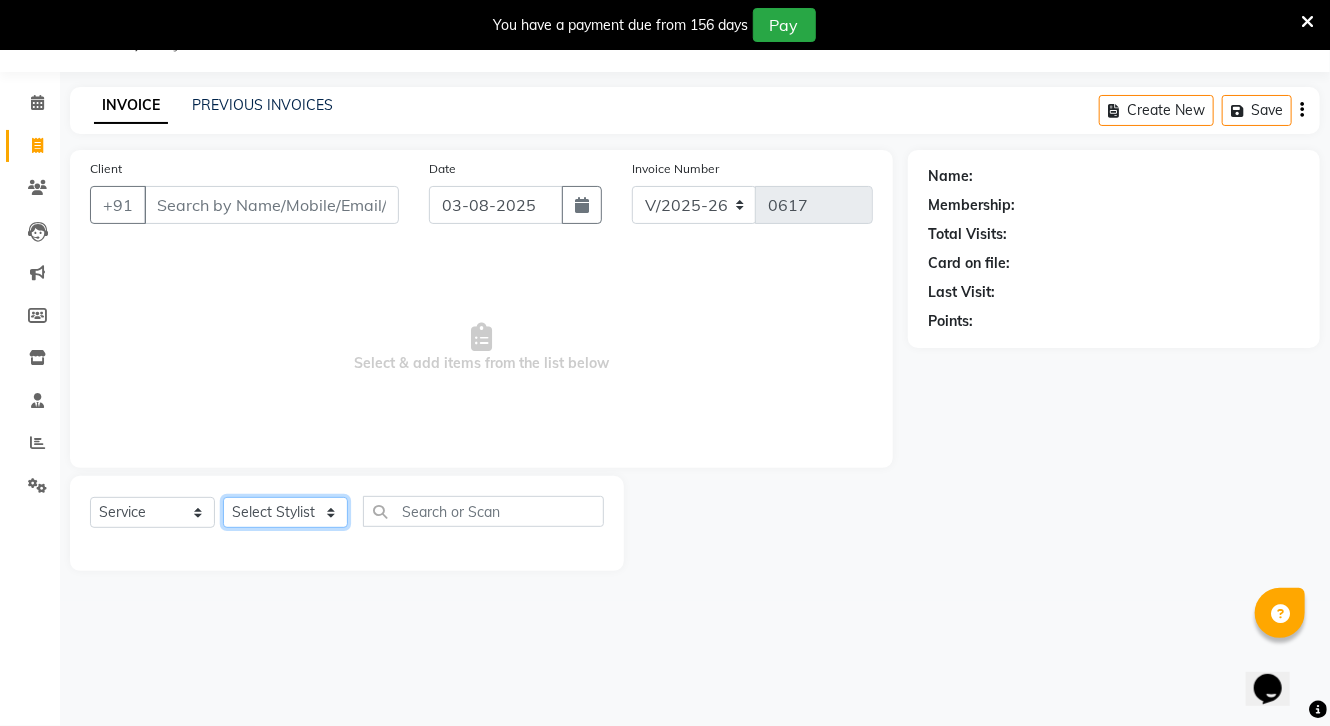 click on "Select Stylist [NAME]" 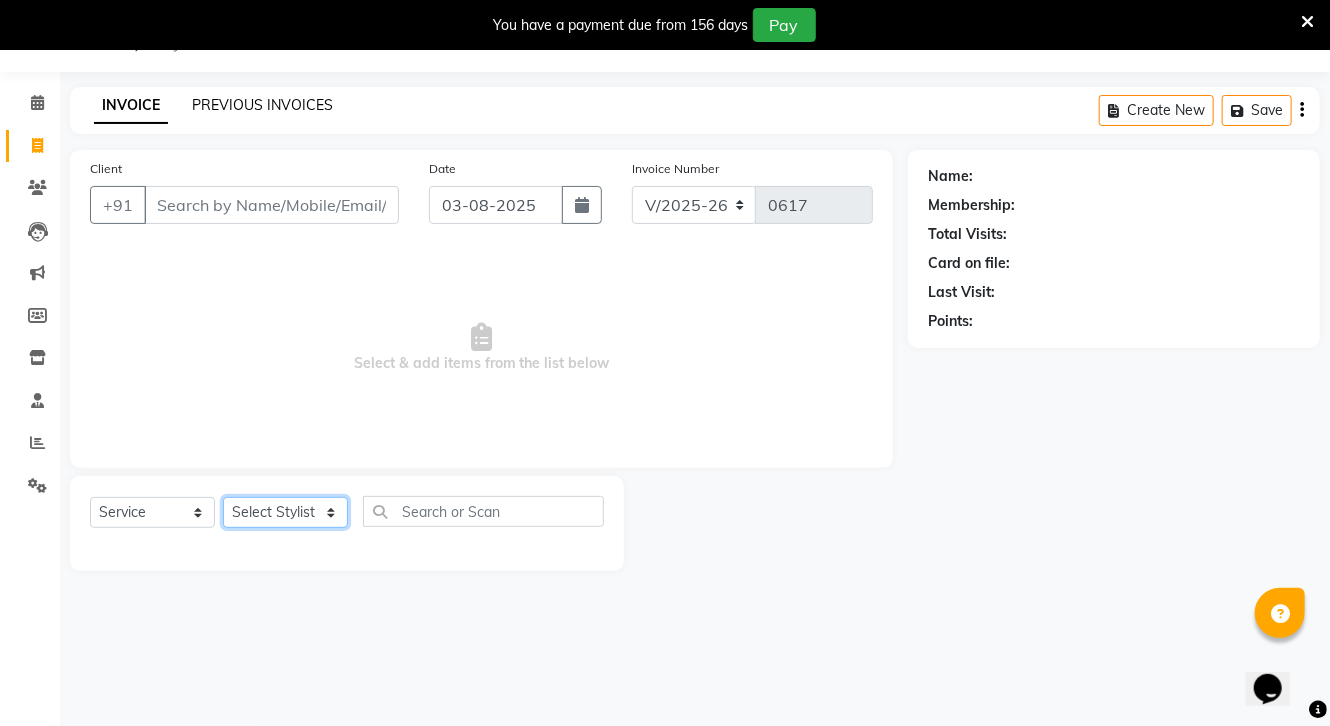 select on "25561" 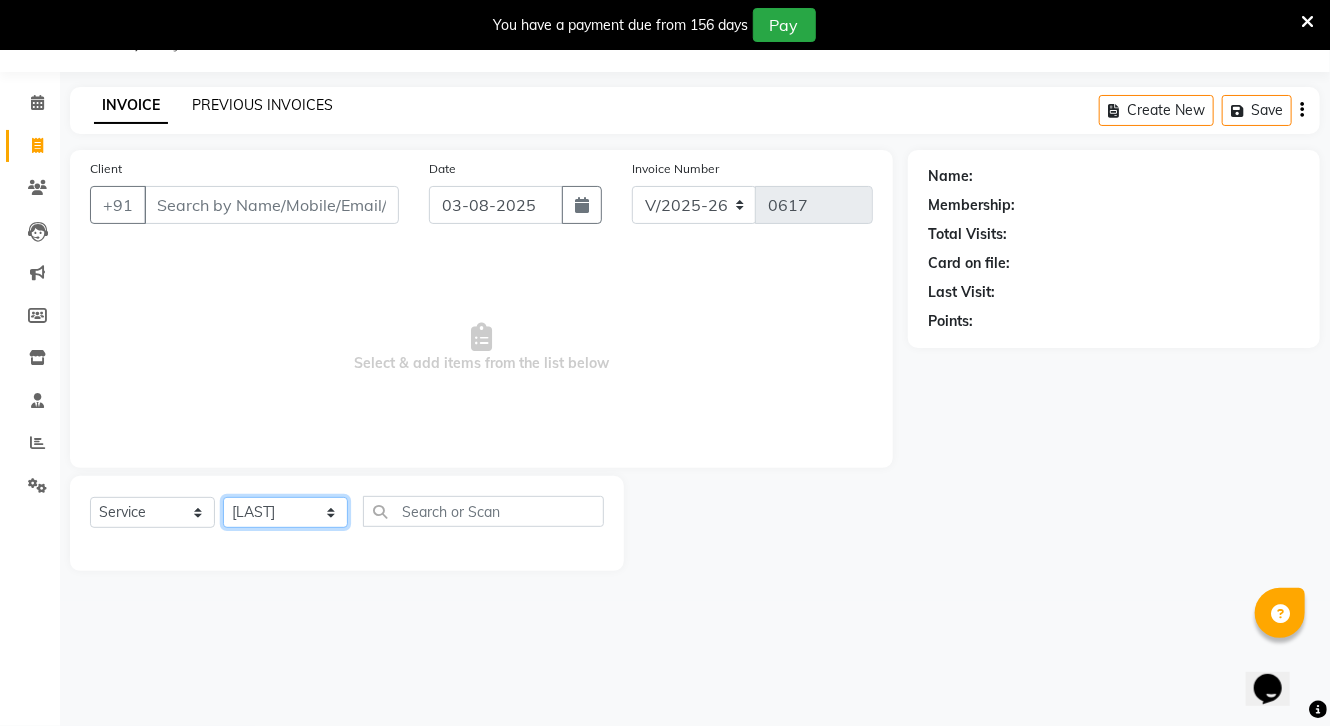 click on "Select Stylist [NAME]" 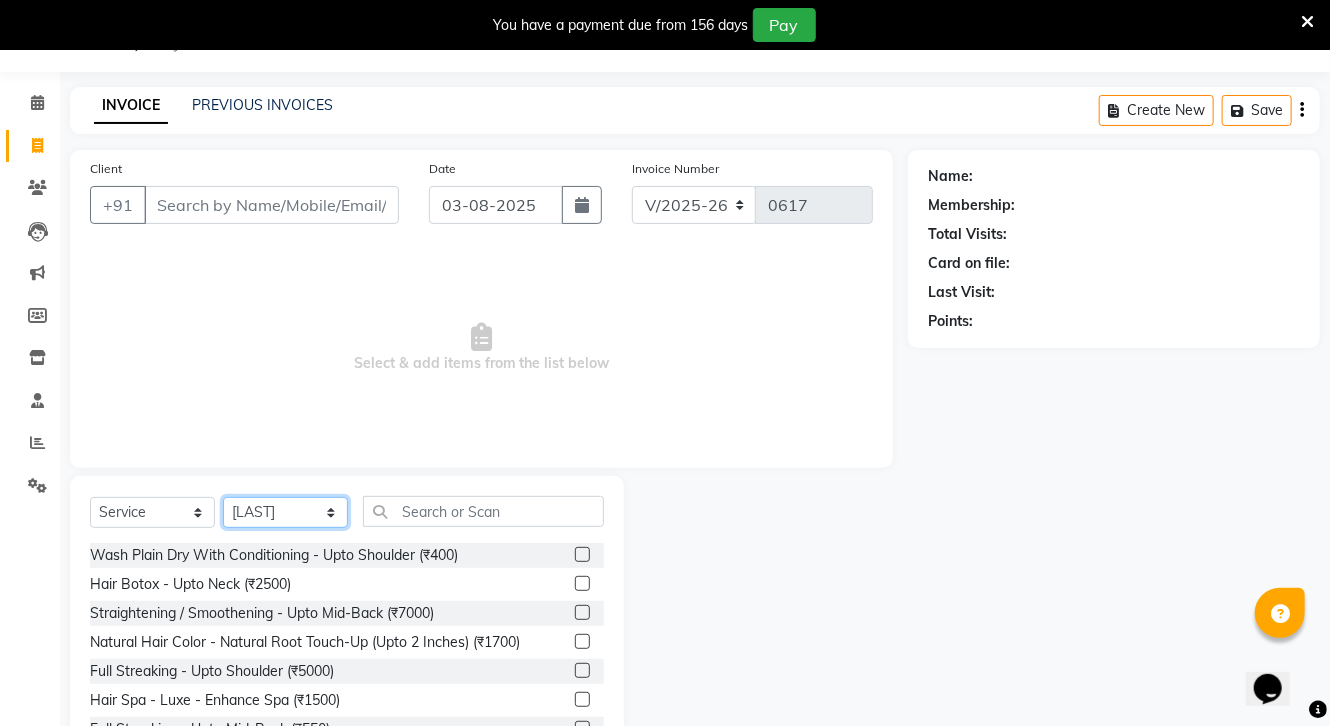 click on "Select Stylist [NAME]" 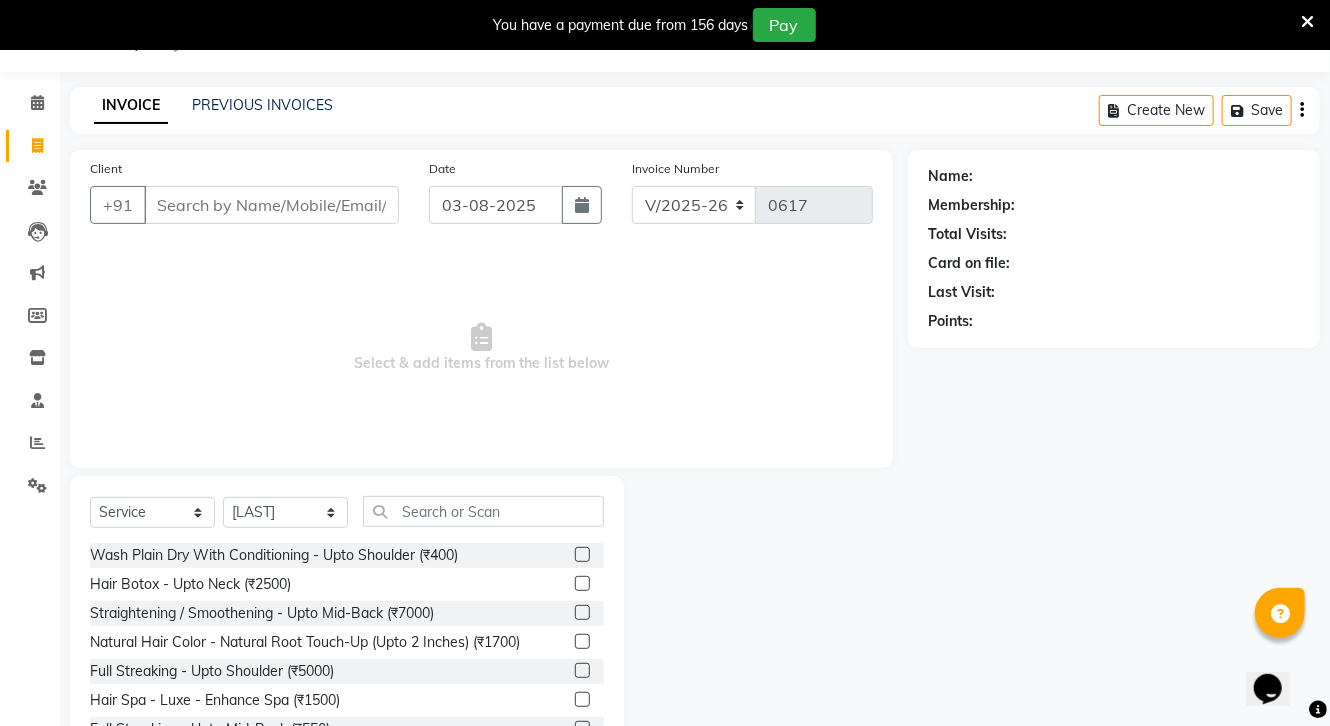 drag, startPoint x: 142, startPoint y: 466, endPoint x: 156, endPoint y: 448, distance: 22.803509 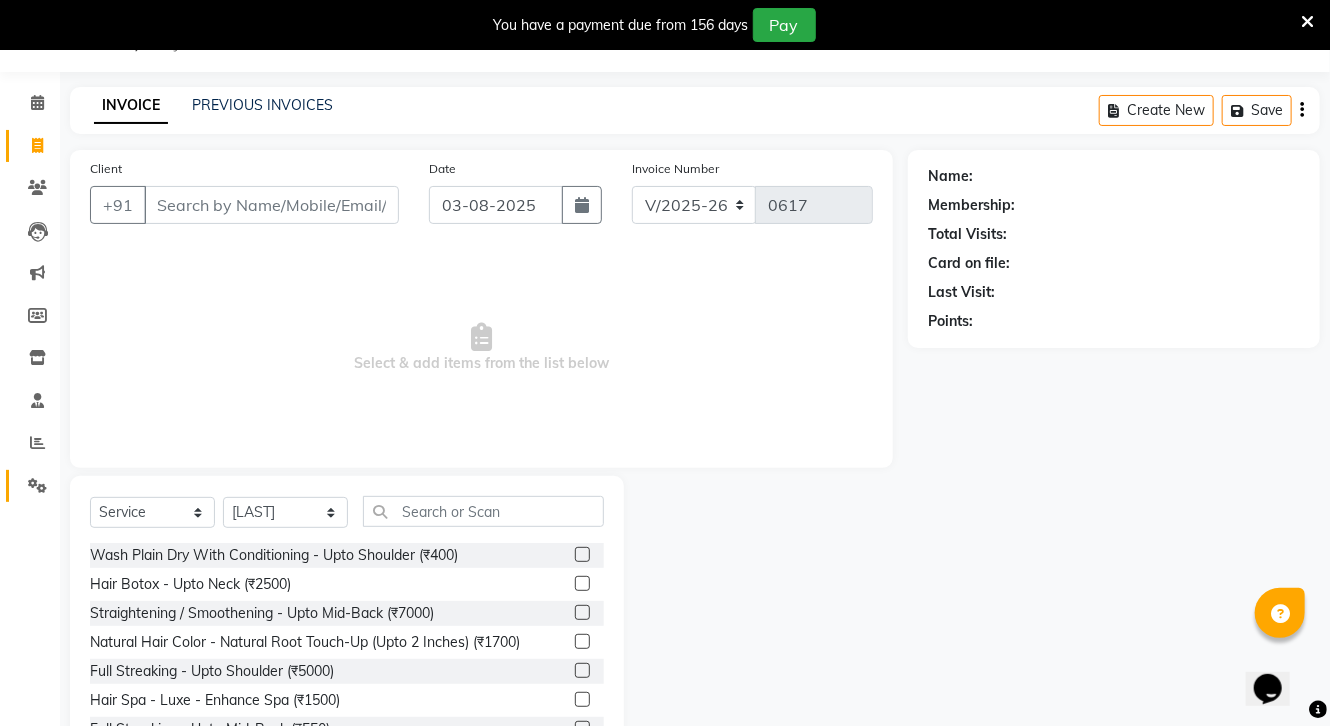 click 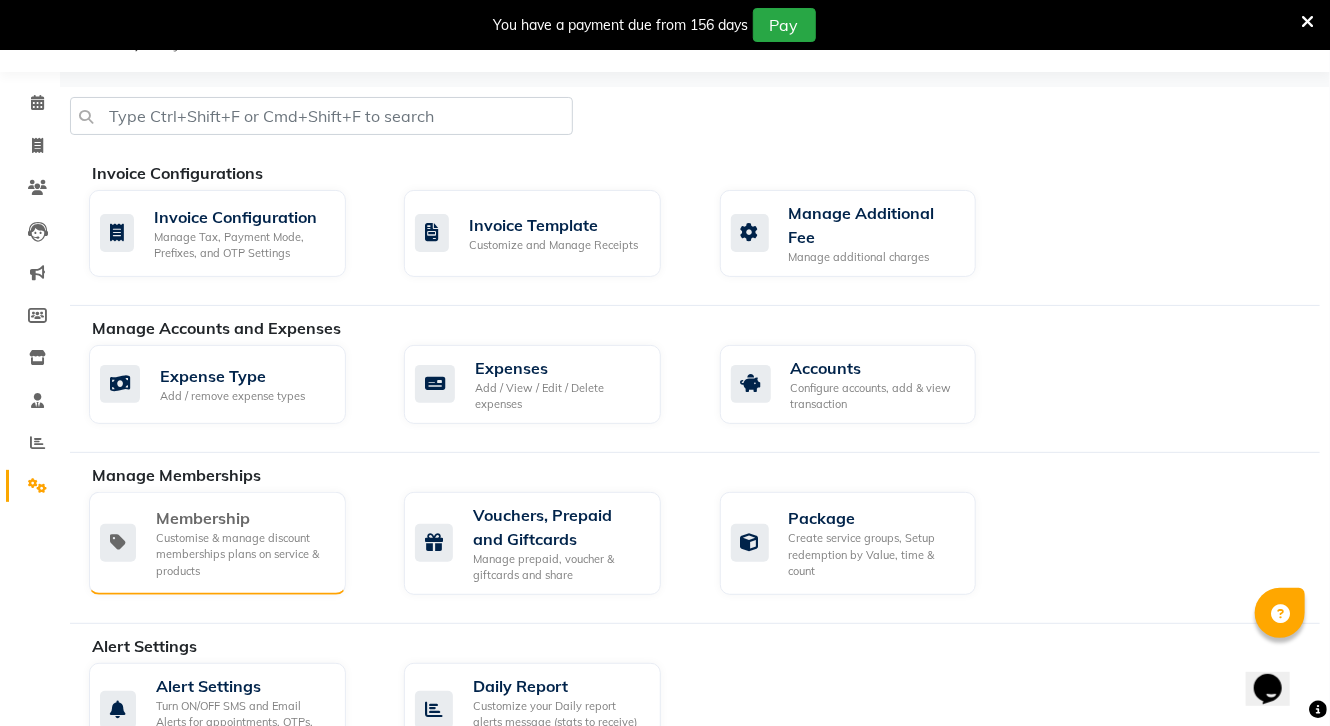 click on "Customise & manage discount memberships plans on service & products" 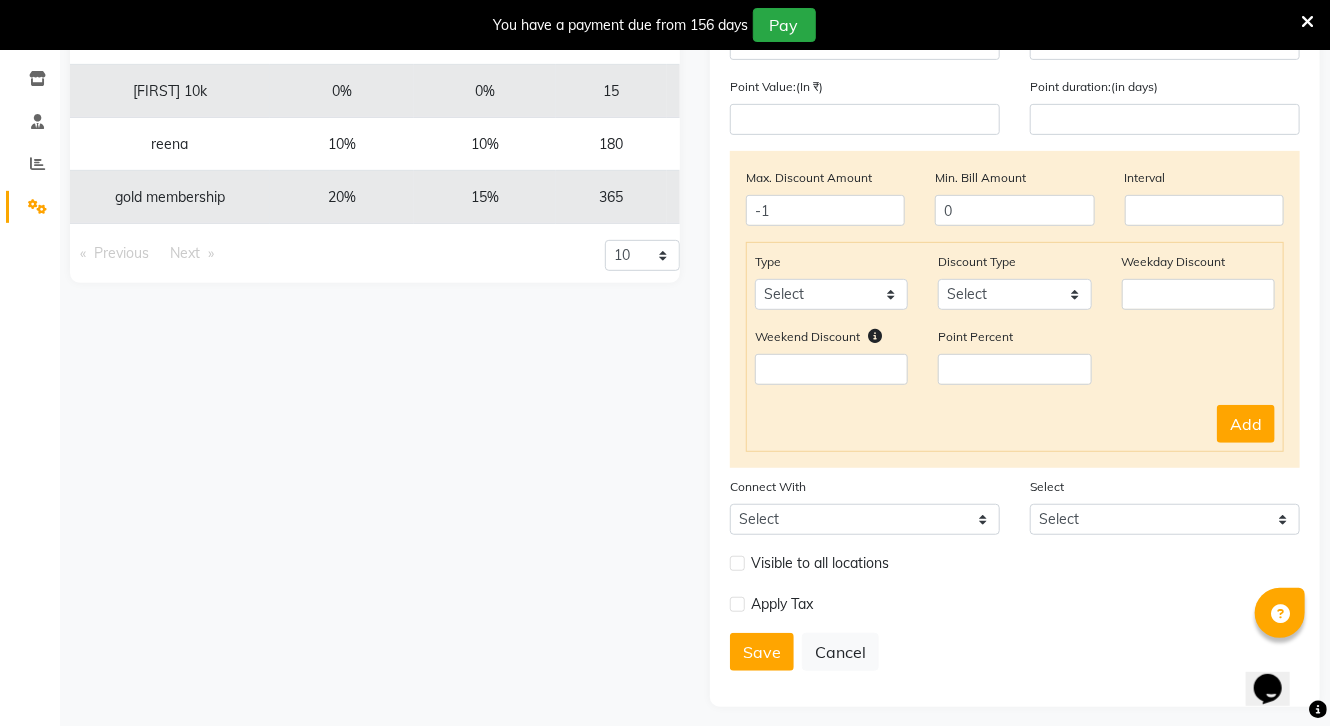 scroll, scrollTop: 348, scrollLeft: 0, axis: vertical 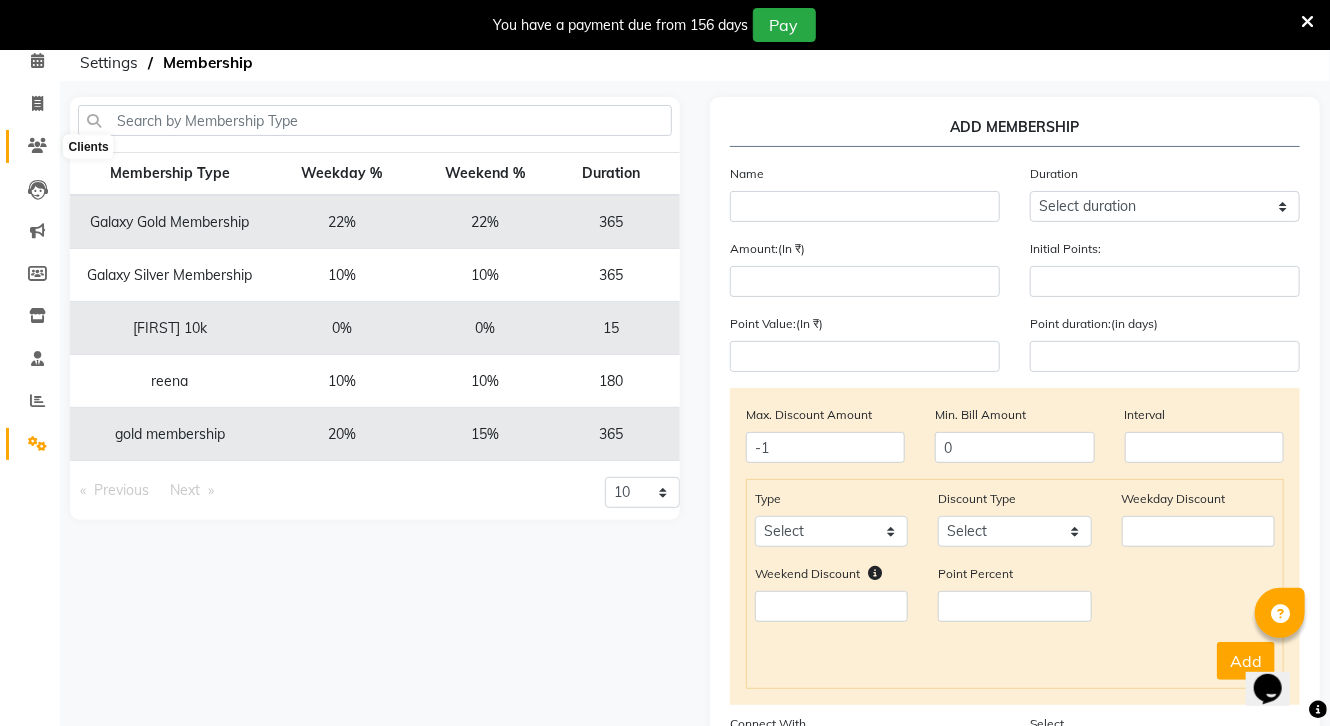 click 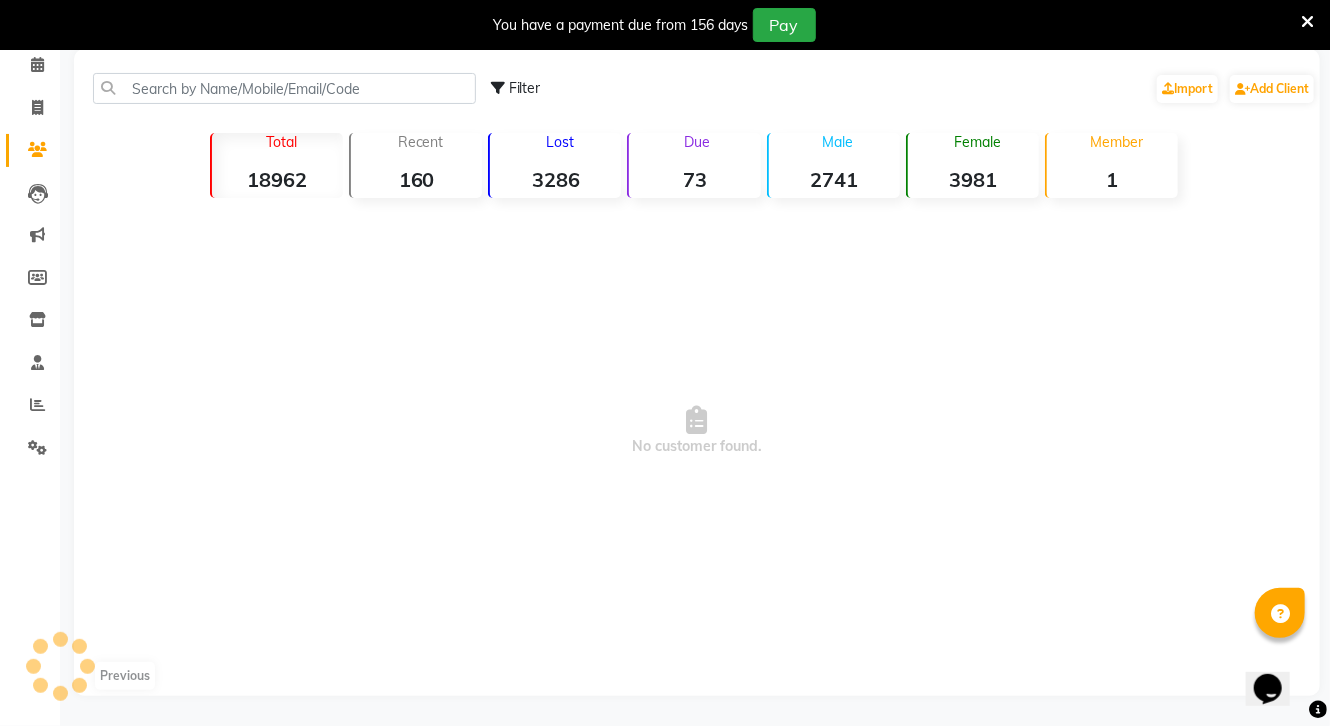 scroll, scrollTop: 92, scrollLeft: 0, axis: vertical 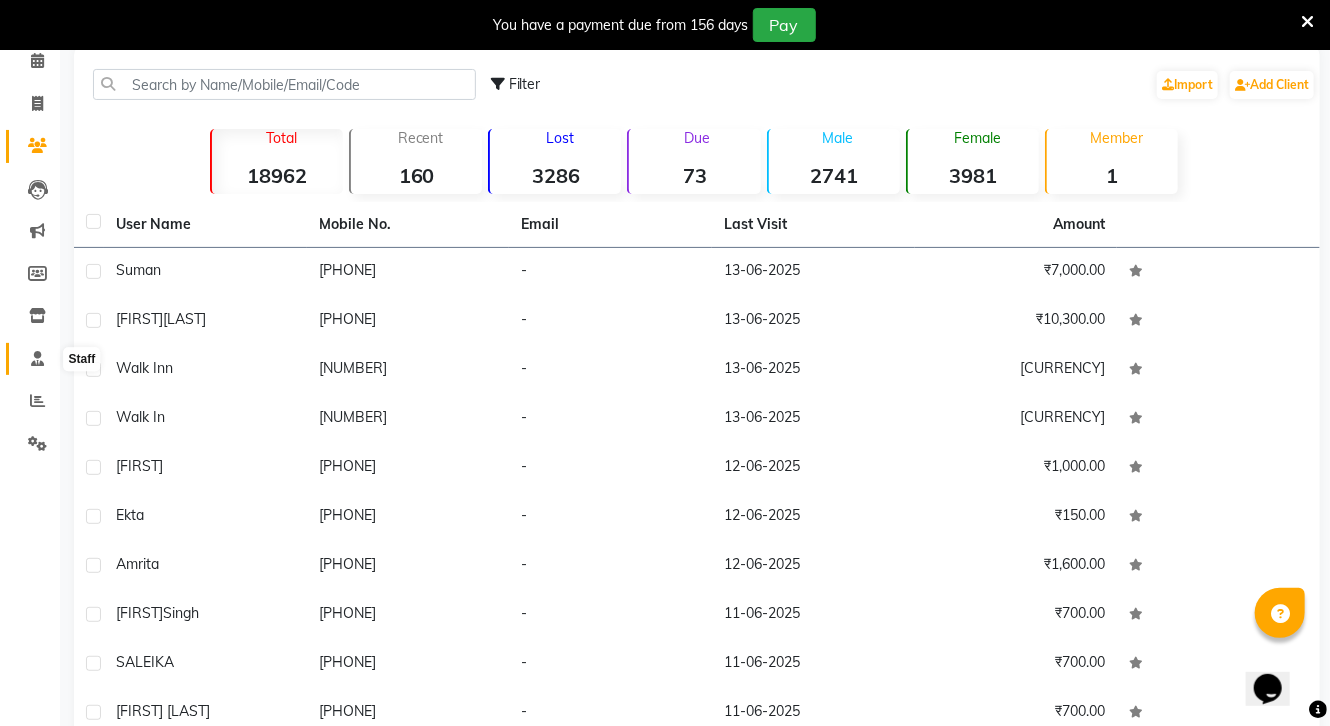 click 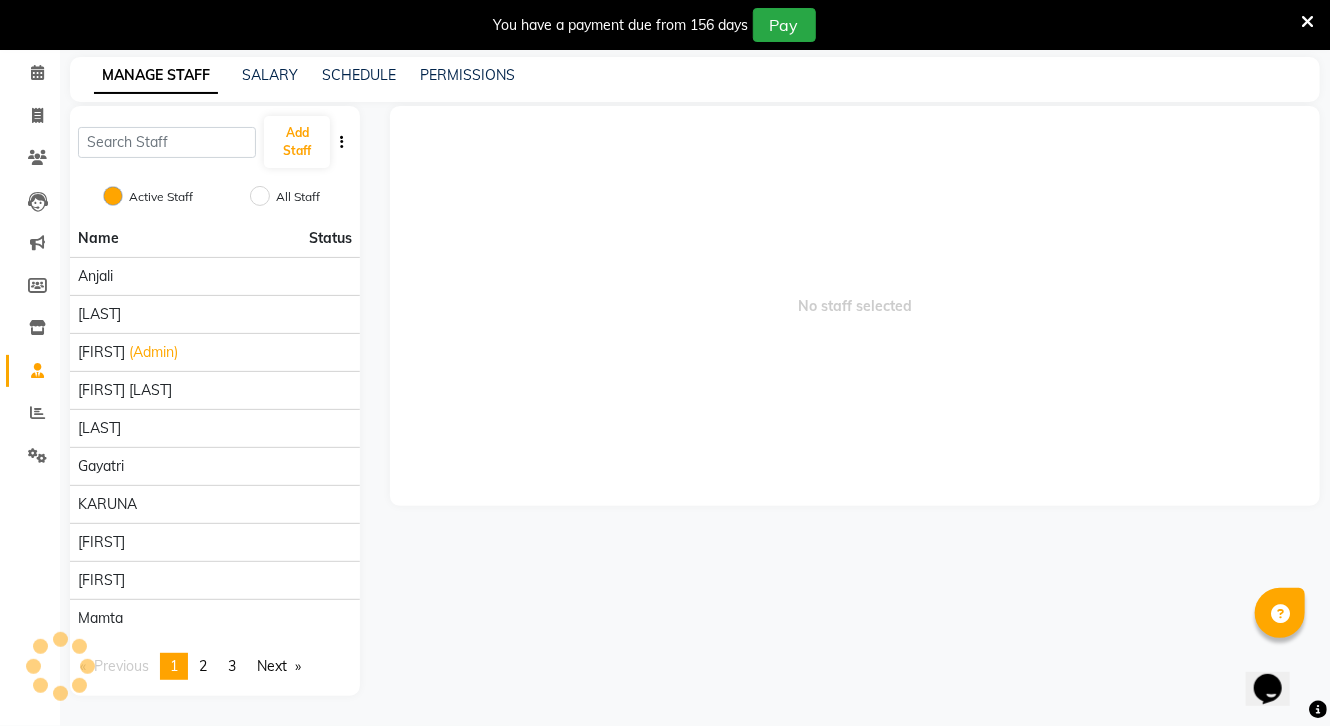 scroll, scrollTop: 80, scrollLeft: 0, axis: vertical 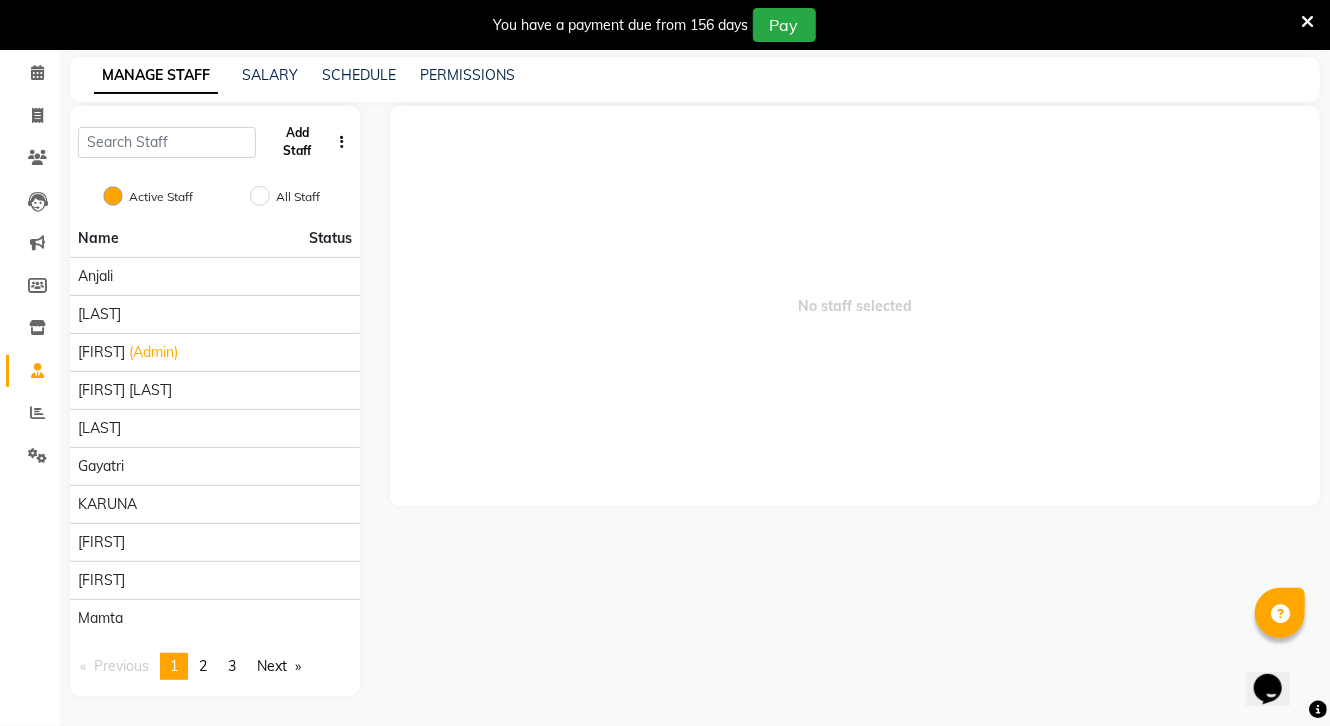 click on "Add Staff" 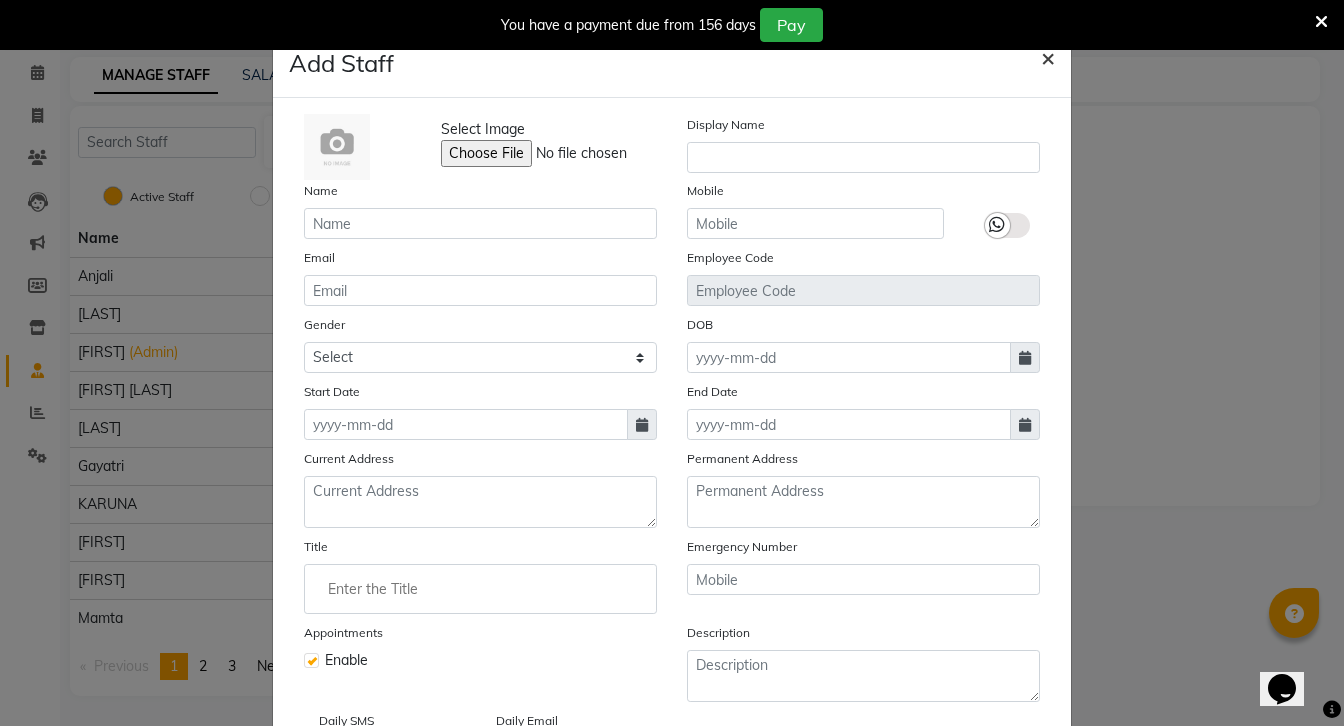 click on "×" 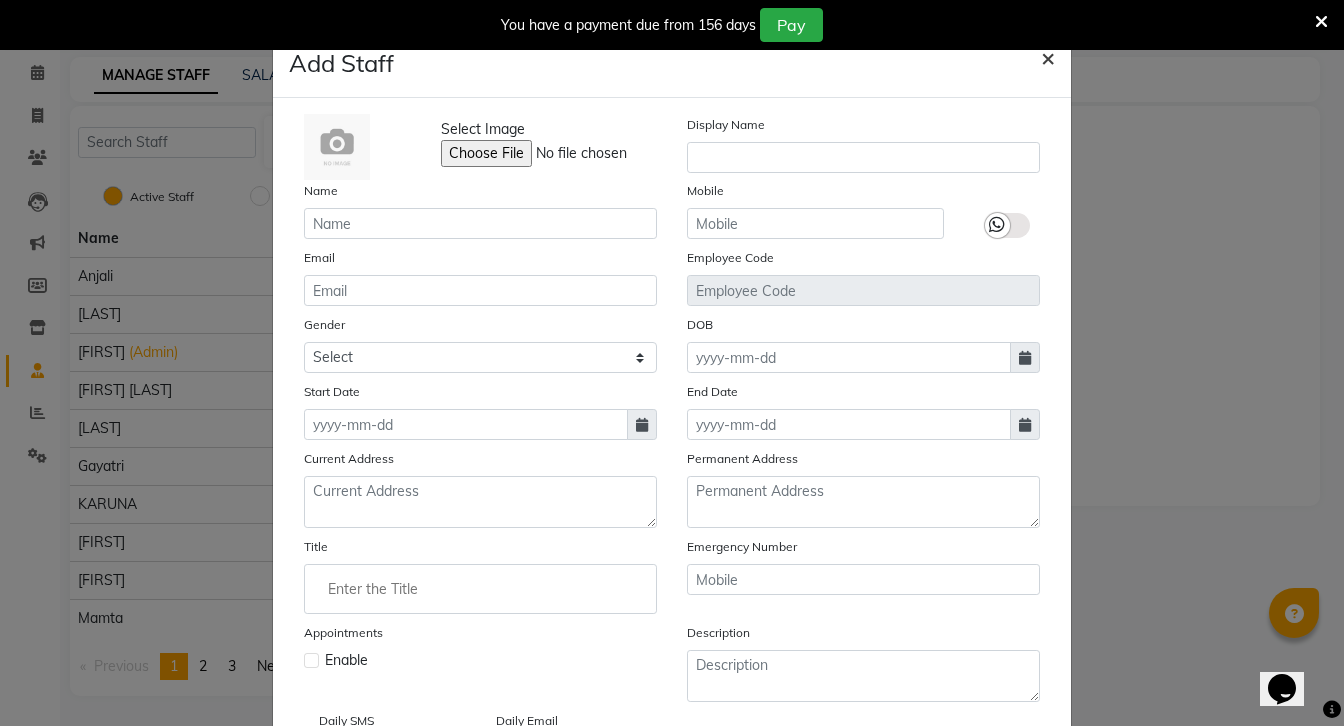 checkbox on "false" 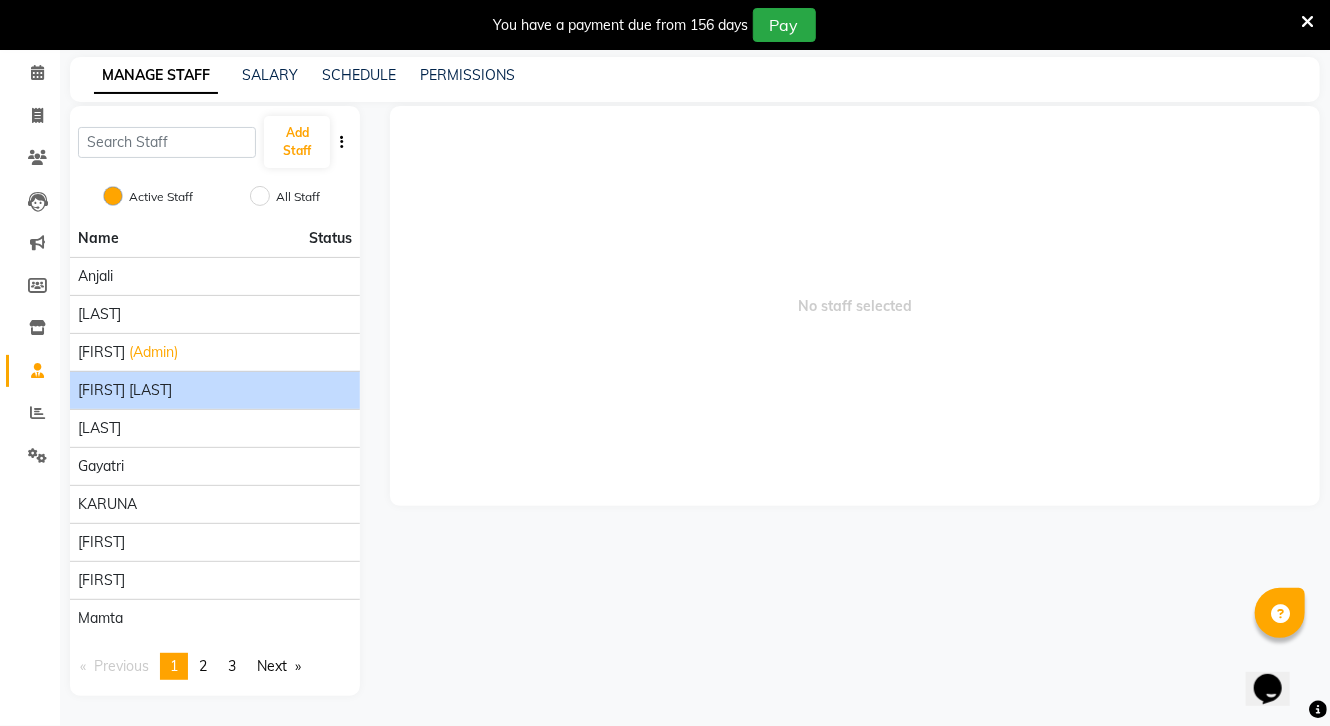 click on "[FIRST] [LAST]" 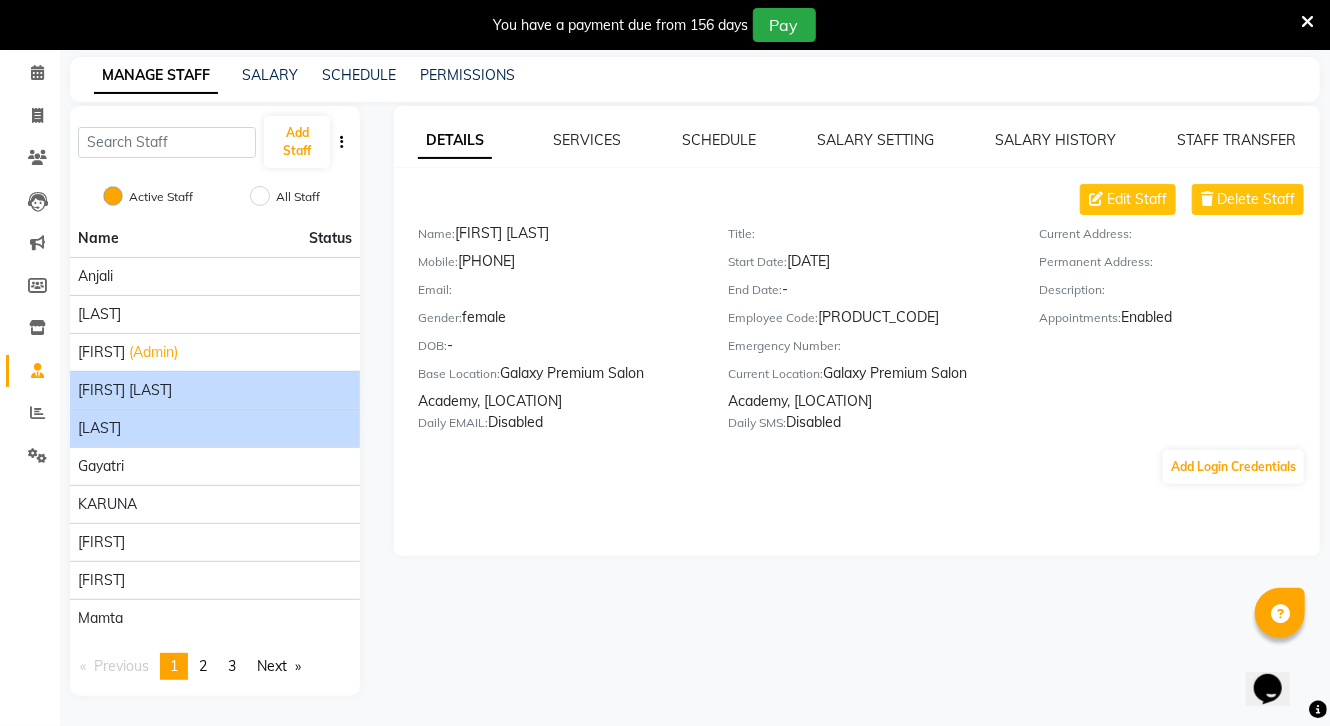 click on "[LAST]" 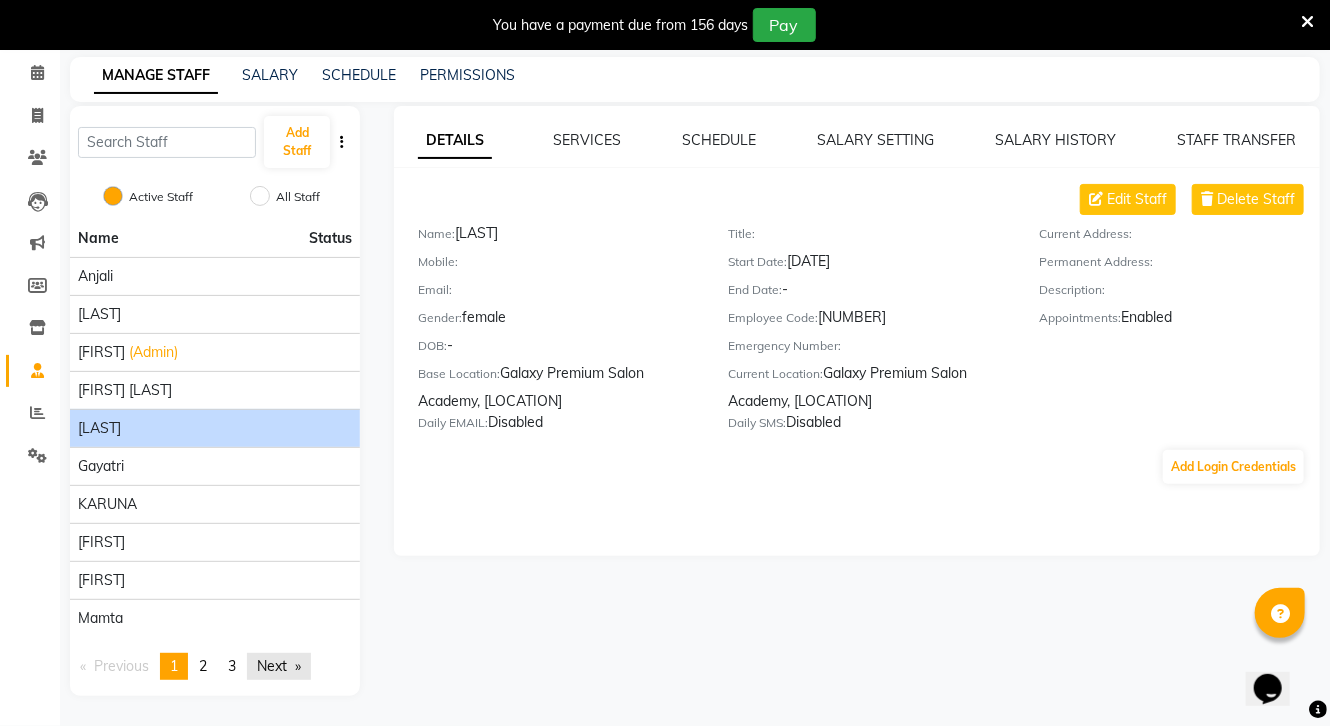 click on "Next  page" at bounding box center [279, 666] 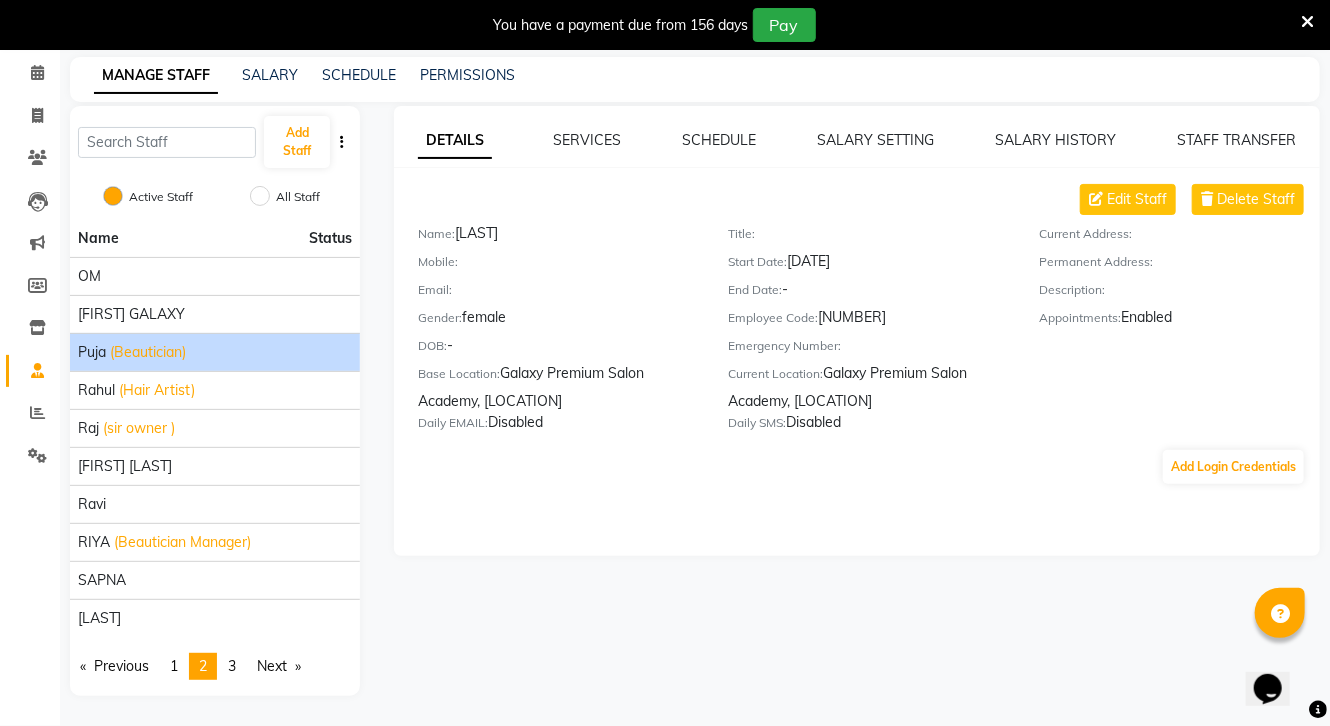 click on "[FIRST] (Beautician)" 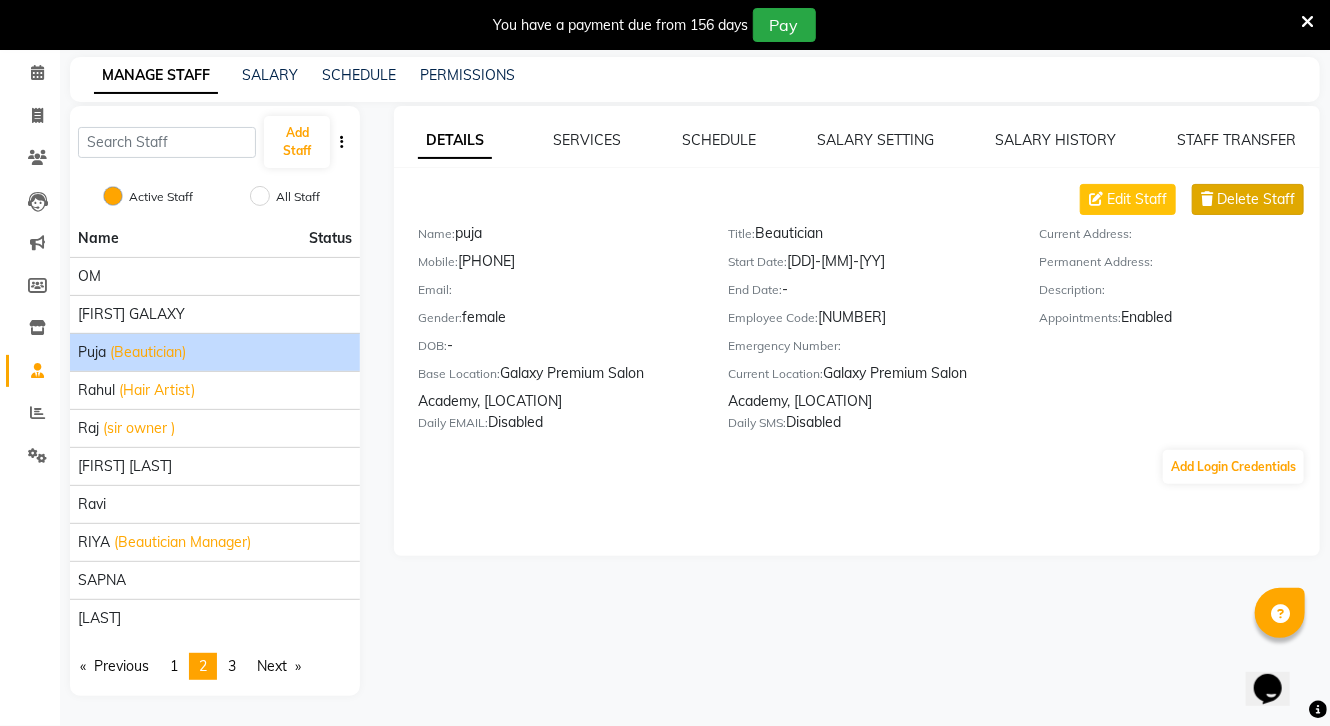 click on "Delete Staff" 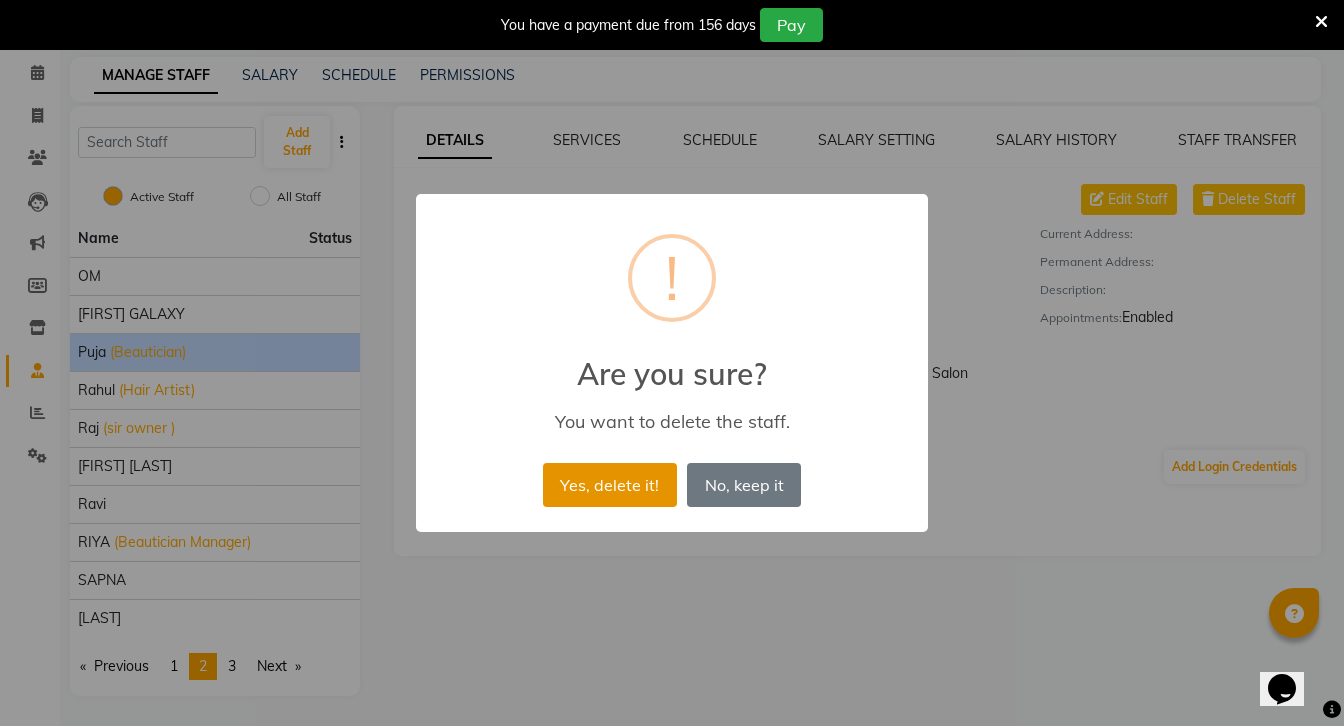 click on "Yes, delete it!" at bounding box center (610, 485) 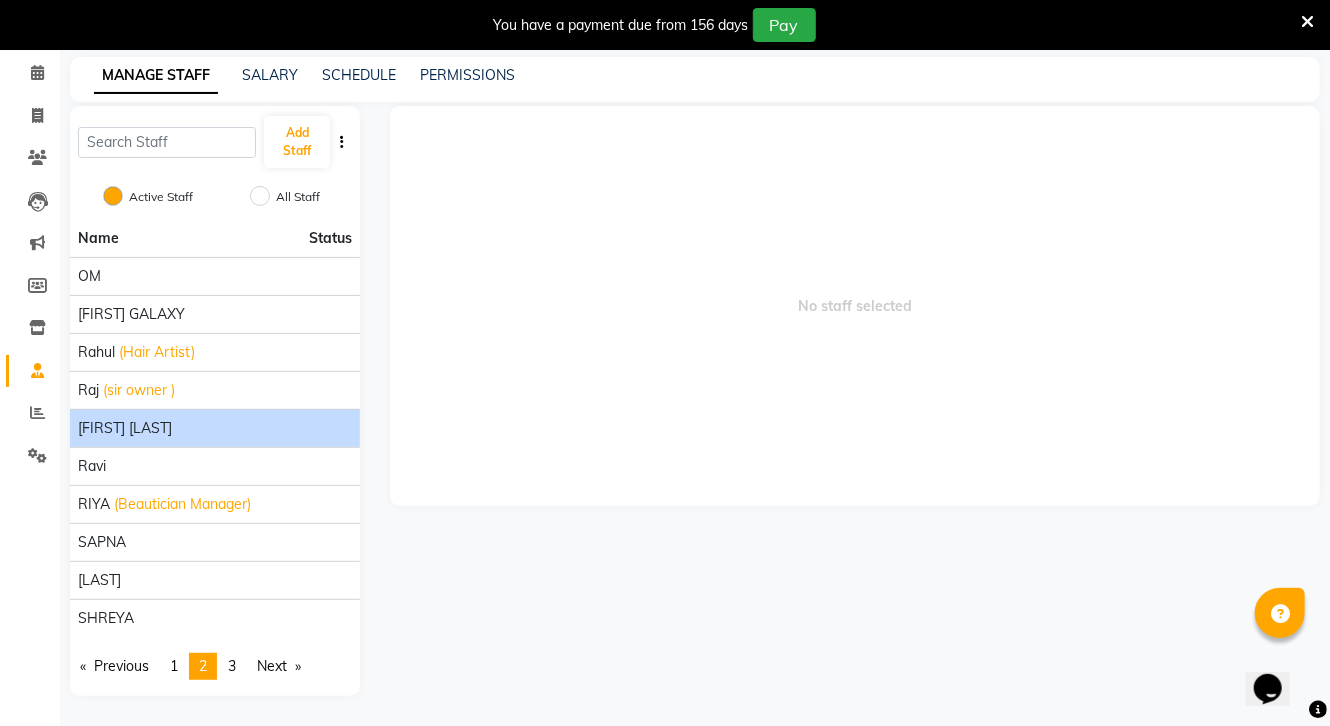 click on "[FIRST] [LAST]" 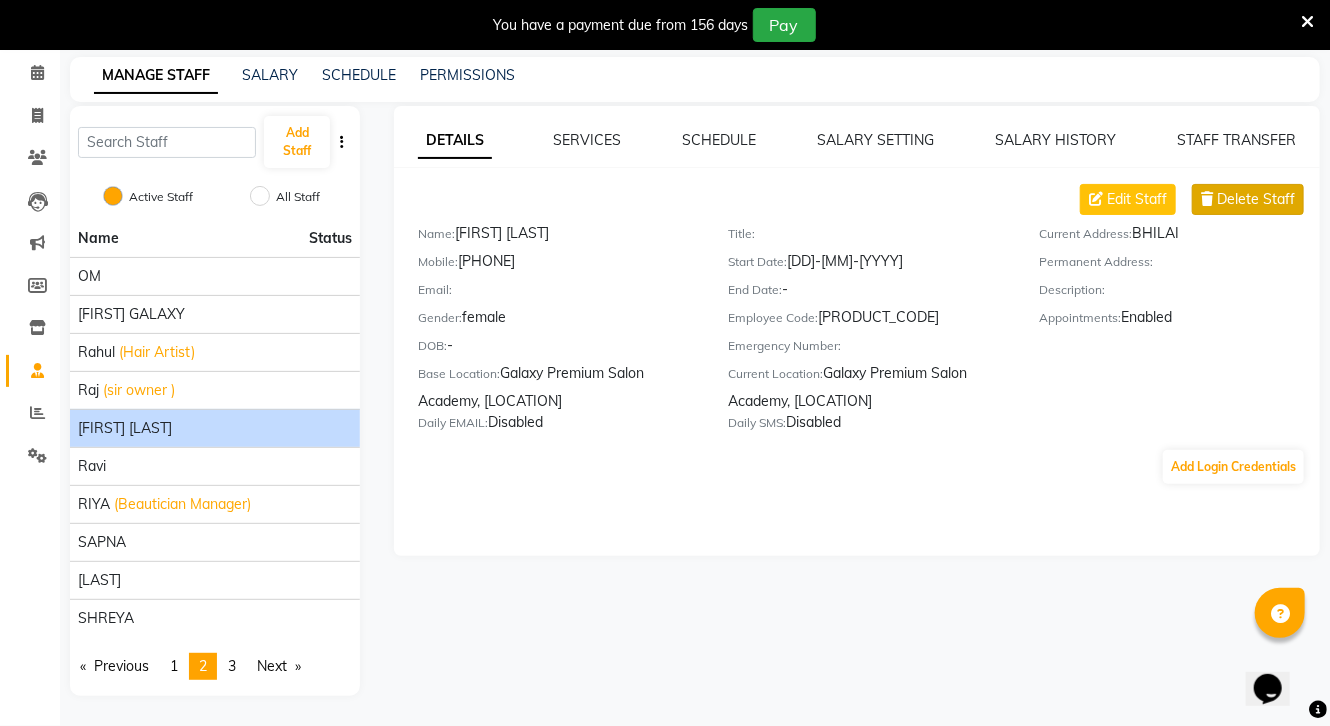 click on "Delete Staff" 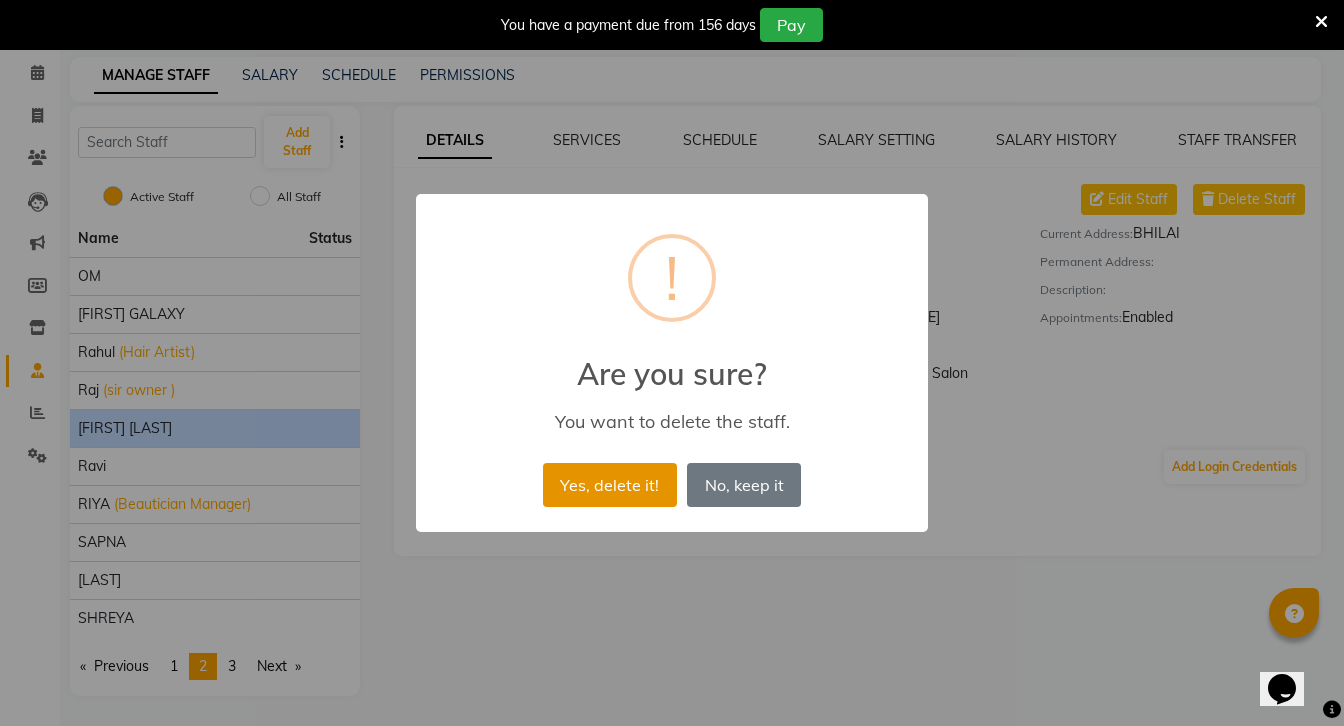 click on "Yes, delete it!" at bounding box center (610, 485) 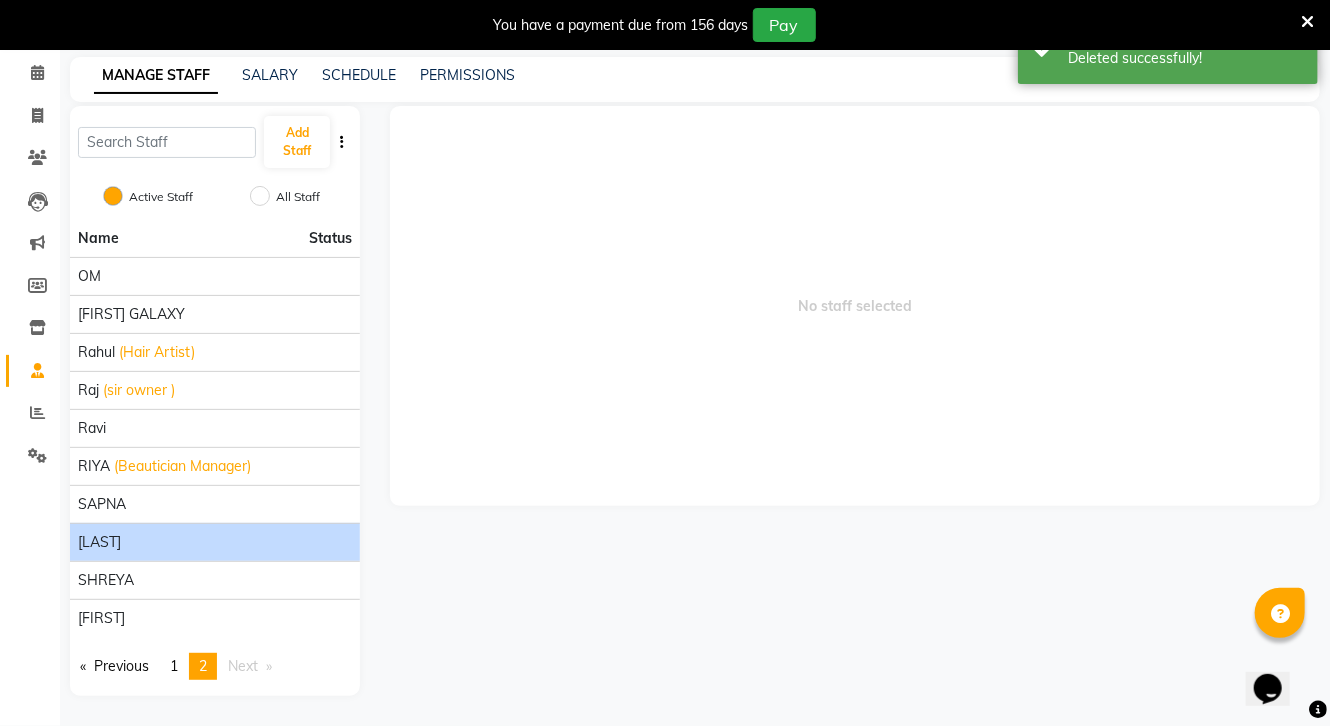 click on "[LAST]" 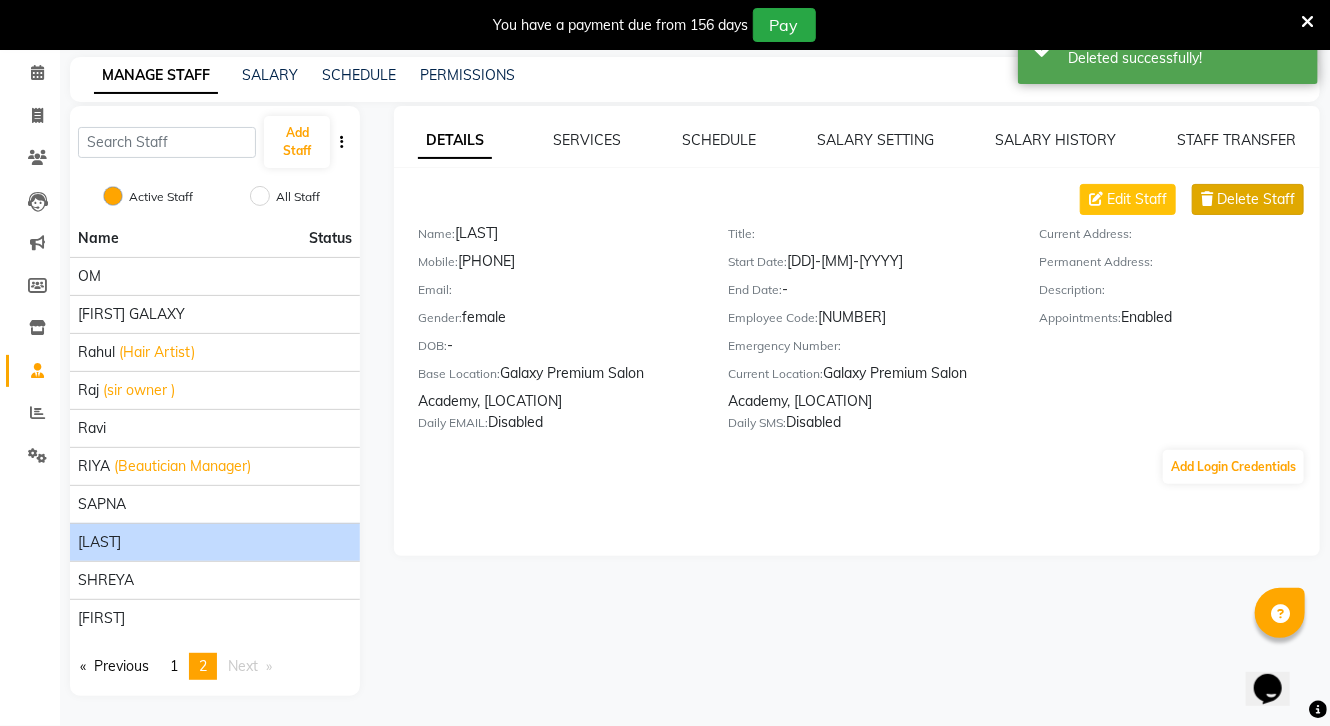 click on "Delete Staff" 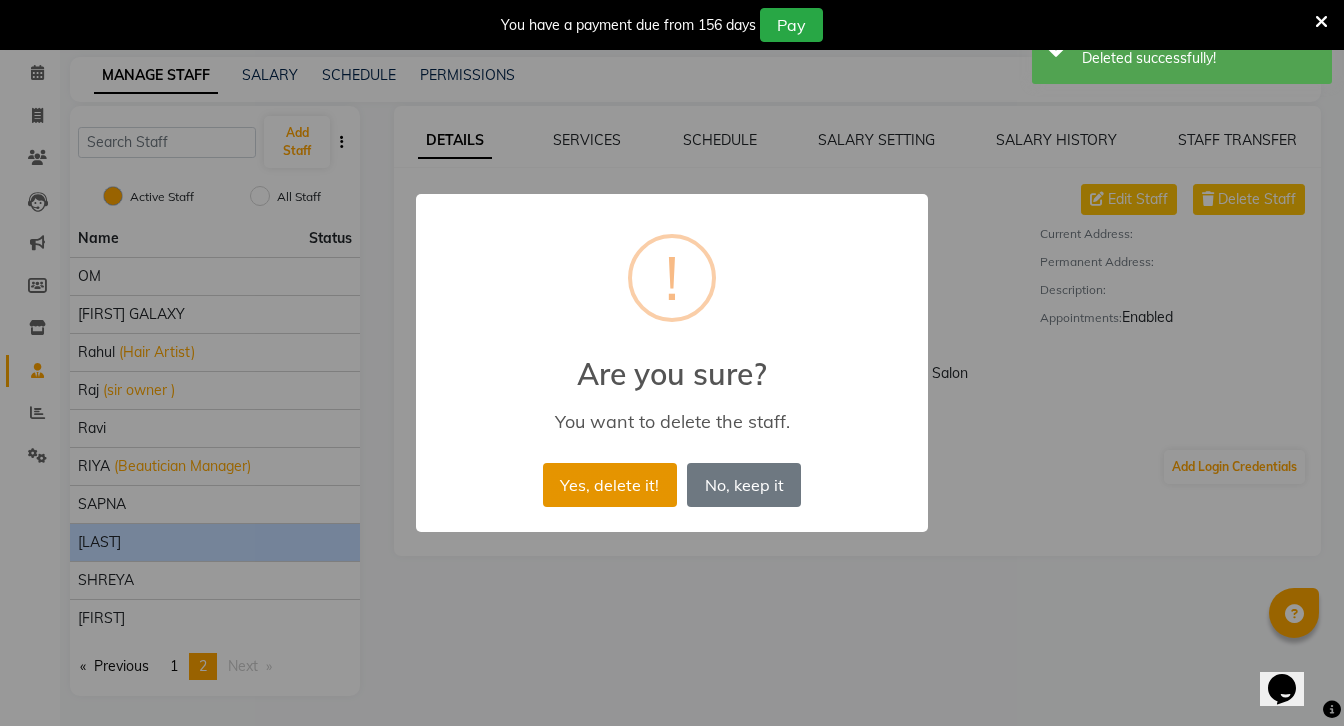click on "Yes, delete it!" at bounding box center [610, 485] 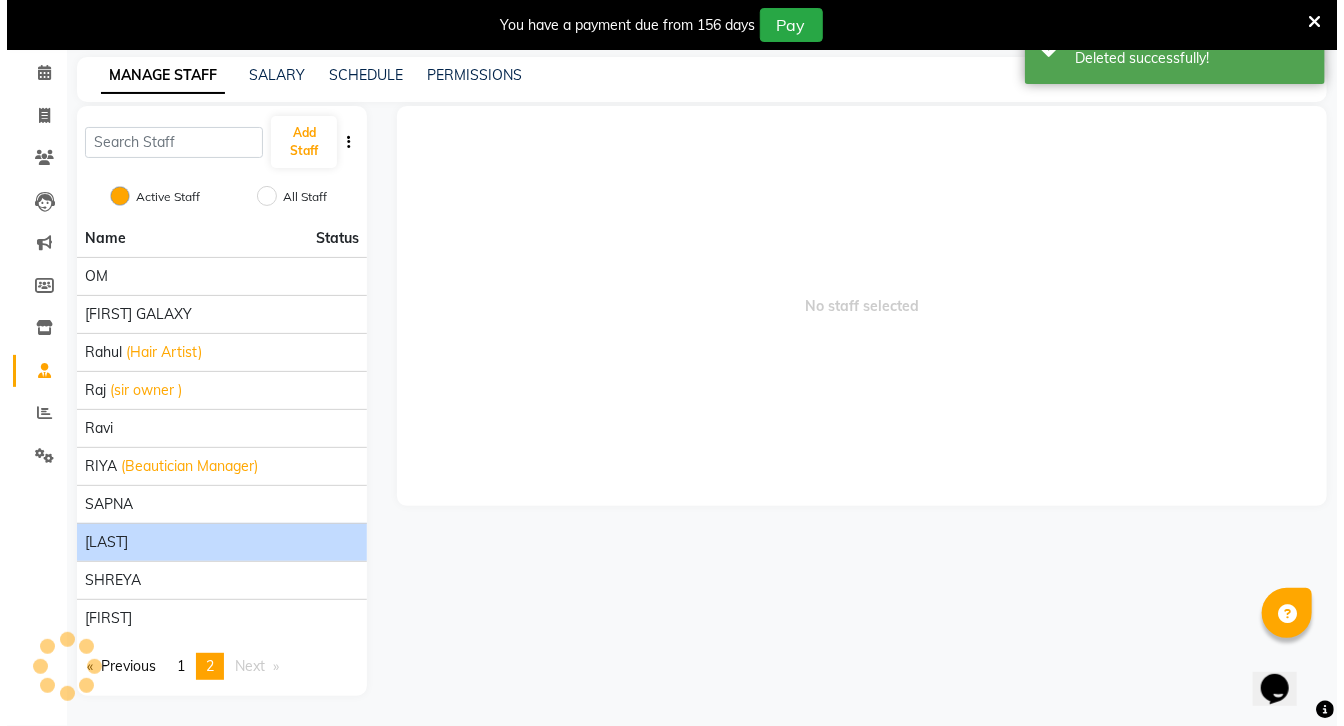 scroll, scrollTop: 50, scrollLeft: 0, axis: vertical 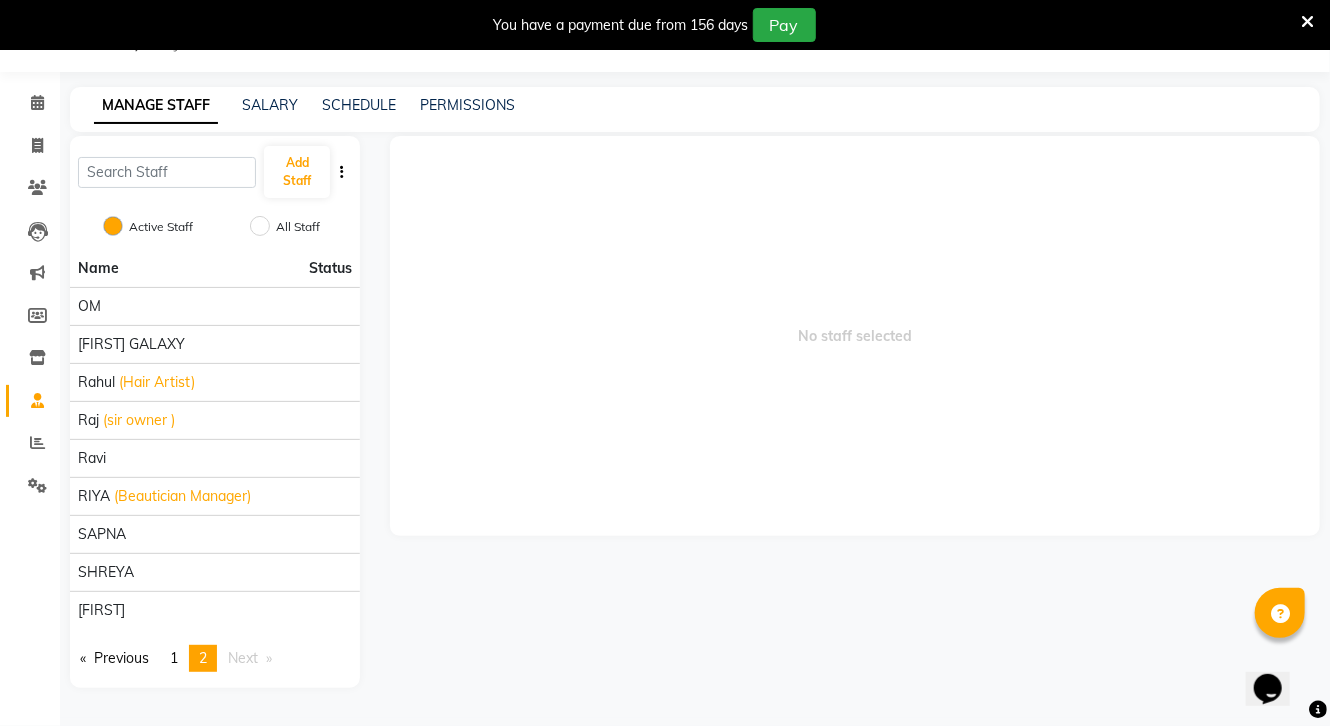 click on "2" at bounding box center (203, 658) 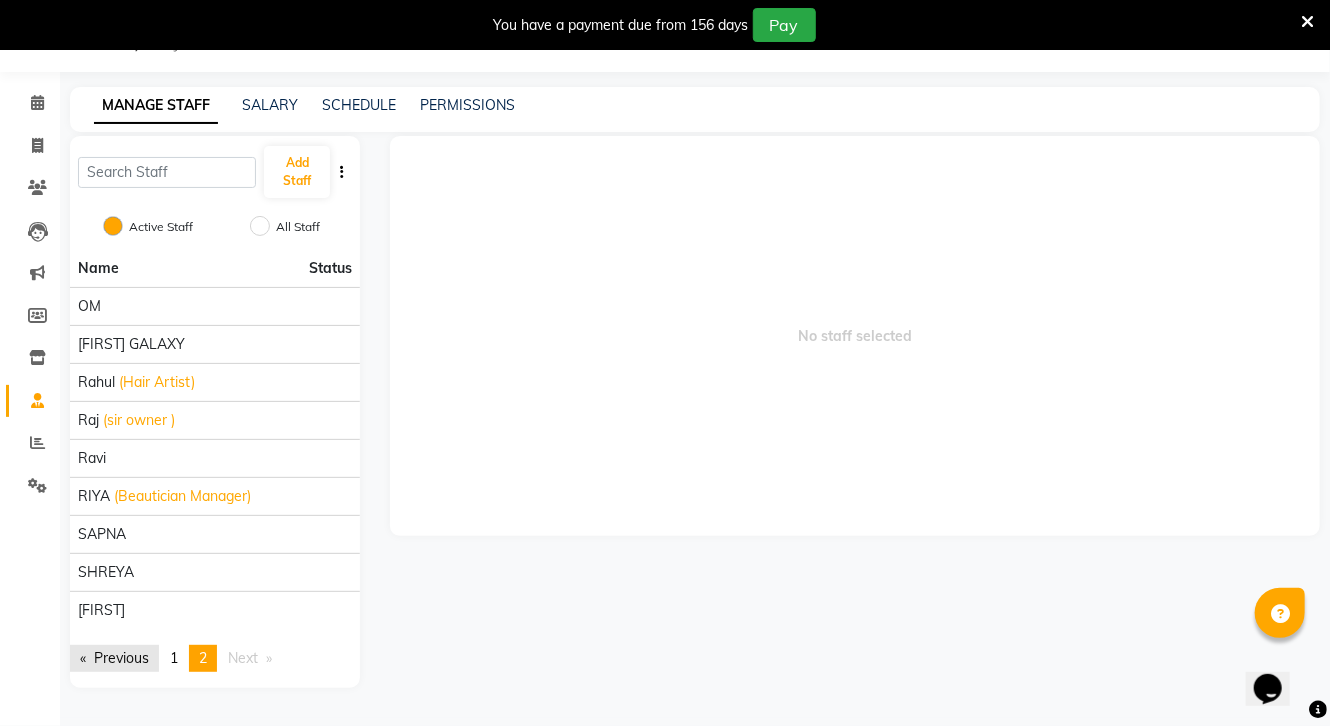 click on "Previous  page" at bounding box center (114, 658) 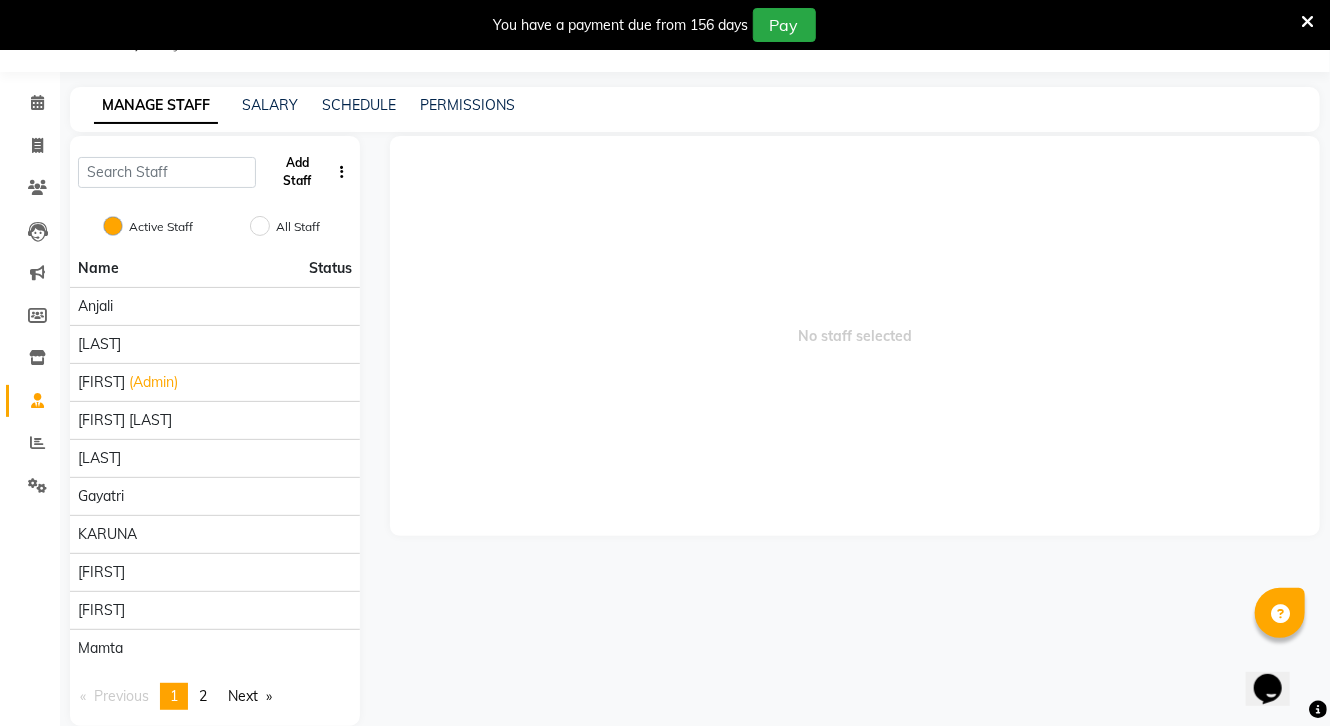 click on "Add Staff" 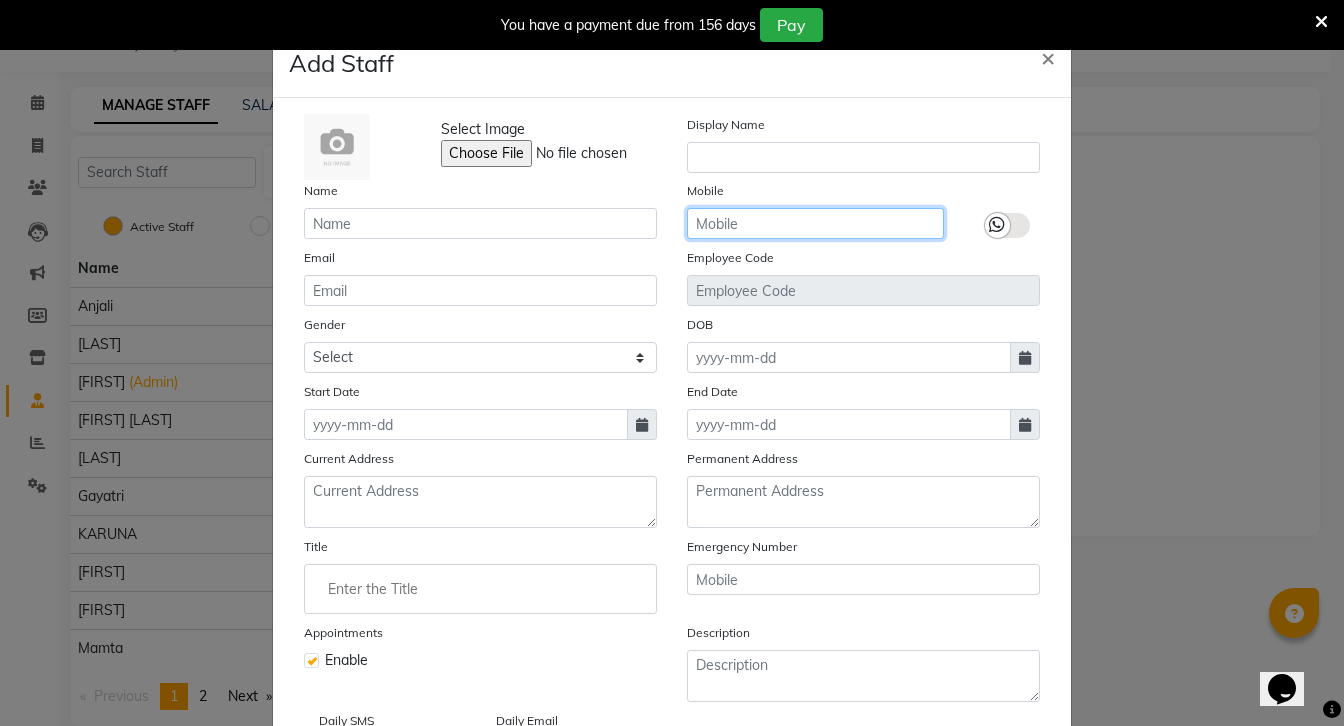 click 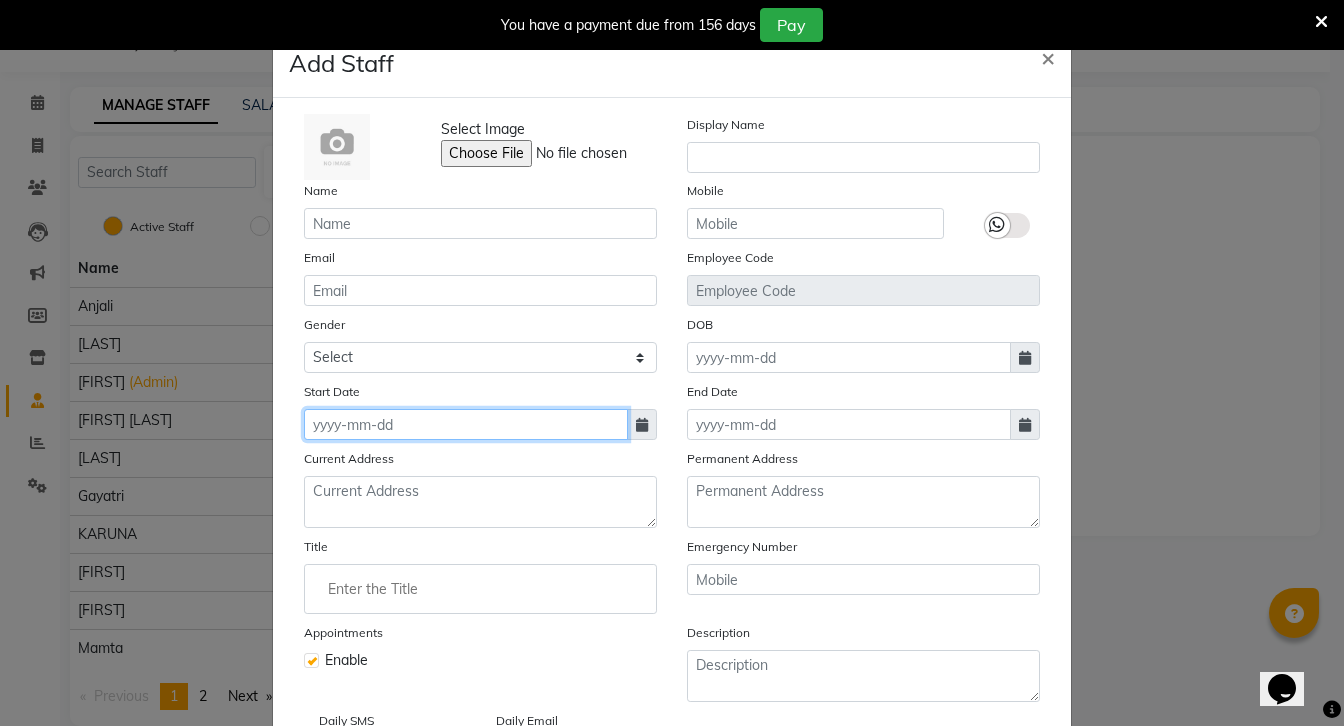 click 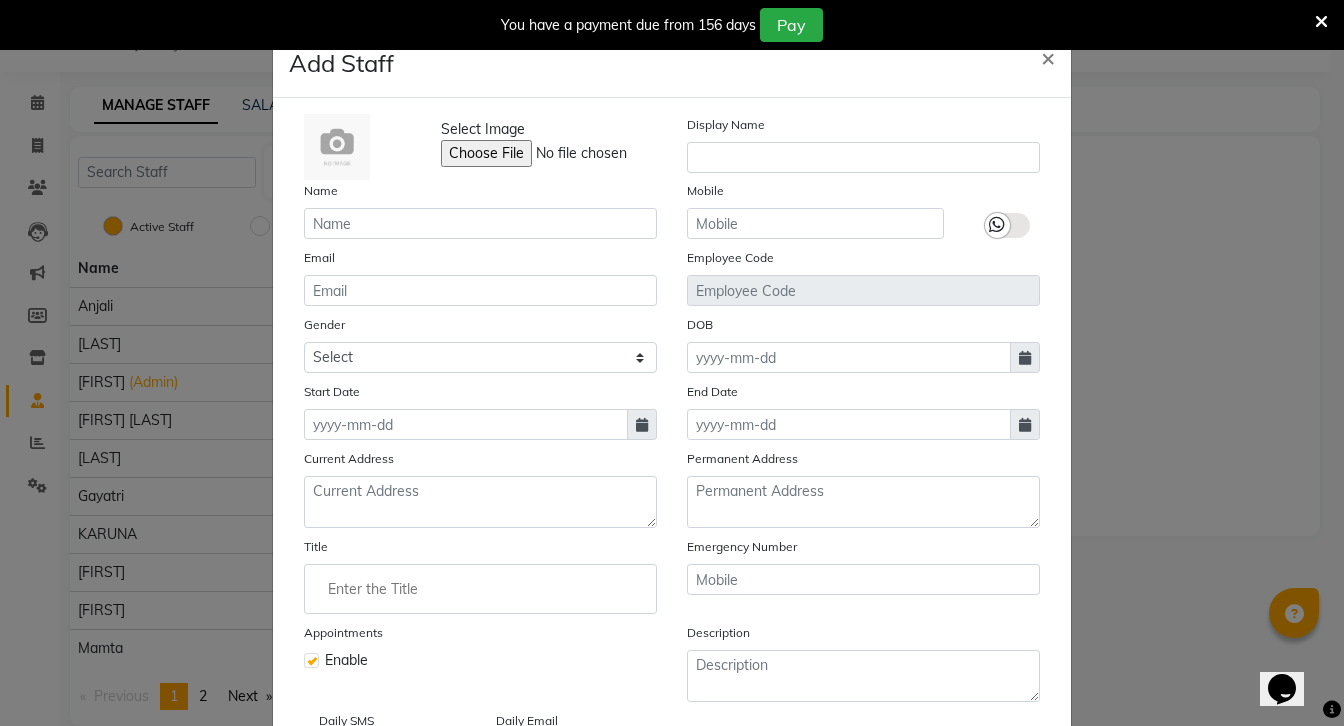 select on "8" 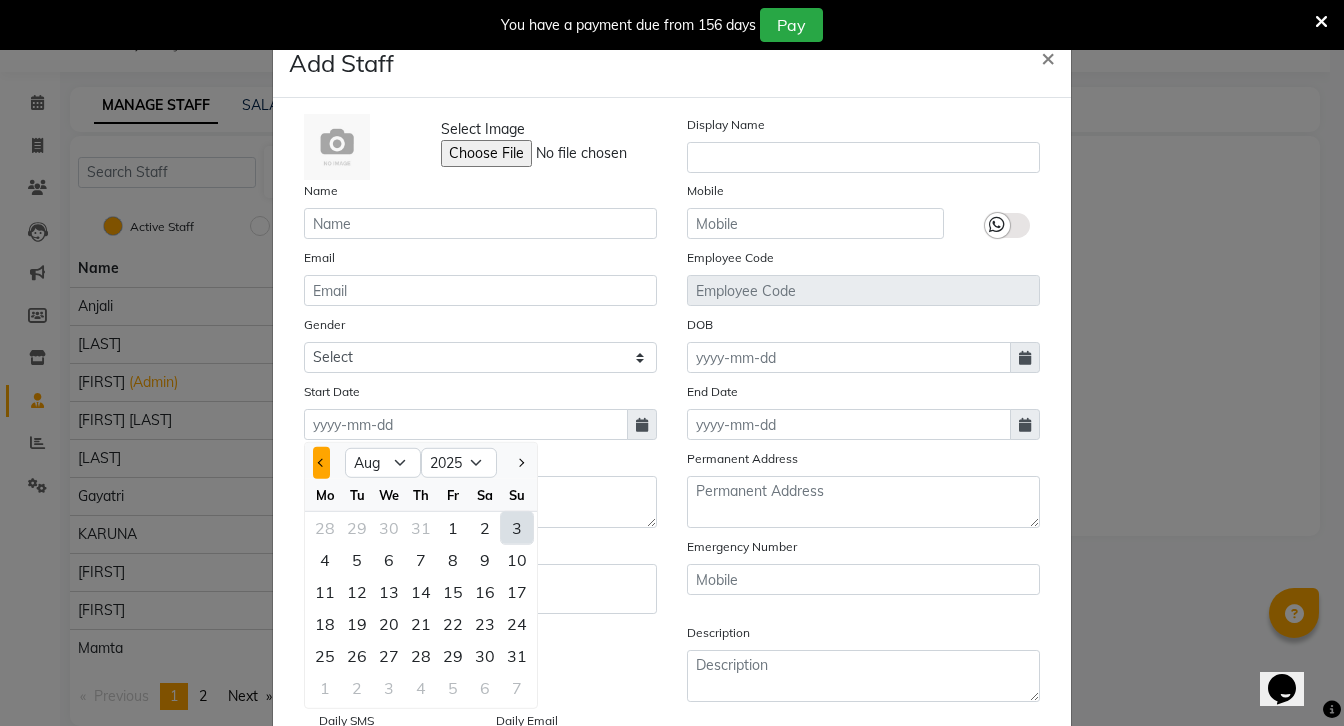 click 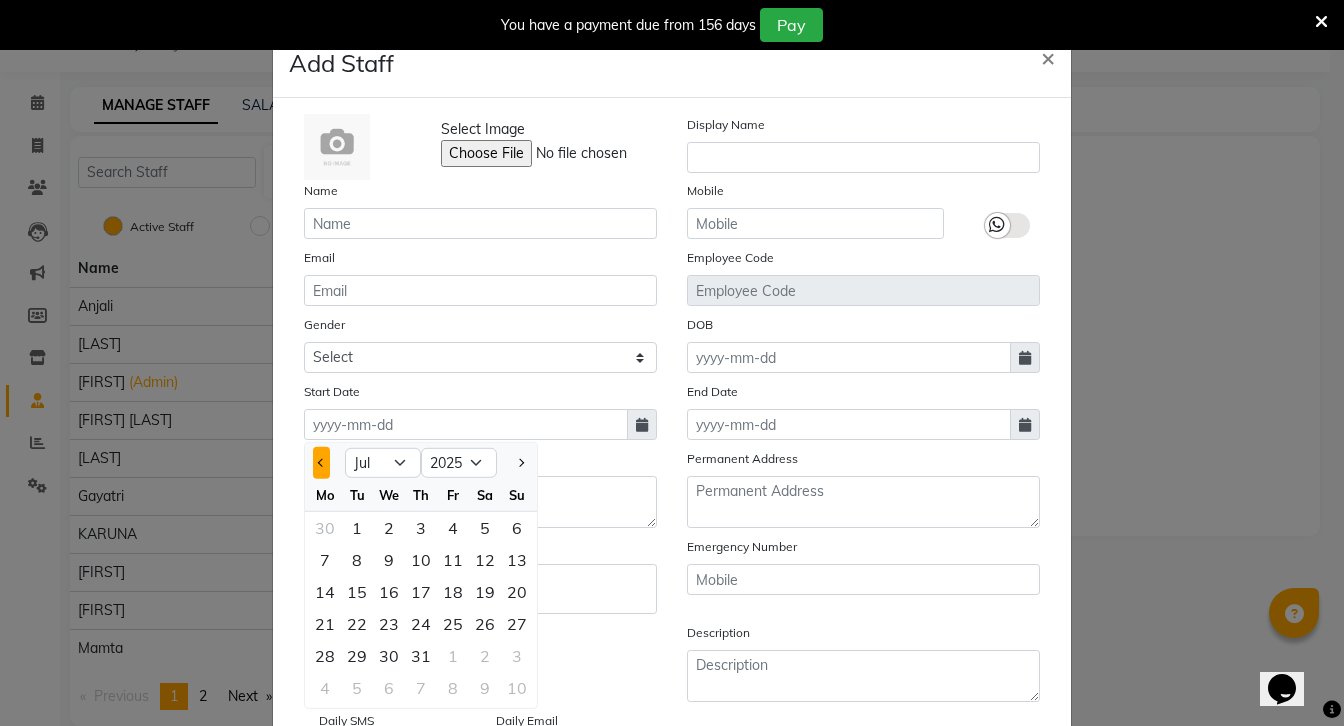 click 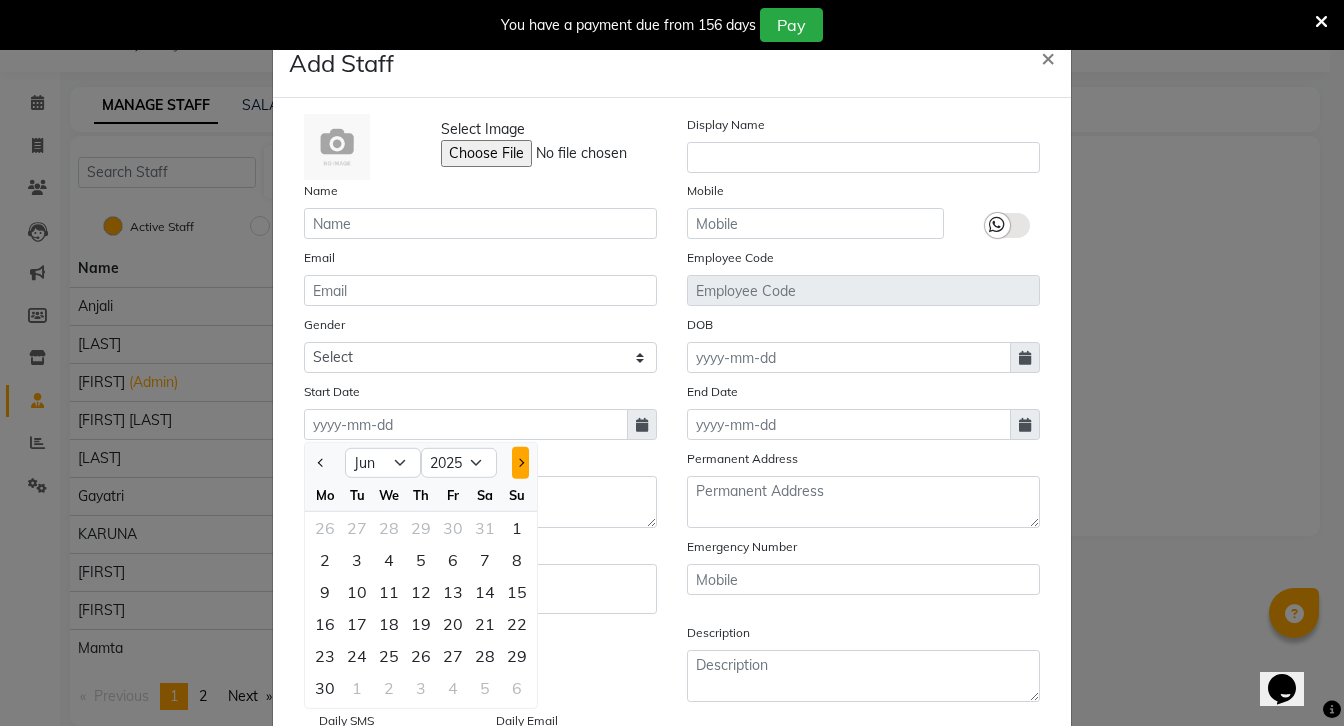 click 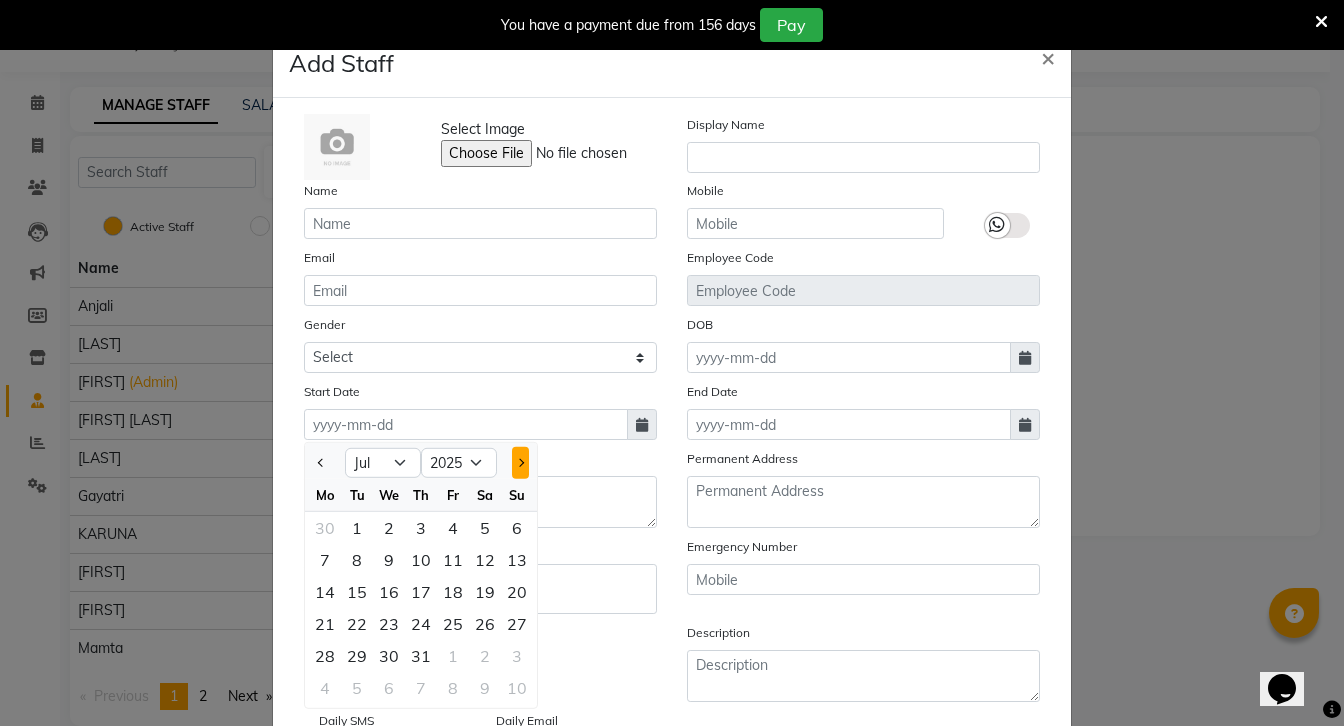 click 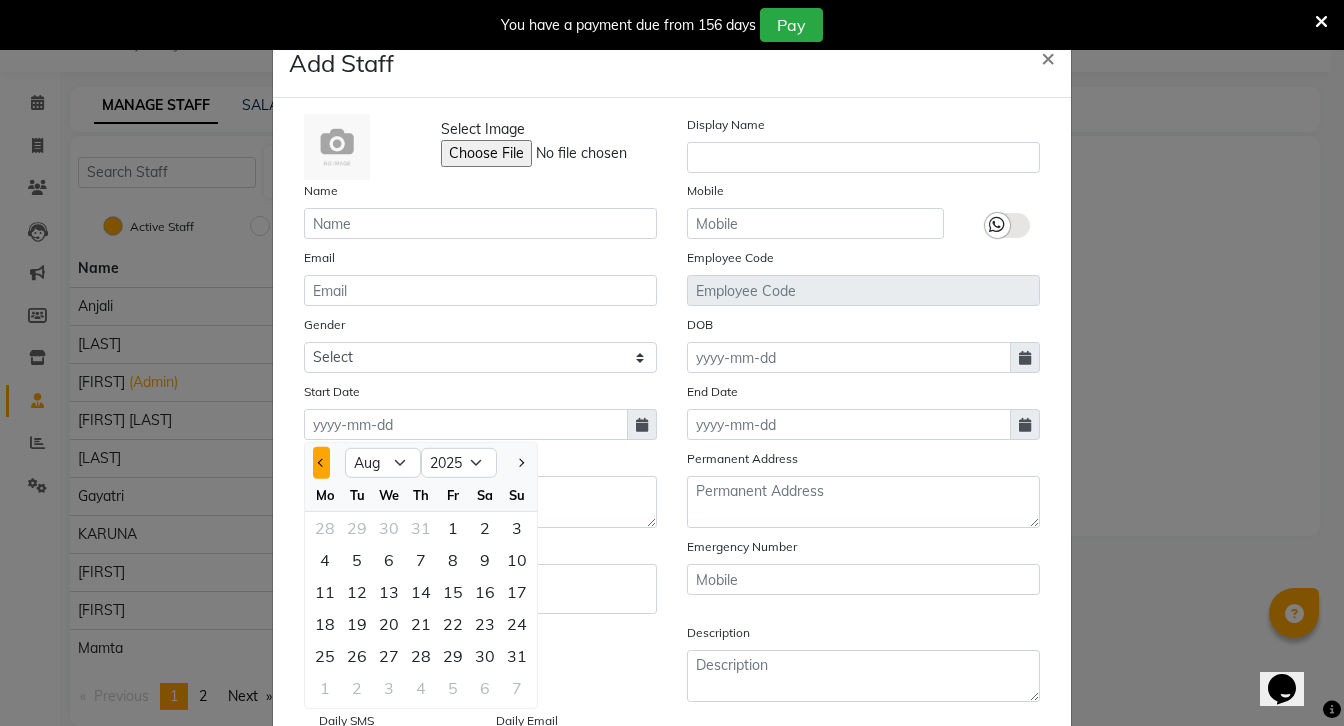 click 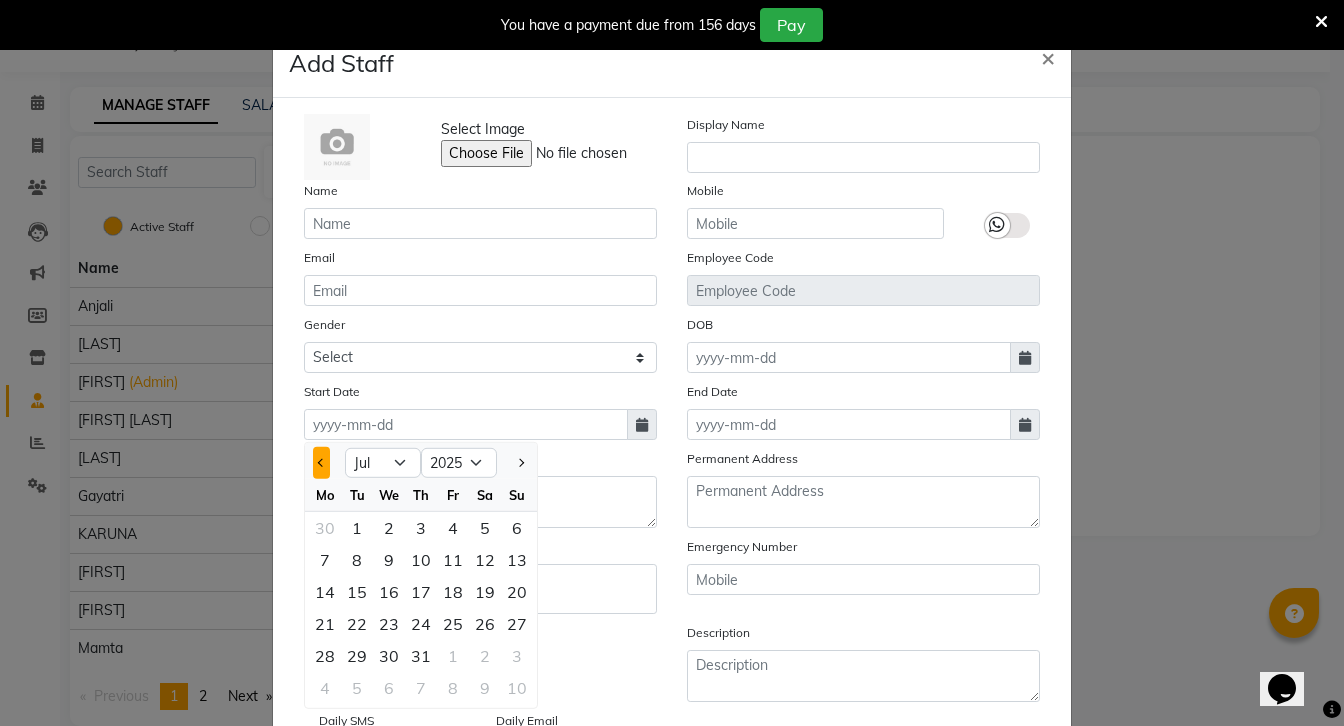 click 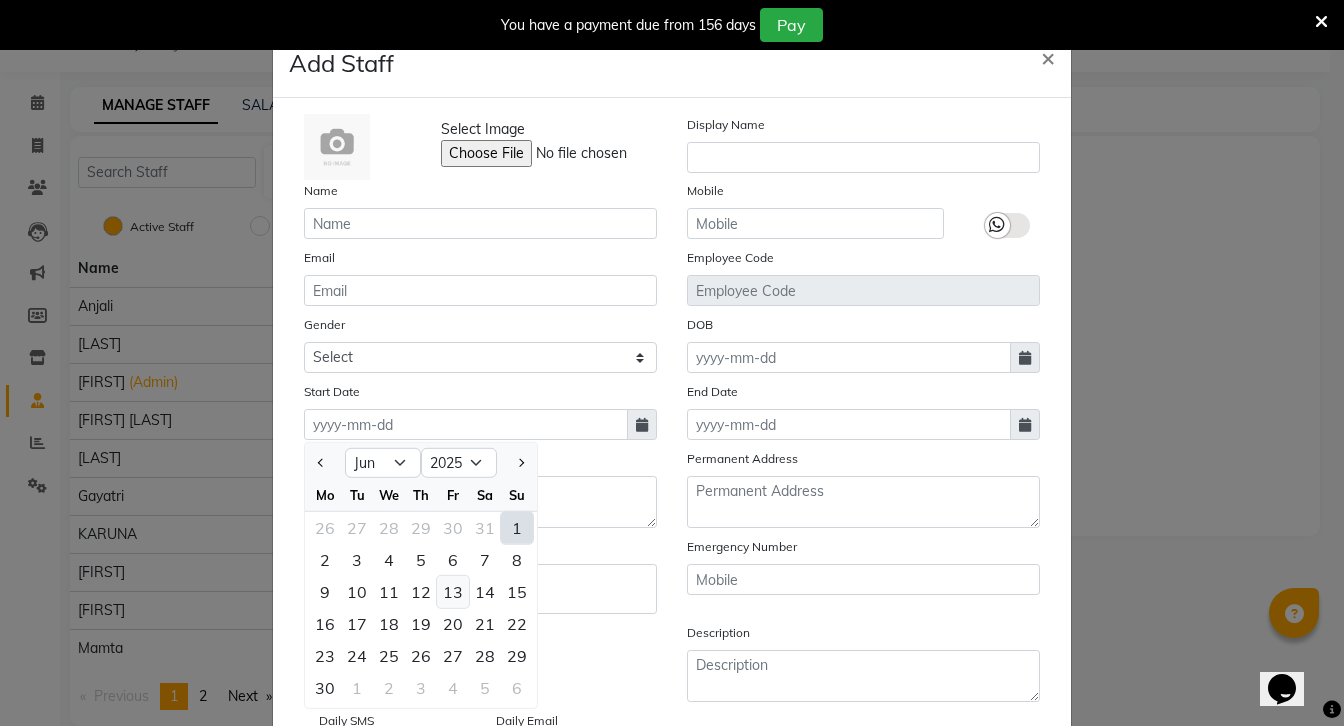 click on "13" 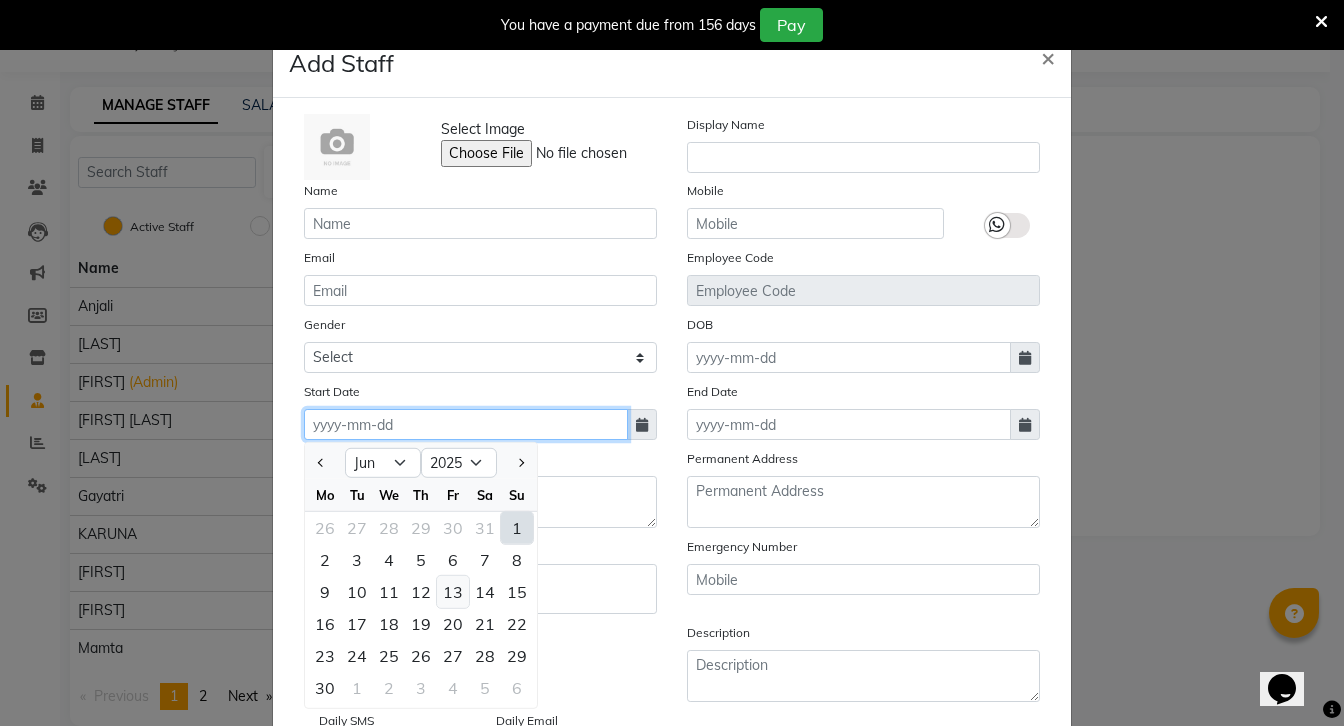 type on "13-06-2025" 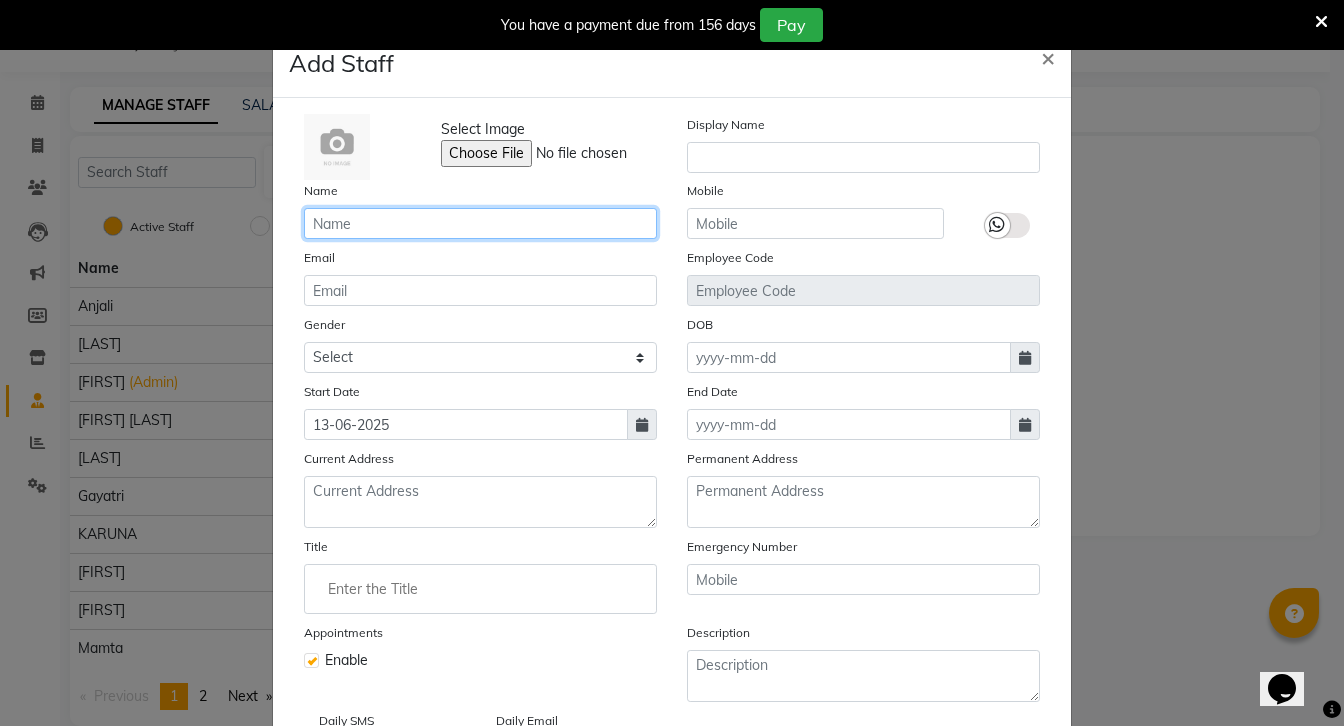 click 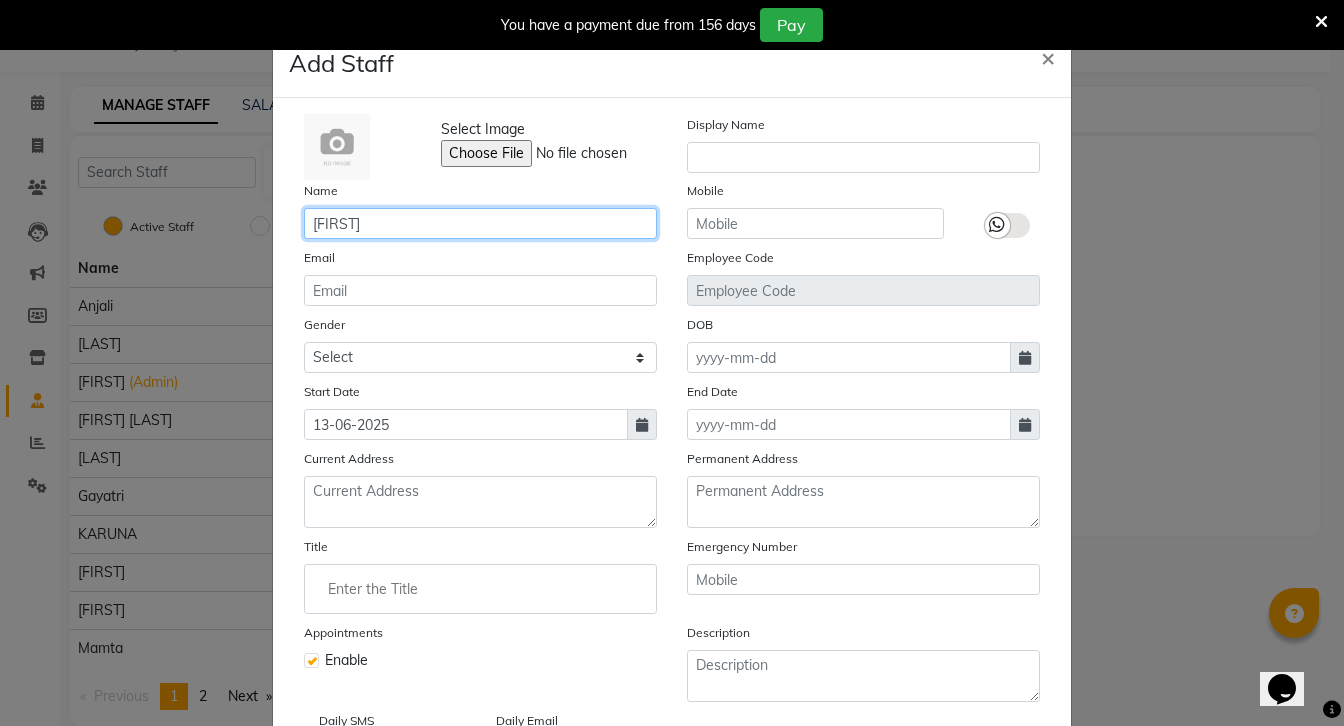 type on "[FIRST]" 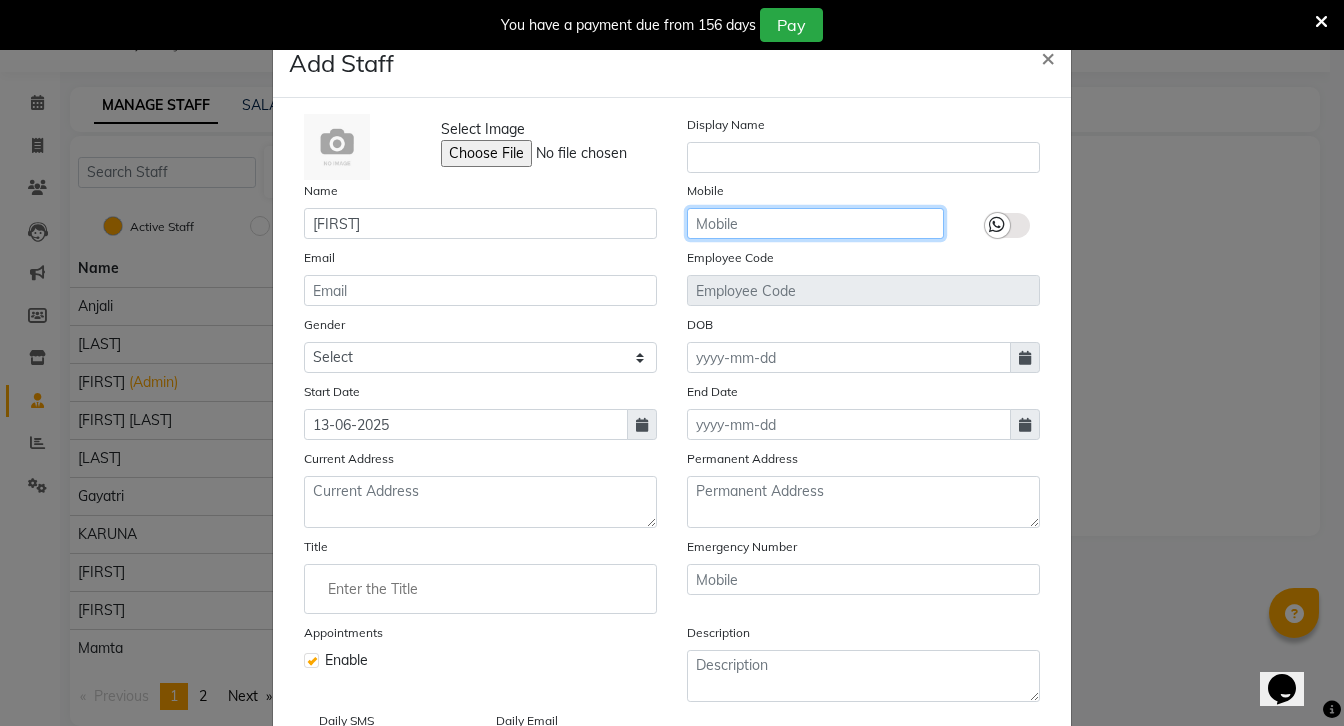 click 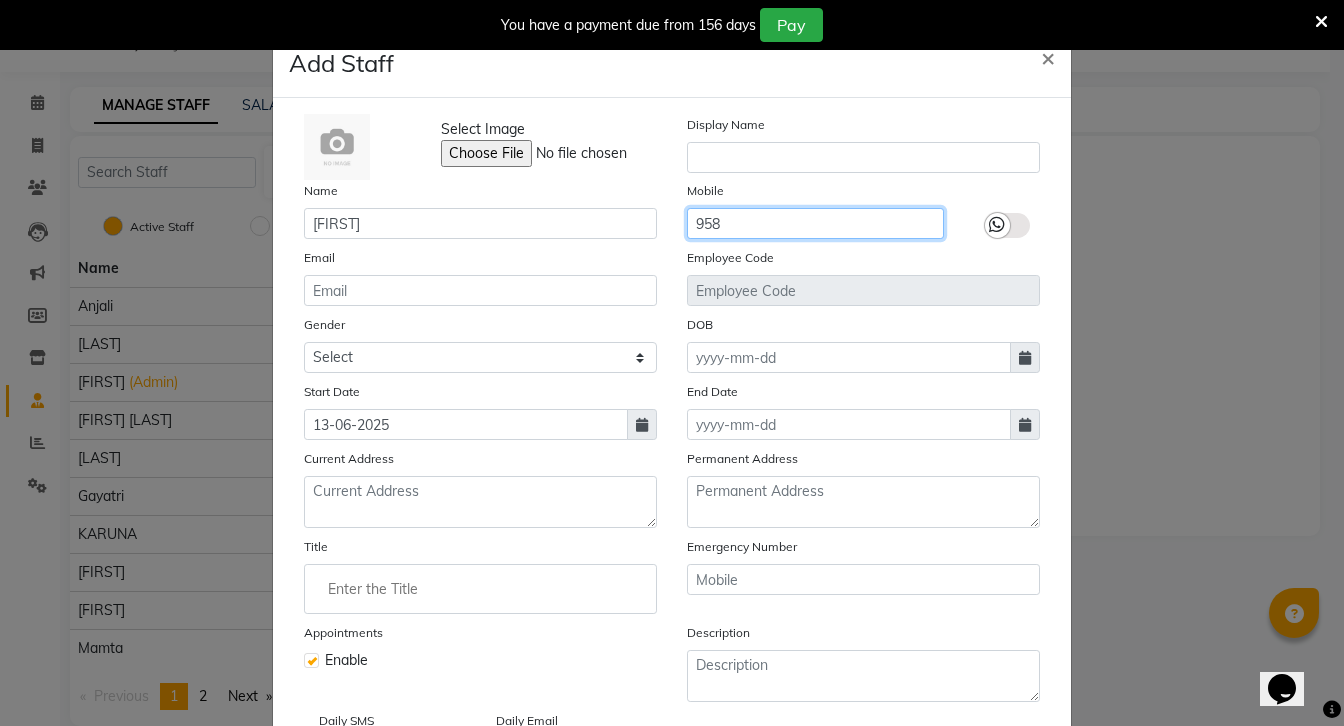 type on "958" 